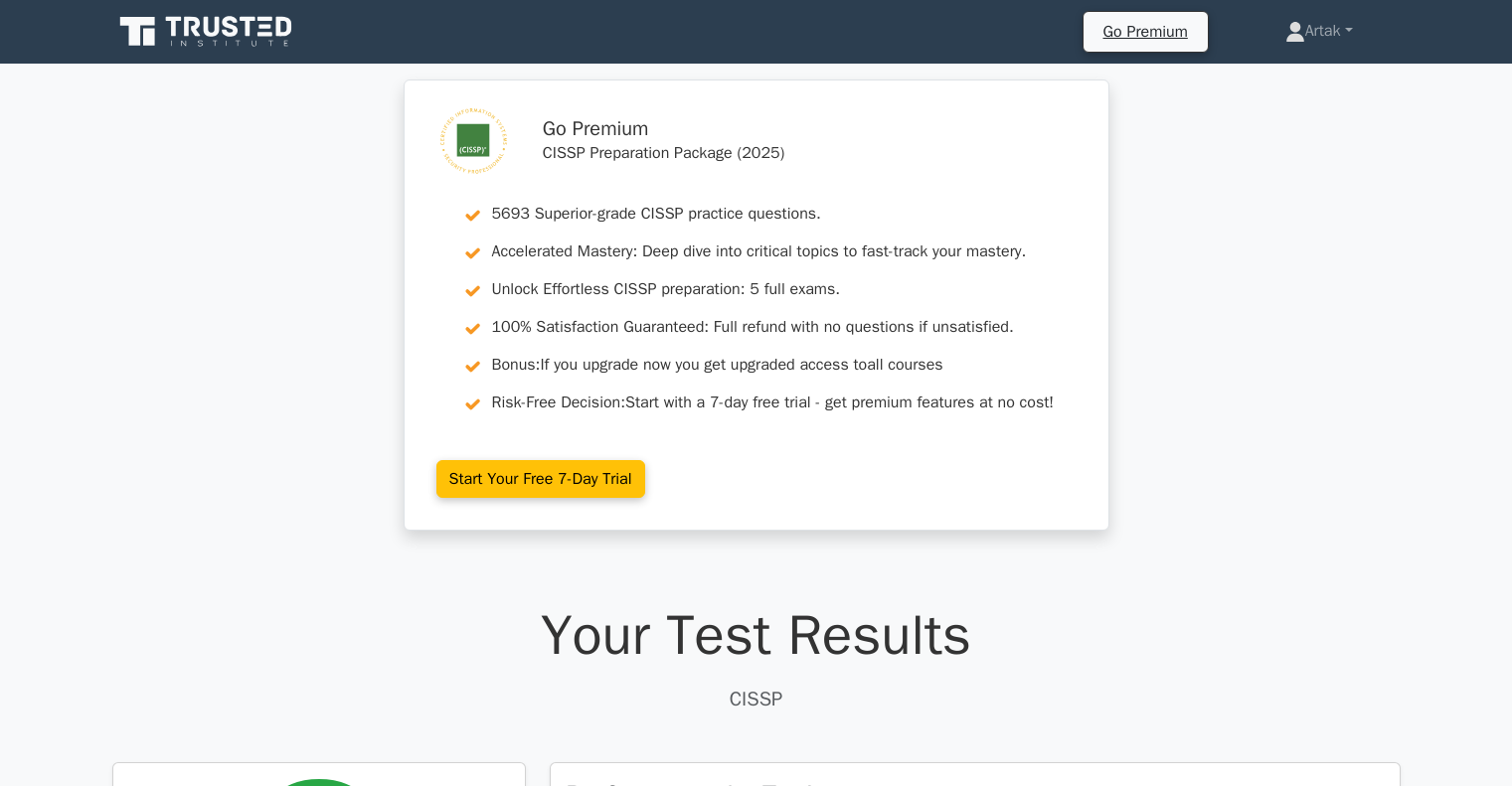 scroll, scrollTop: 4472, scrollLeft: 0, axis: vertical 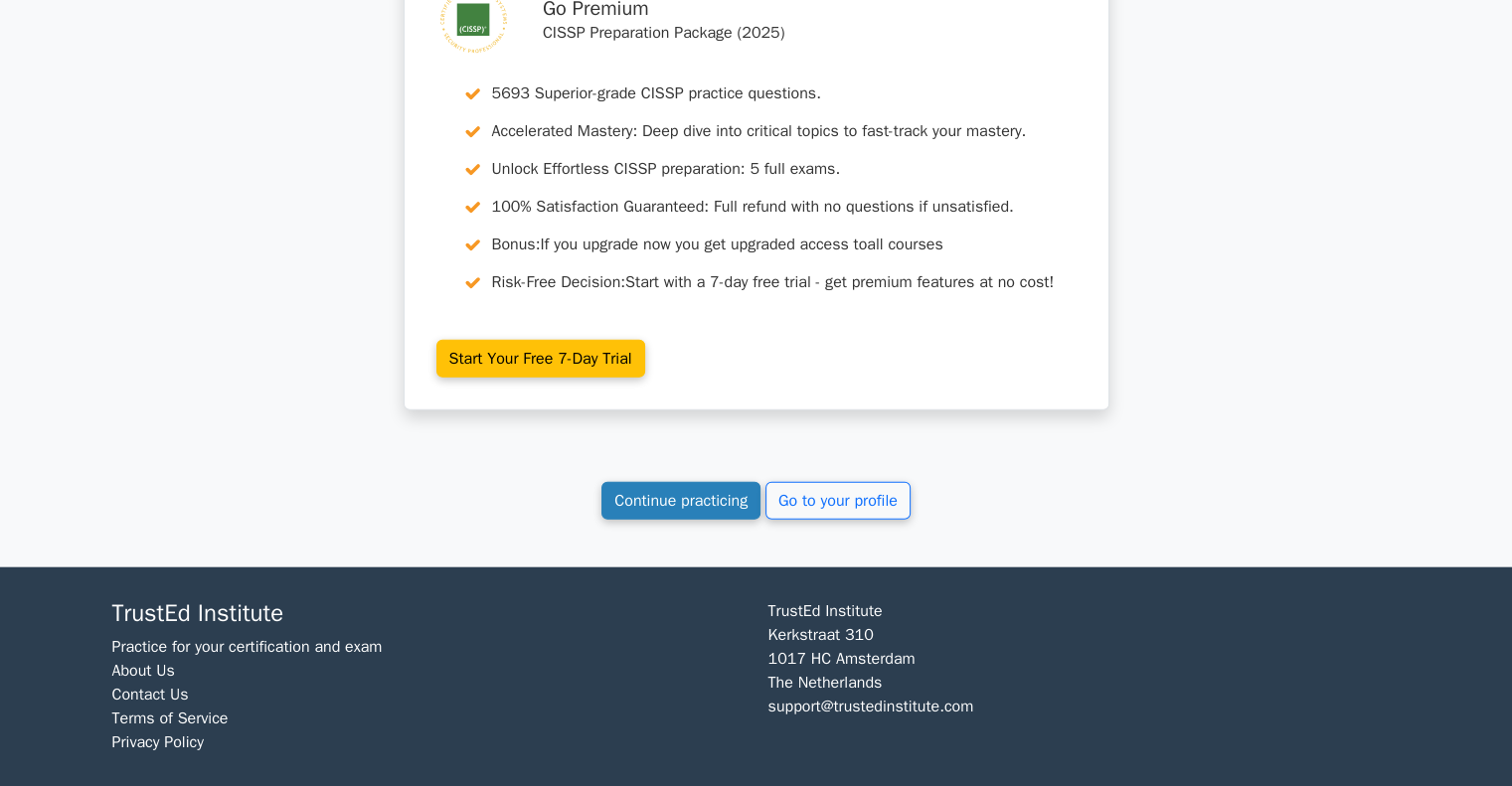 click on "Continue practicing" at bounding box center [681, 501] 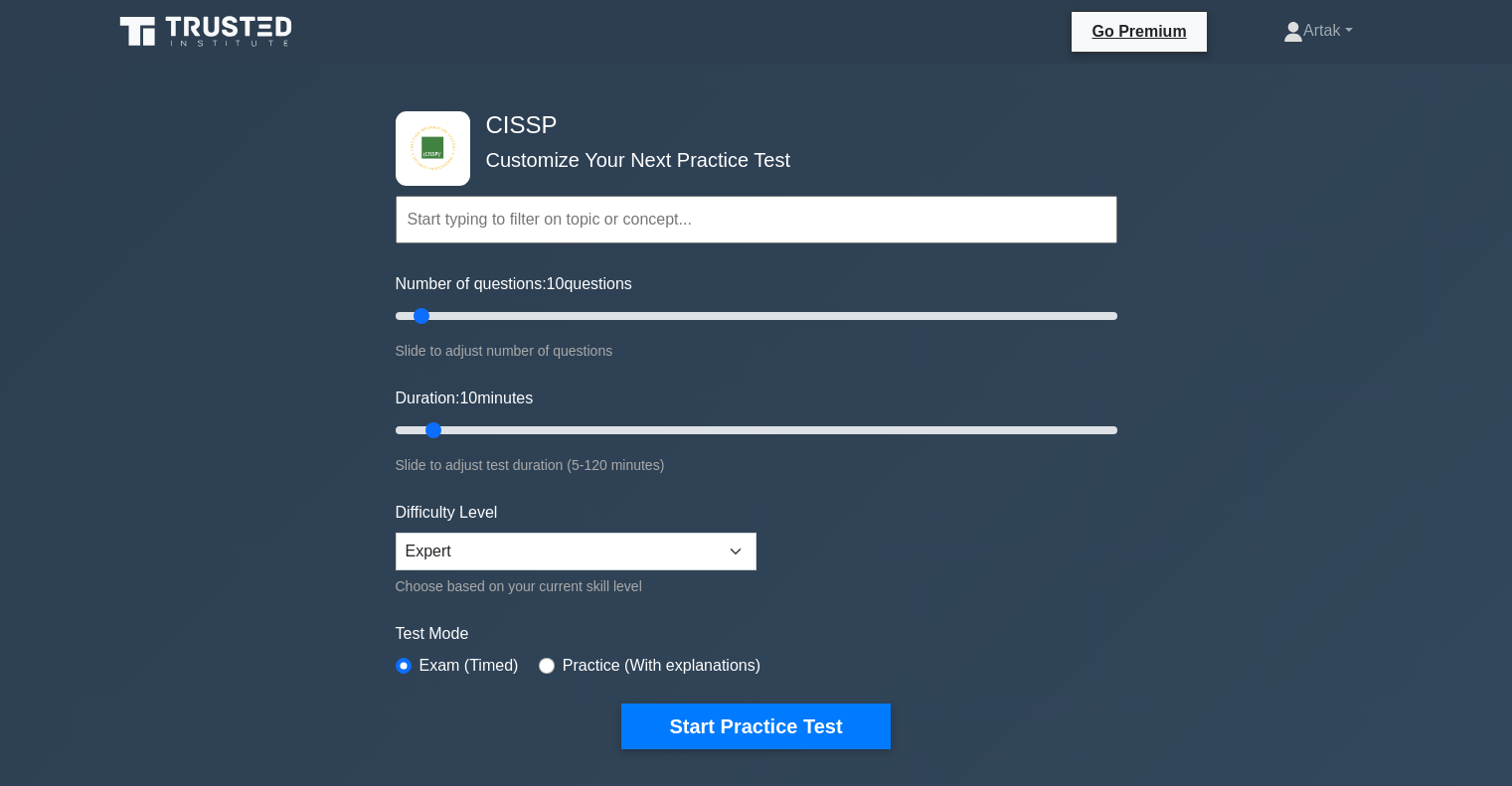 scroll, scrollTop: 0, scrollLeft: 0, axis: both 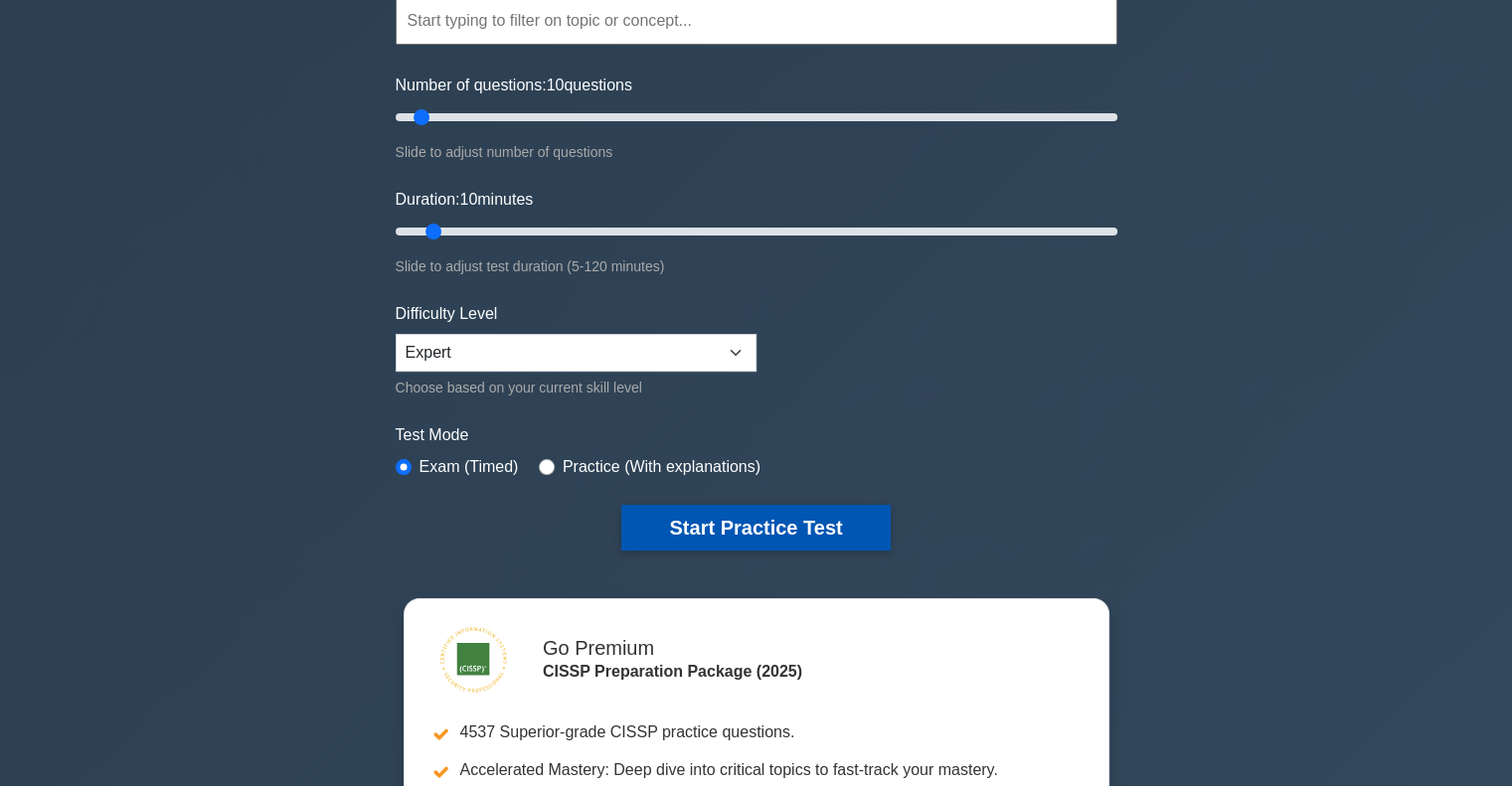 click on "Start Practice Test" at bounding box center [756, 528] 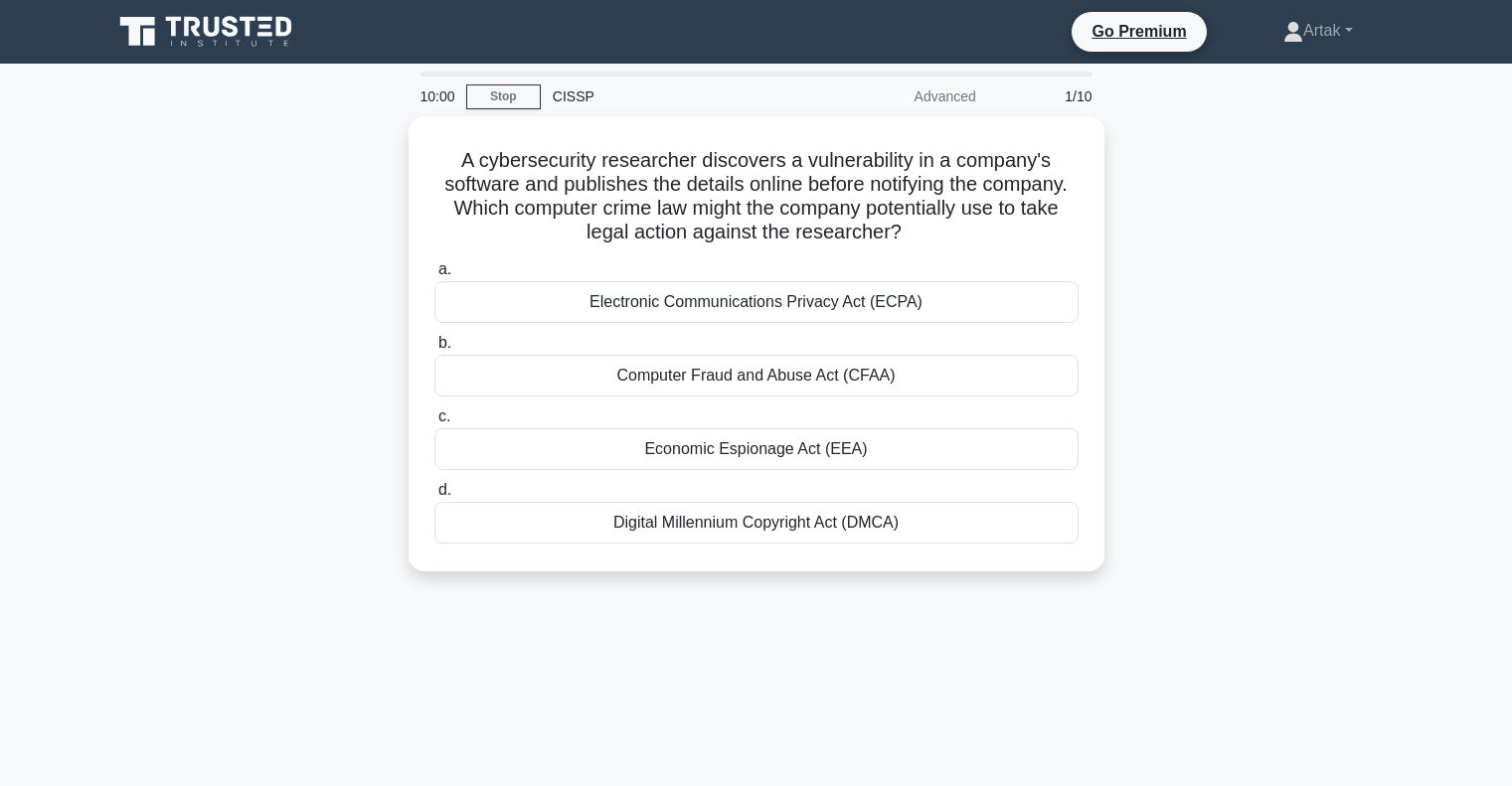scroll, scrollTop: 0, scrollLeft: 0, axis: both 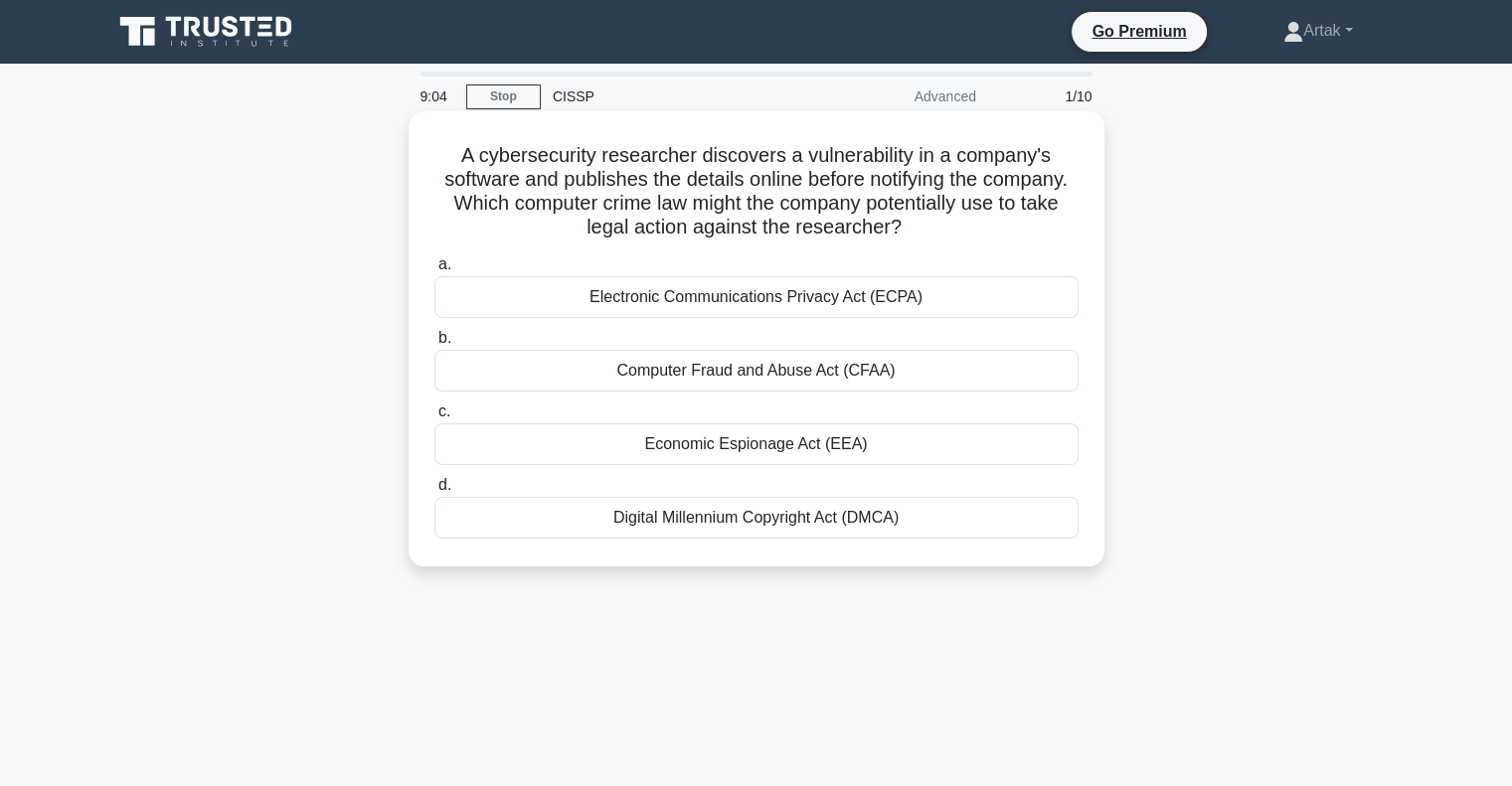 click on "Computer Fraud and Abuse Act (CFAA)" at bounding box center (756, 371) 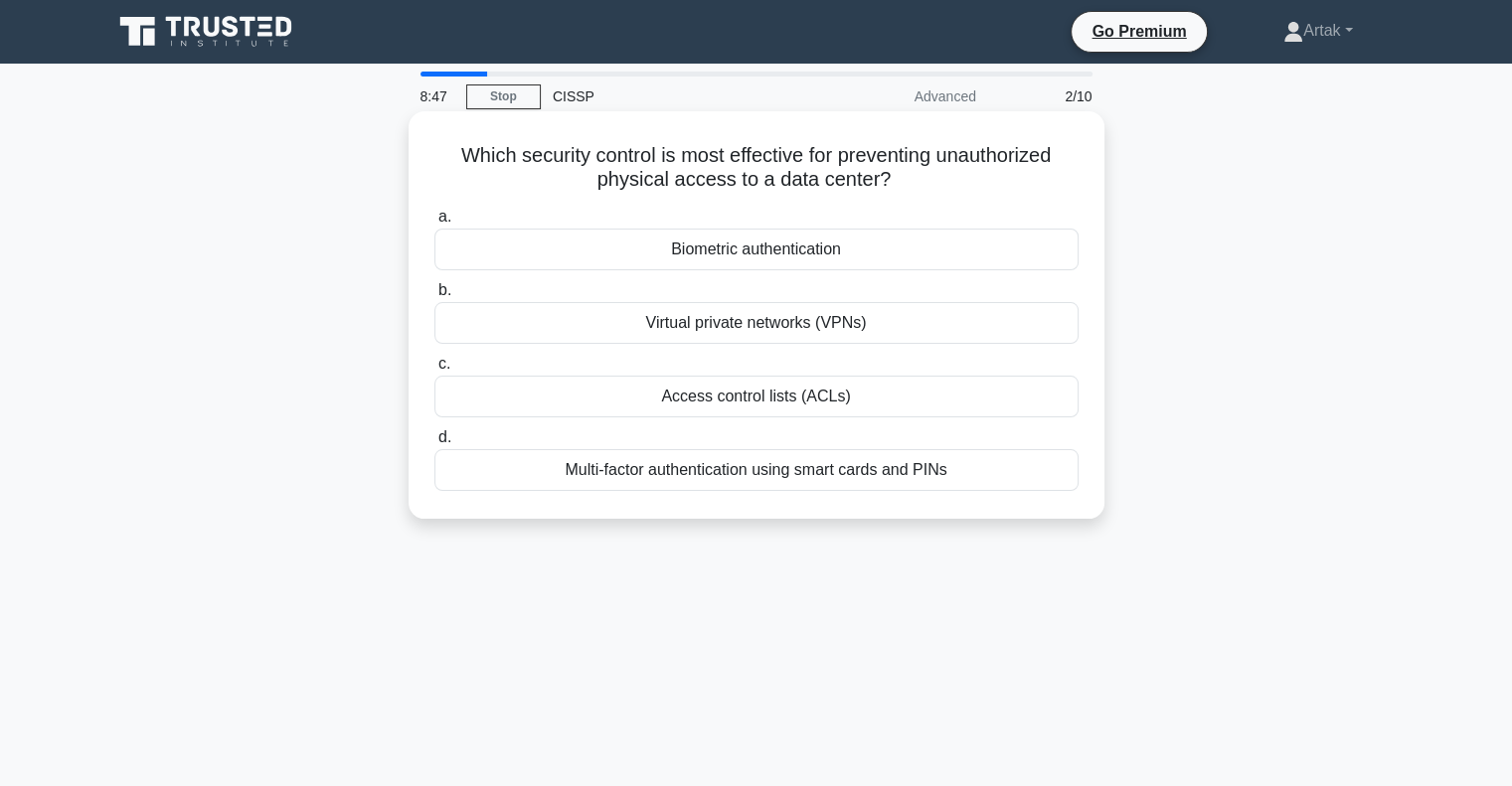 click on "Biometric authentication" at bounding box center [756, 249] 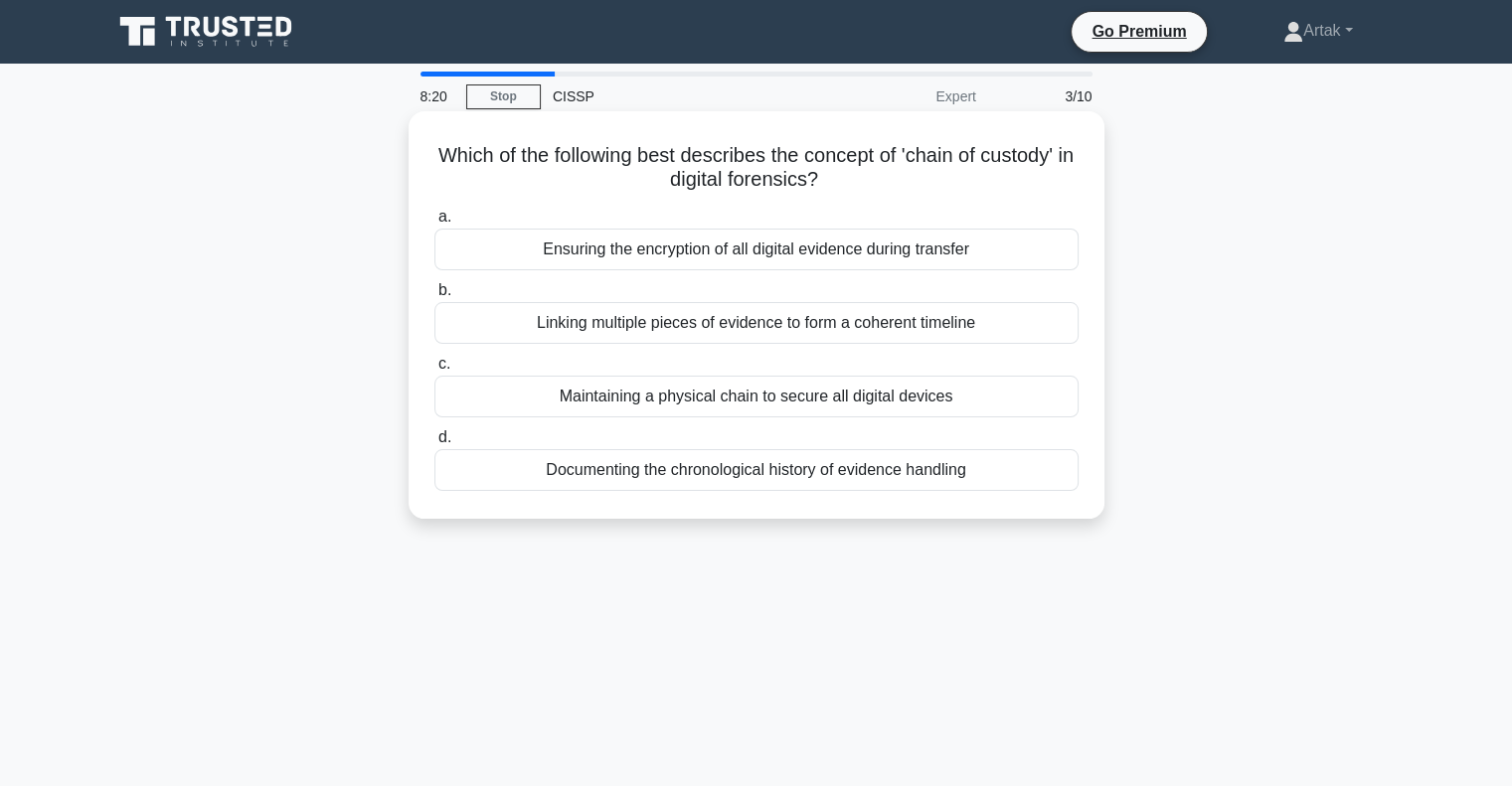 click on "Documenting the chronological history of evidence handling" at bounding box center [756, 470] 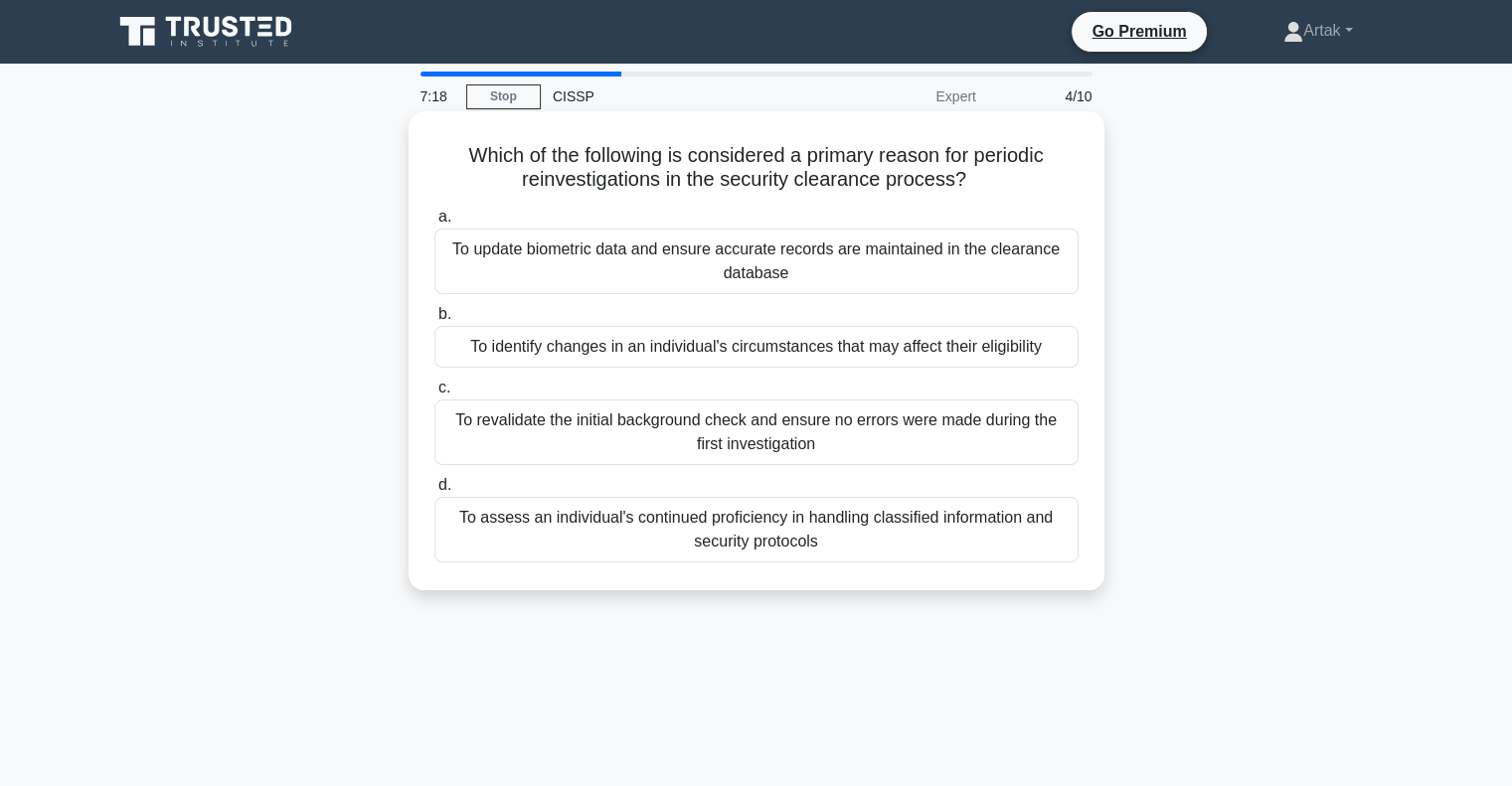 click on "To assess an individual's continued proficiency in handling classified information and security protocols" at bounding box center (756, 530) 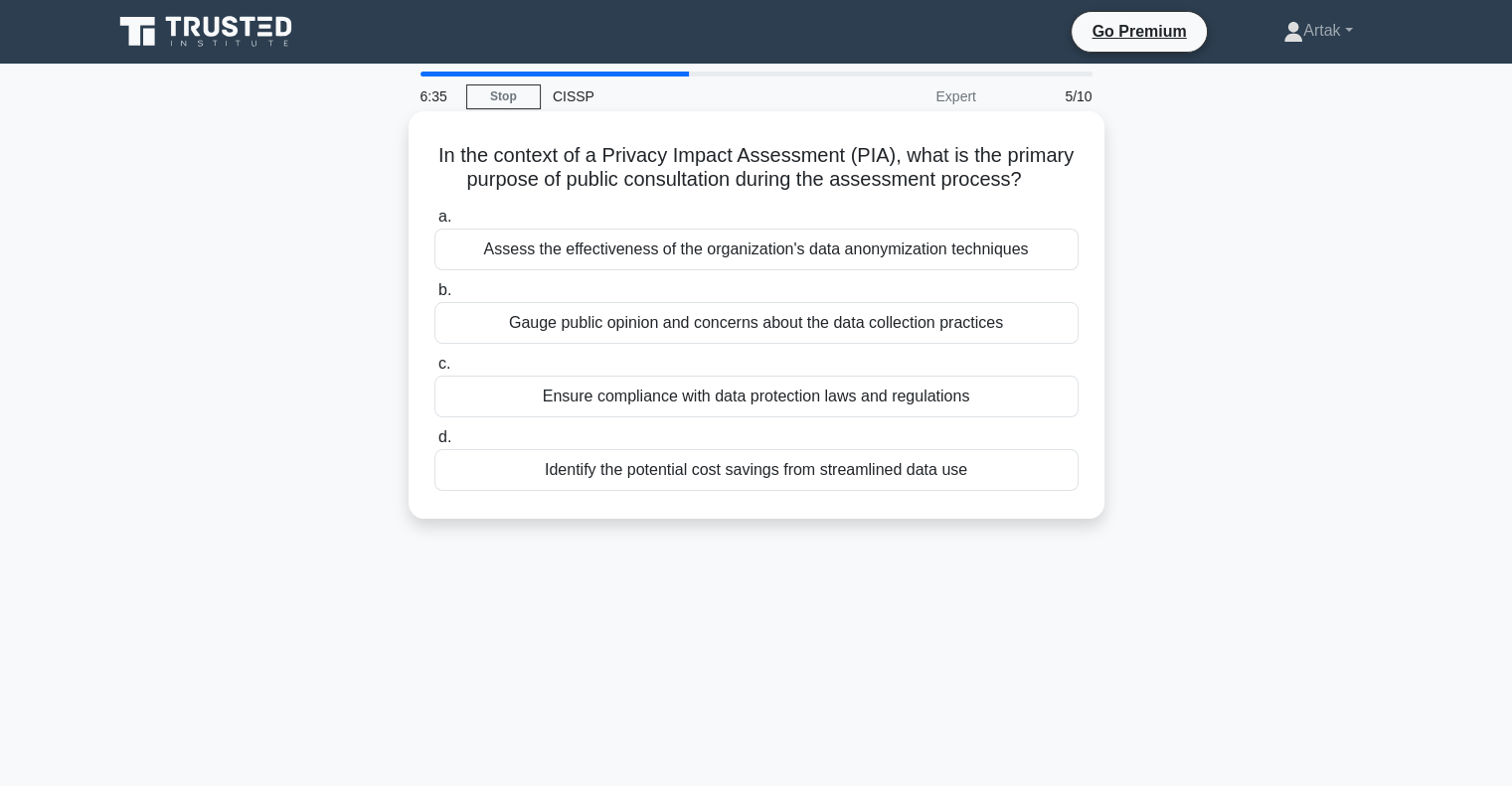 click on "Gauge public opinion and concerns about the data collection practices" at bounding box center (756, 323) 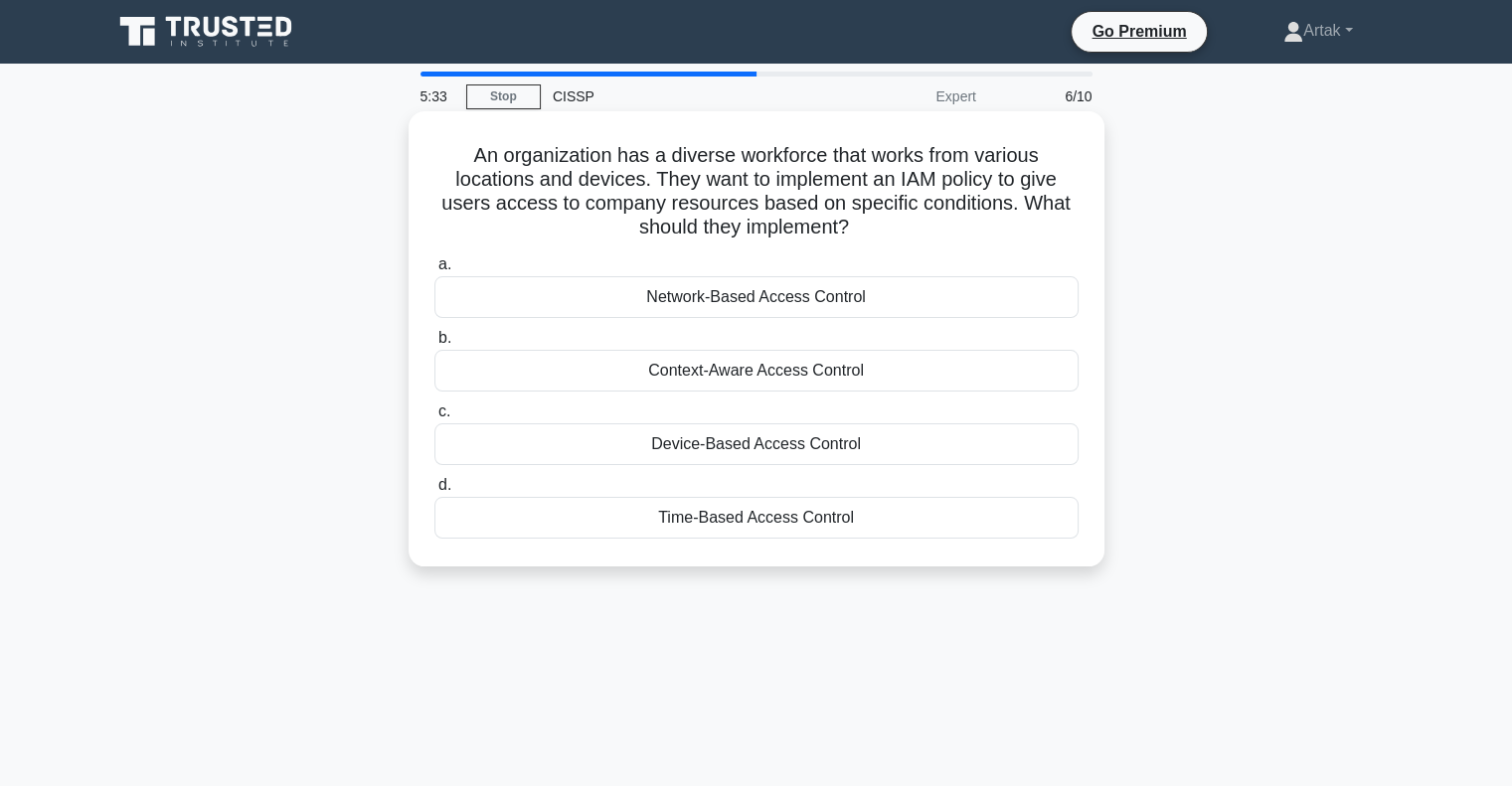 click on "Context-Aware Access Control" at bounding box center [756, 371] 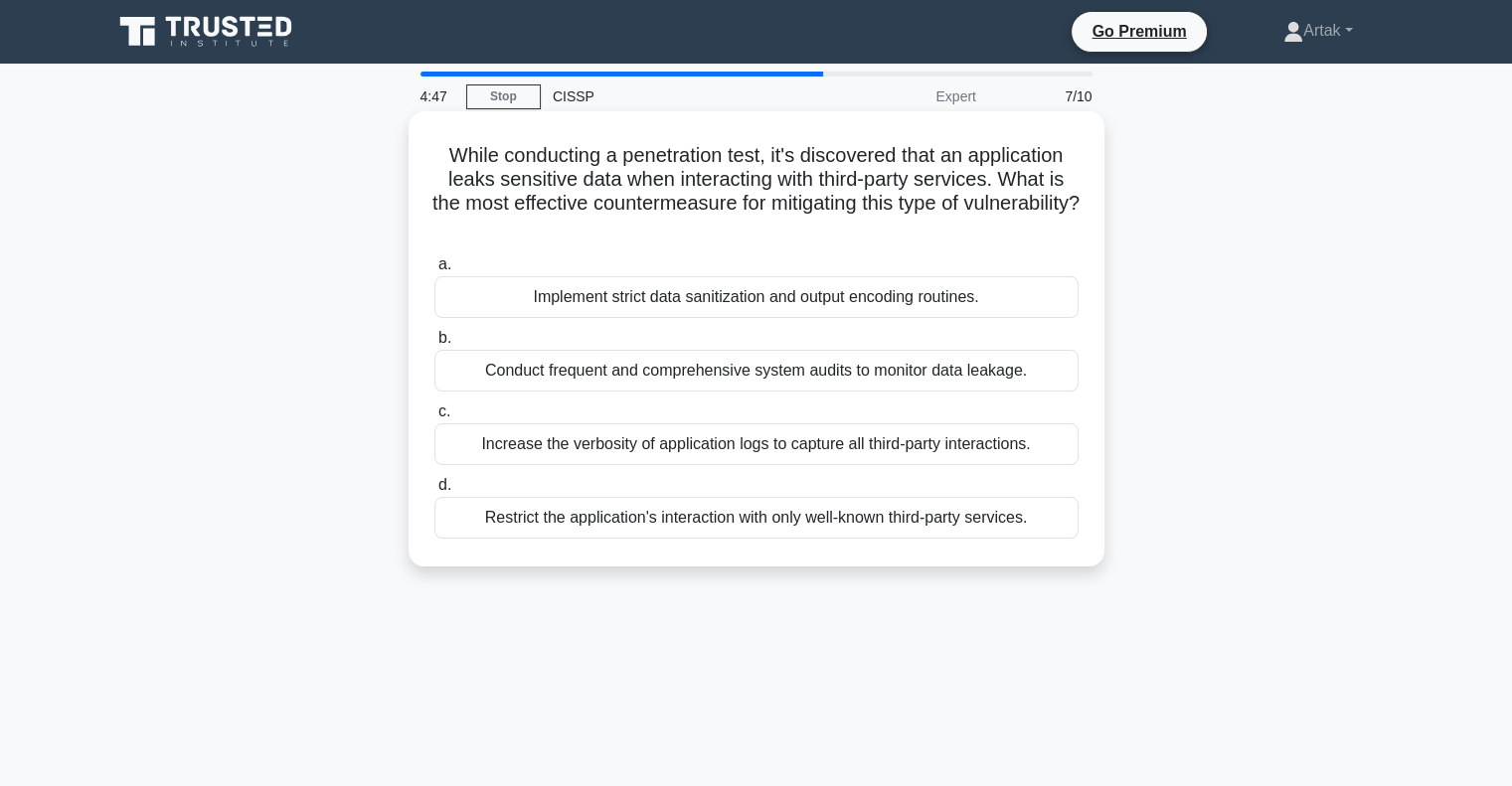 click on "Restrict the application's interaction with only well-known third-party services." at bounding box center [756, 518] 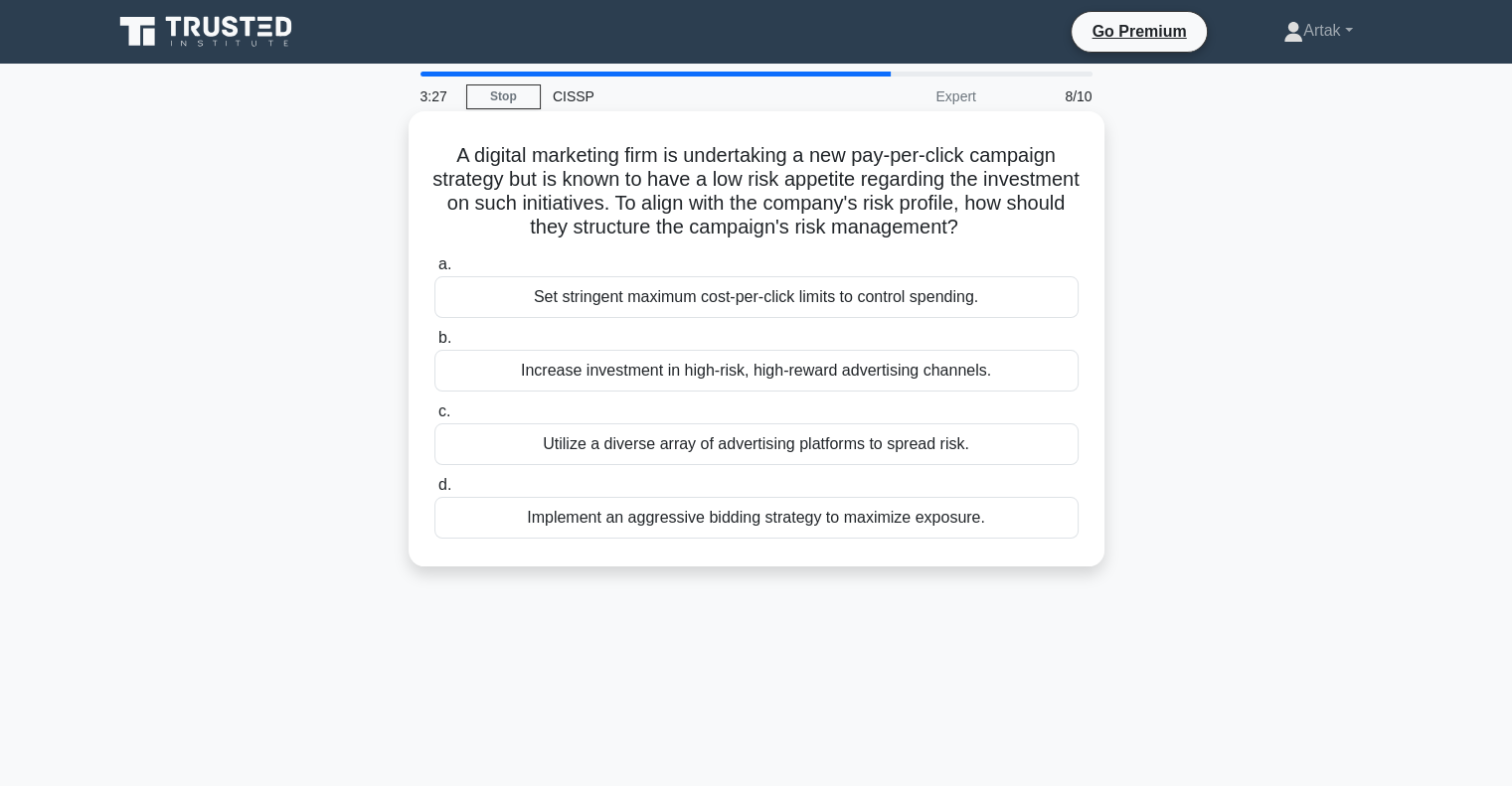 click on "Set stringent maximum cost-per-click limits to control spending." at bounding box center [756, 297] 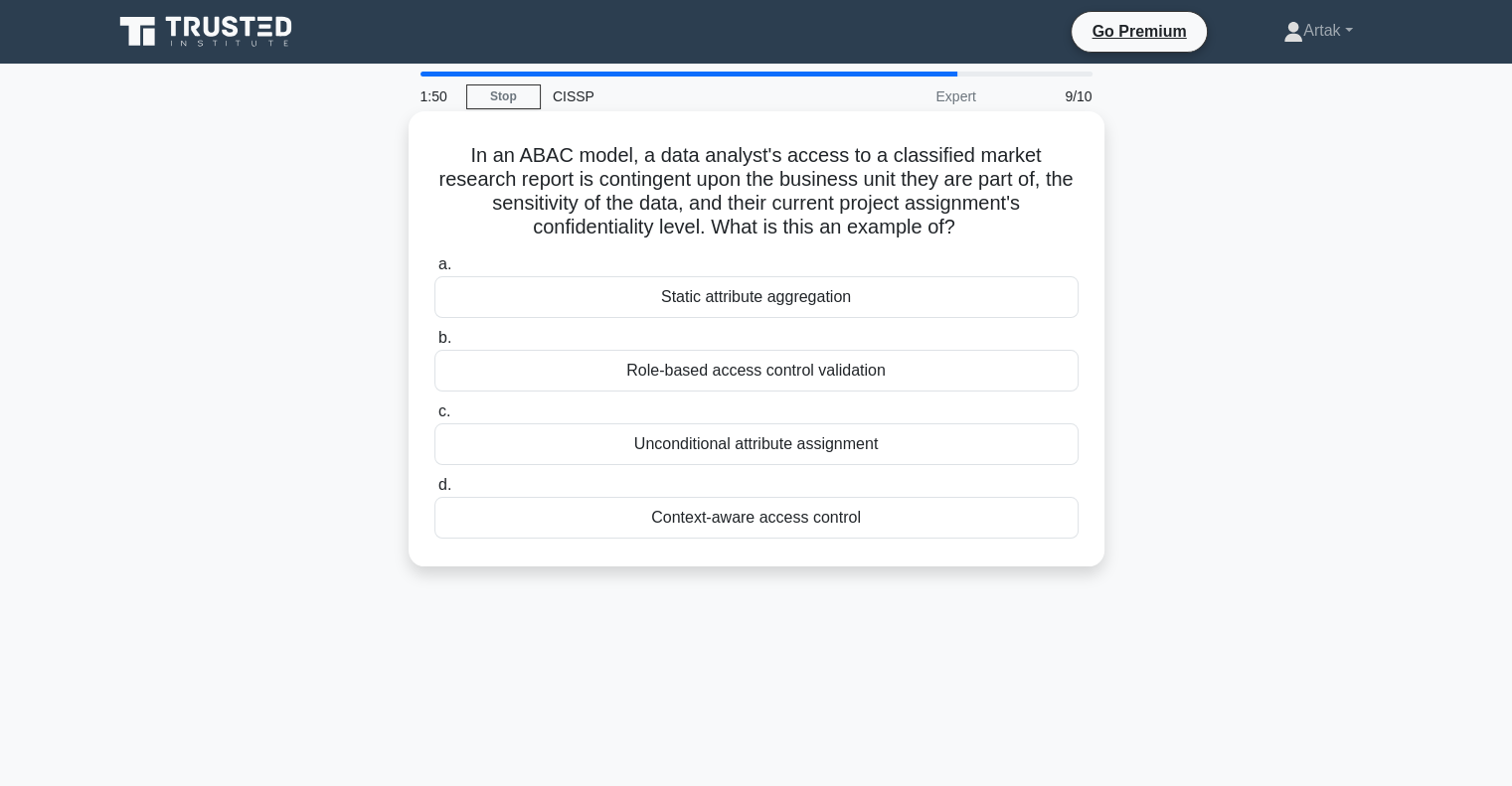 click on "Role-based access control validation" at bounding box center [756, 371] 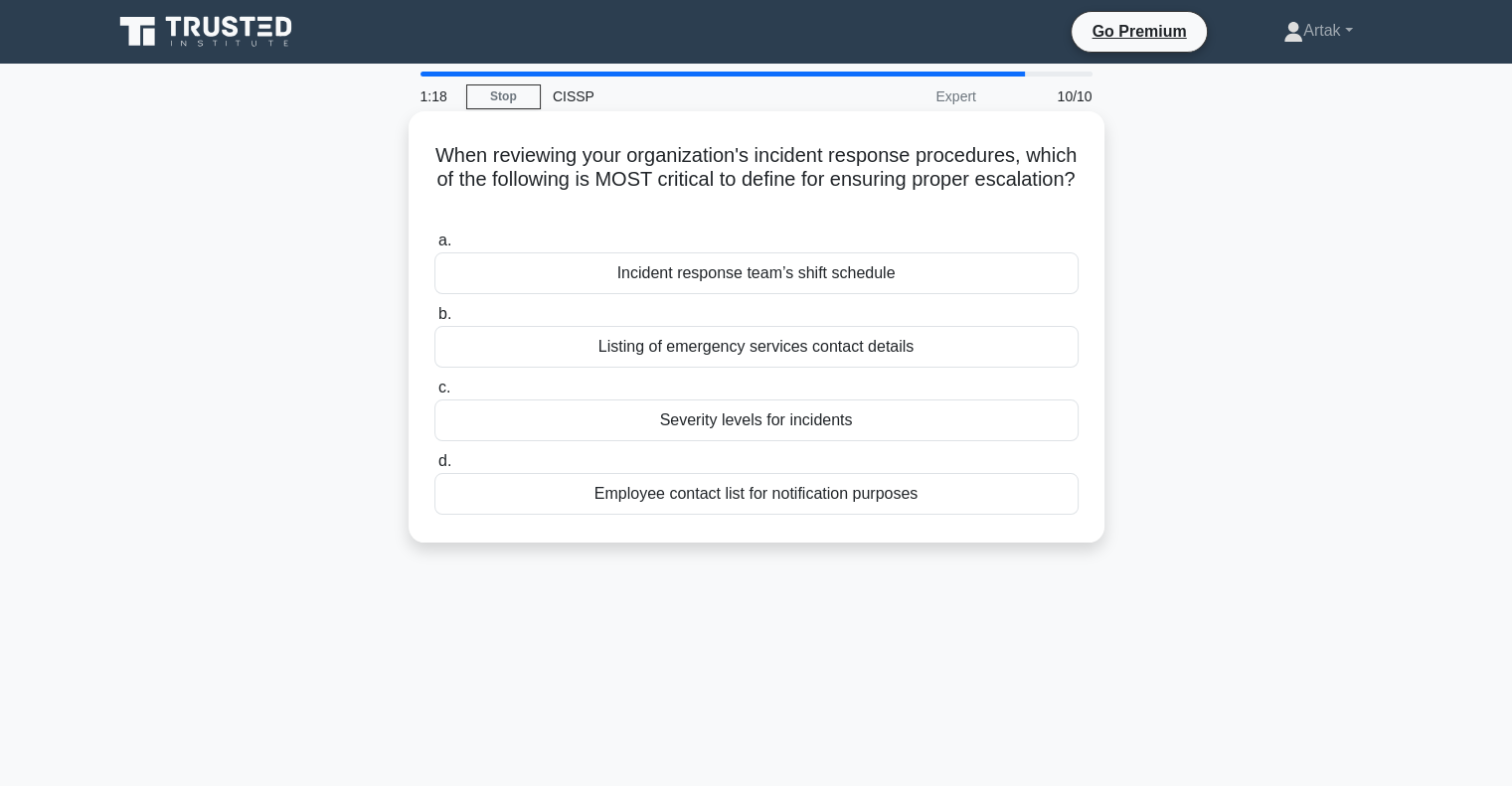 click on "Severity levels for incidents" at bounding box center [756, 420] 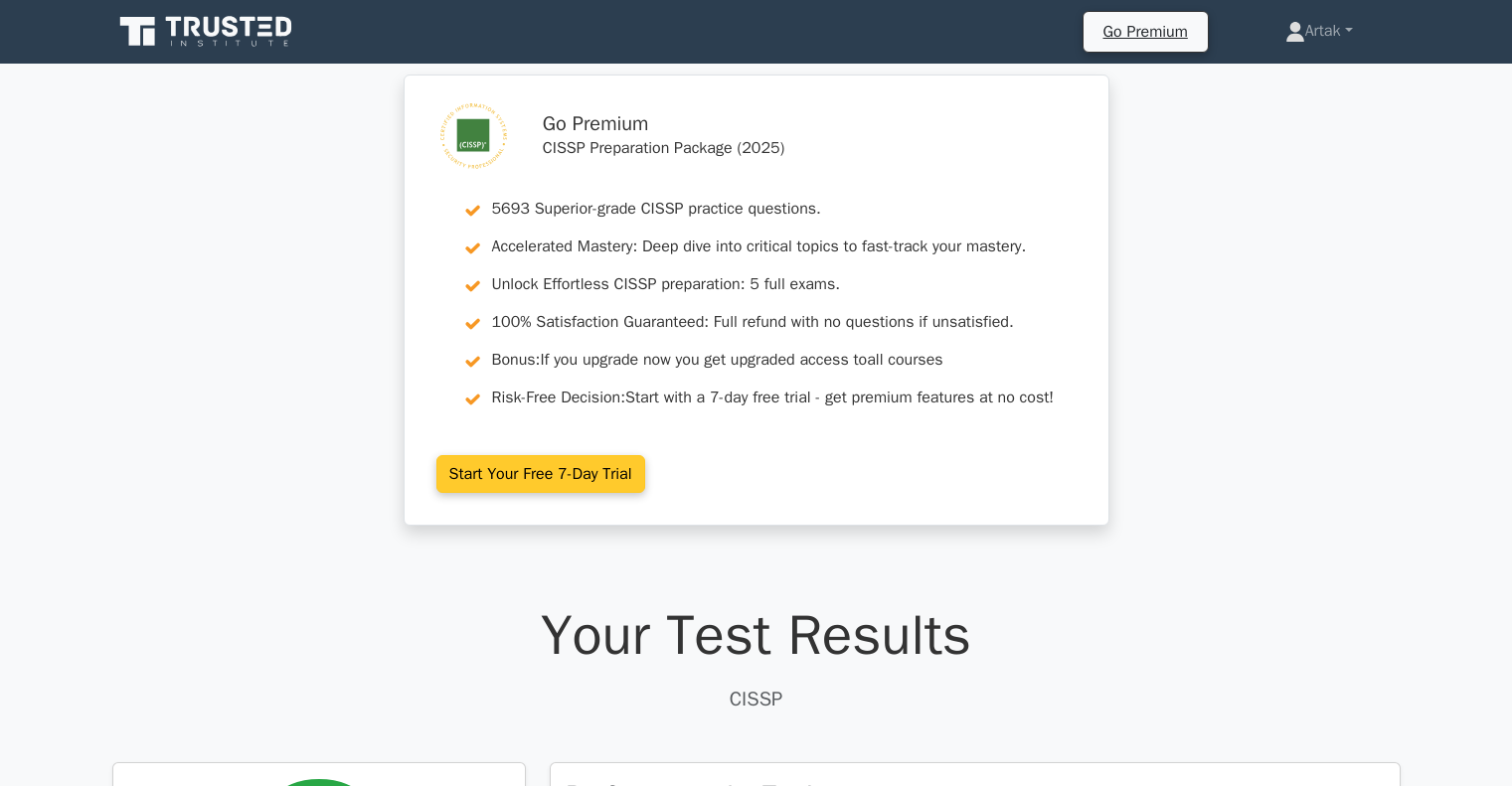 scroll, scrollTop: 0, scrollLeft: 0, axis: both 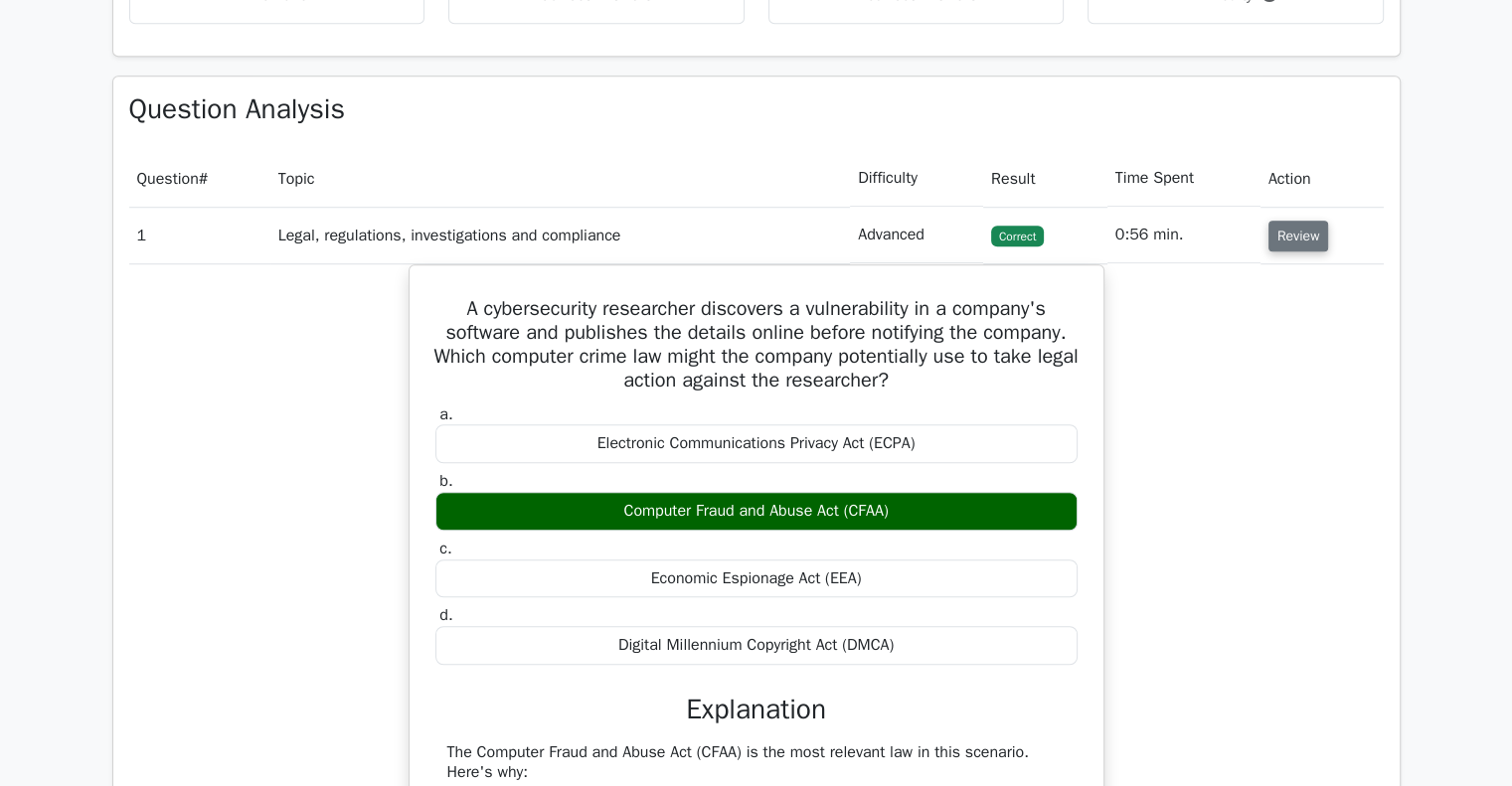 click on "Review" at bounding box center [1298, 236] 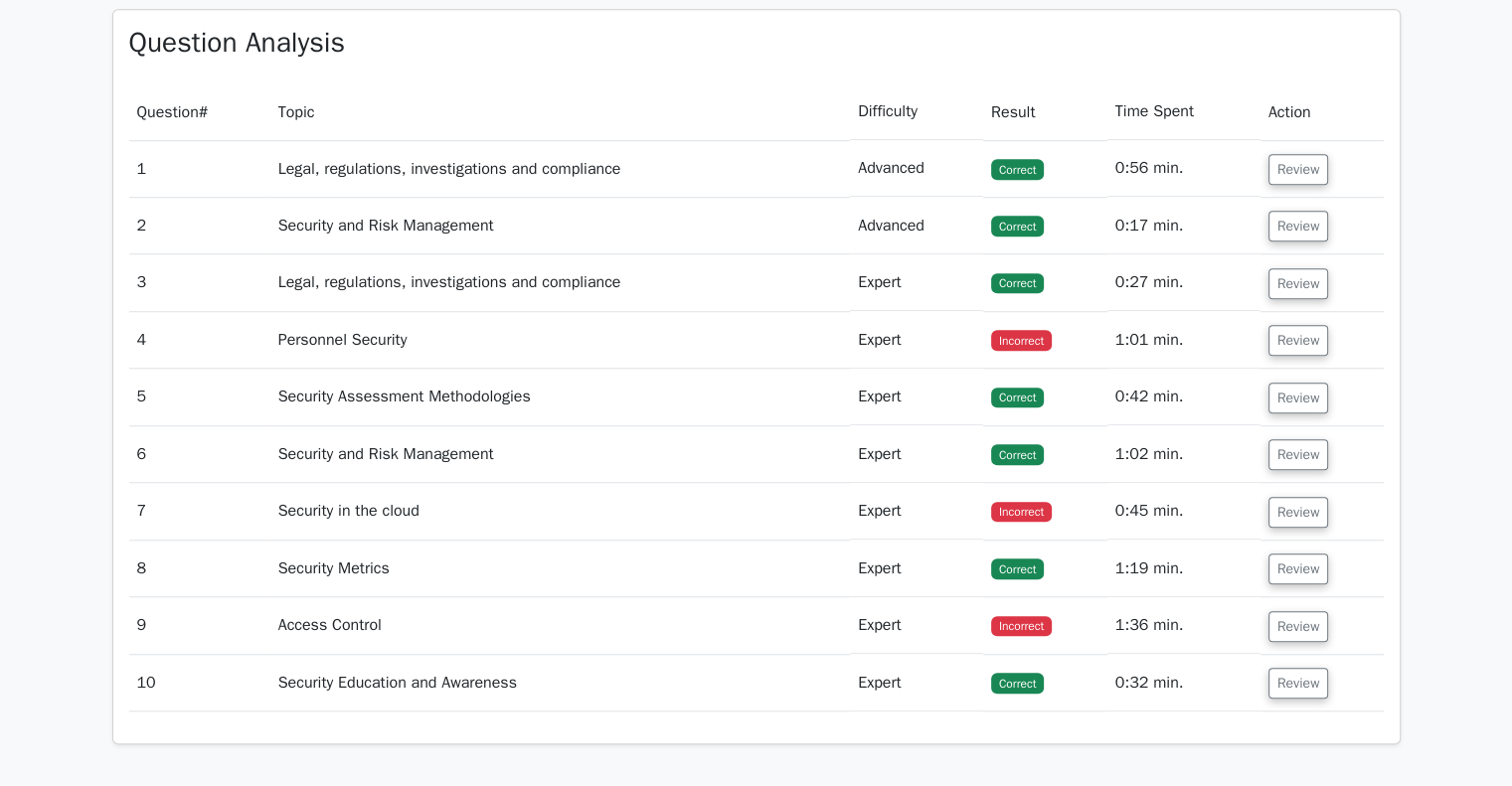 scroll, scrollTop: 1590, scrollLeft: 0, axis: vertical 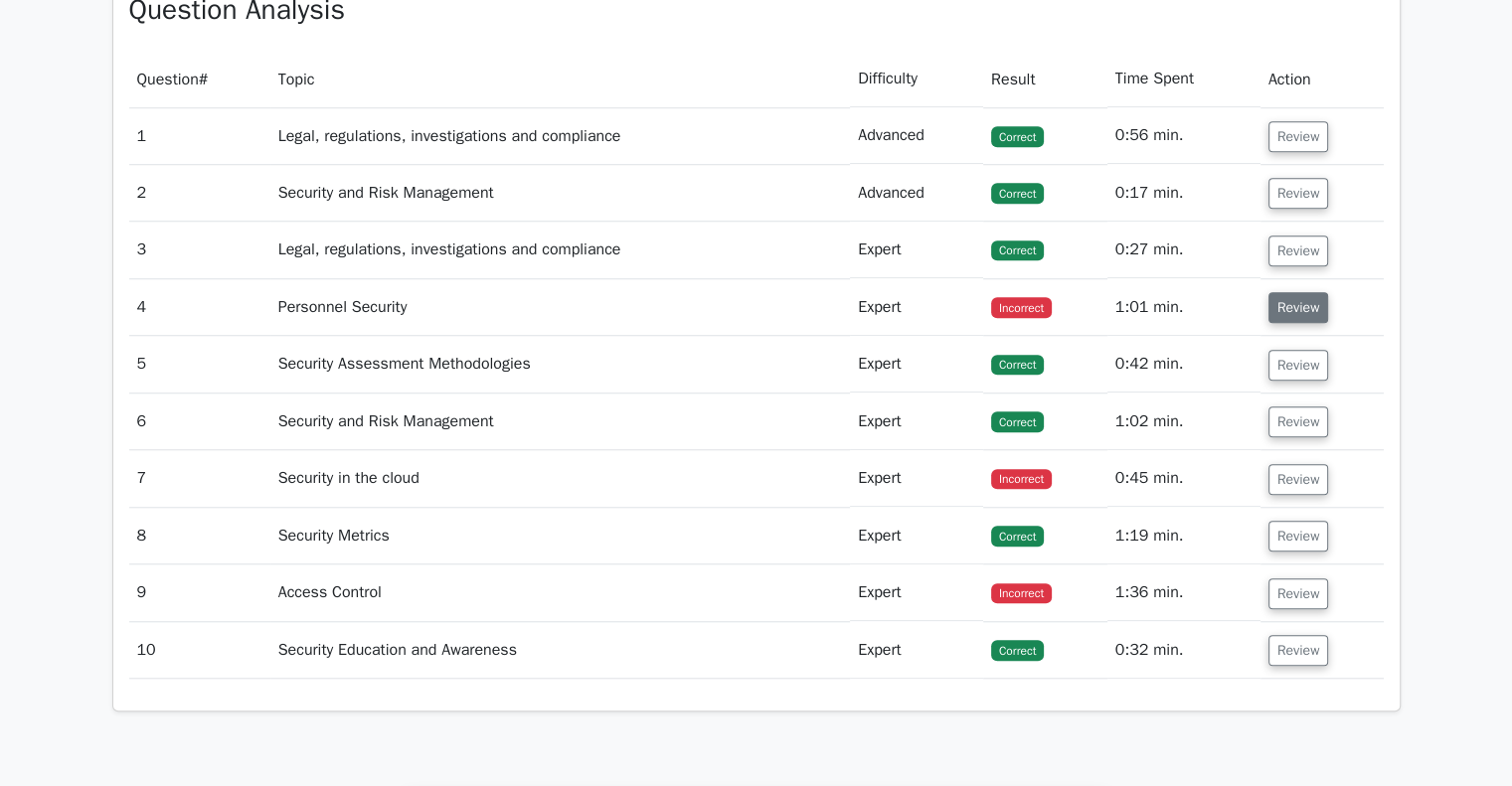 click on "Review" at bounding box center [1298, 307] 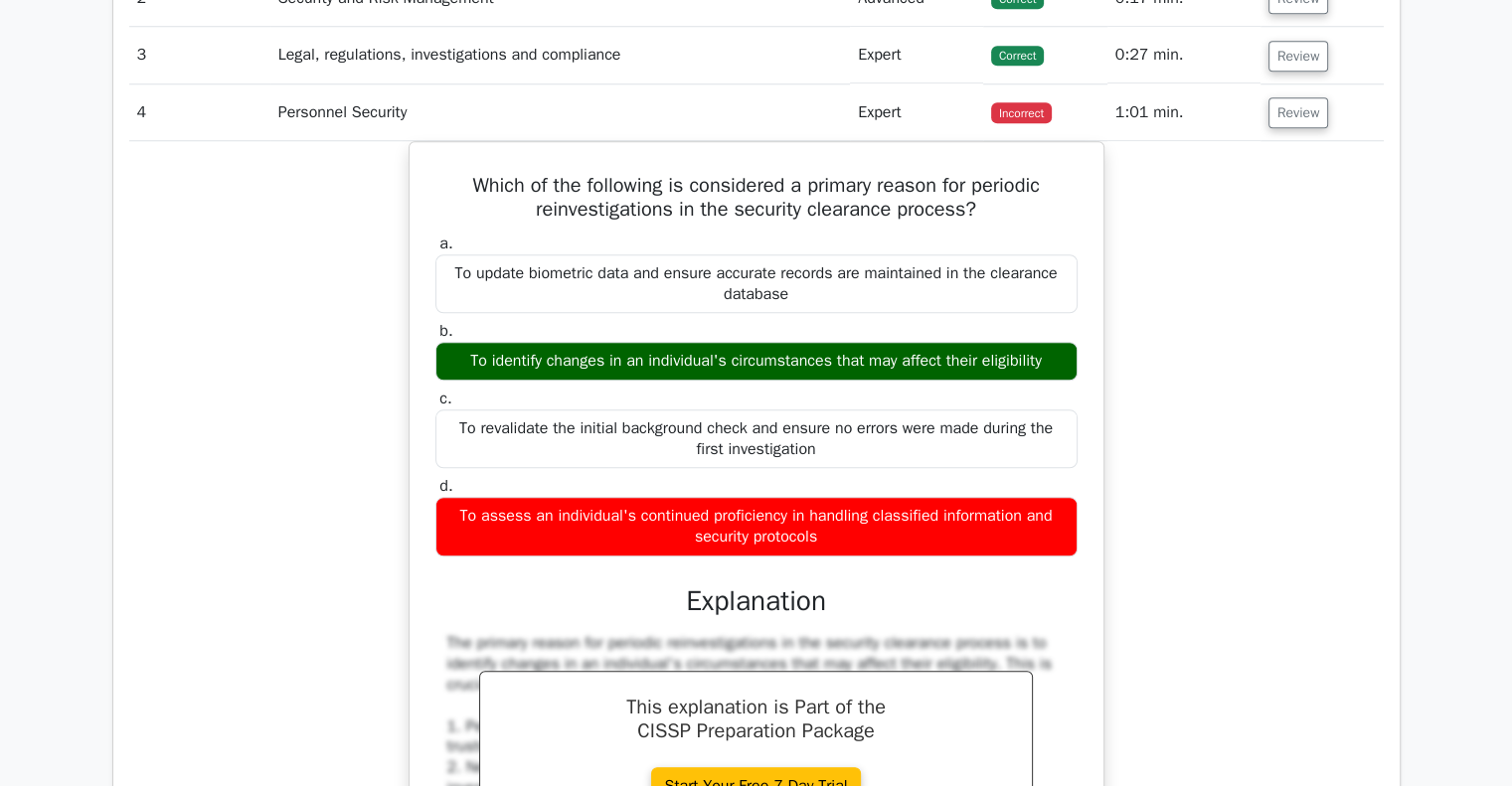 scroll, scrollTop: 1789, scrollLeft: 0, axis: vertical 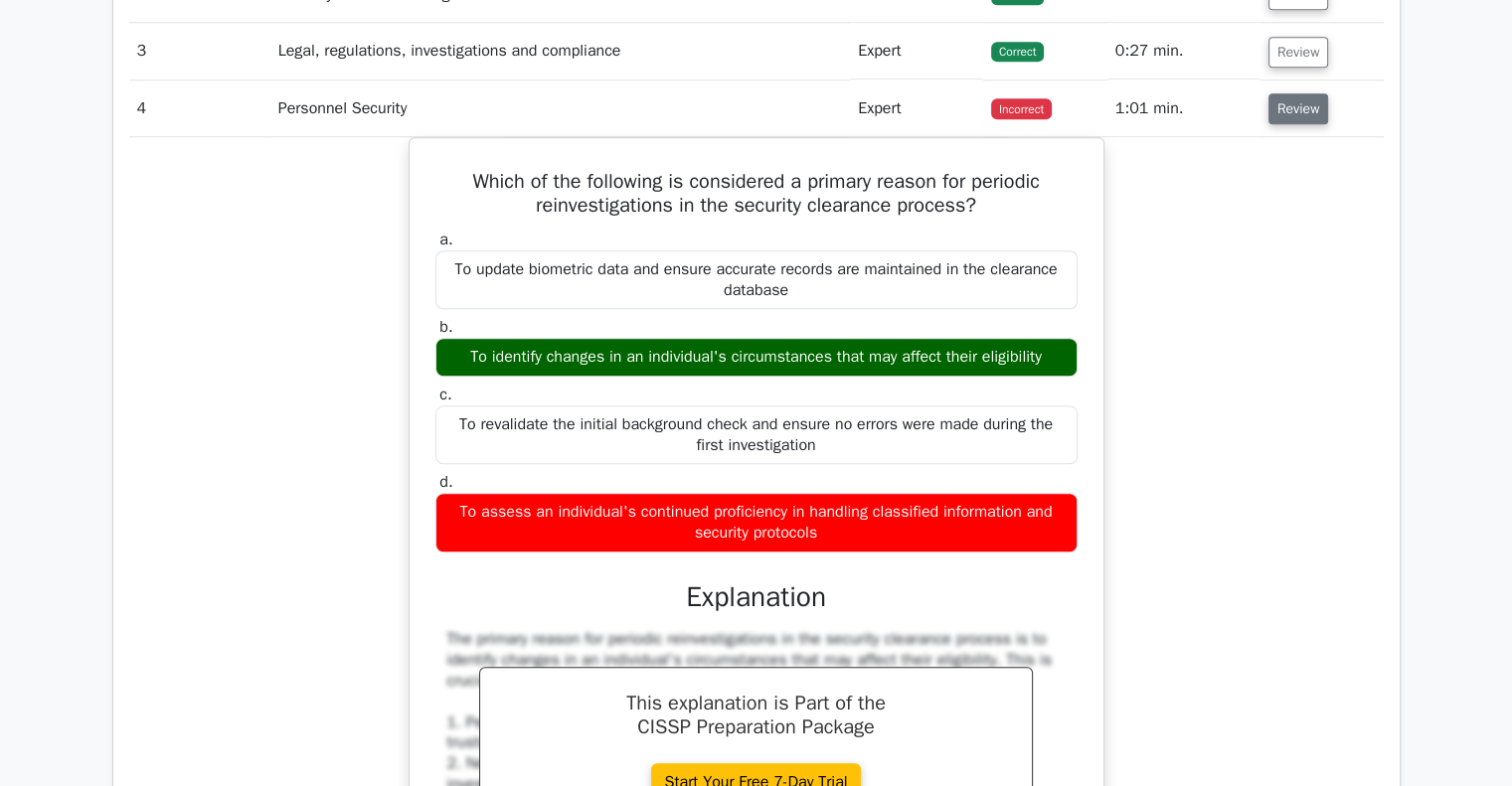 click on "Review" at bounding box center (1298, 108) 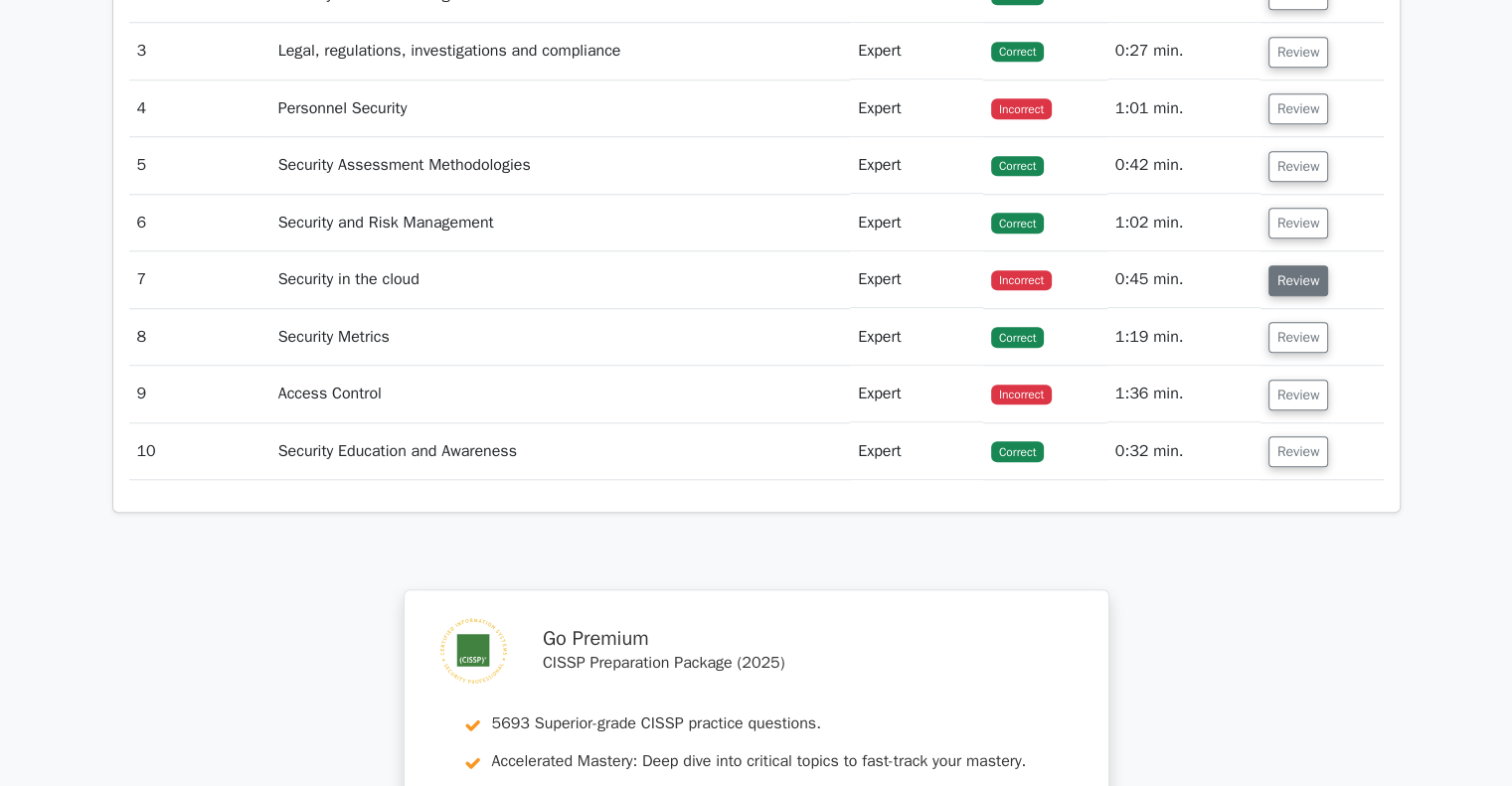 click on "Review" at bounding box center [1298, 280] 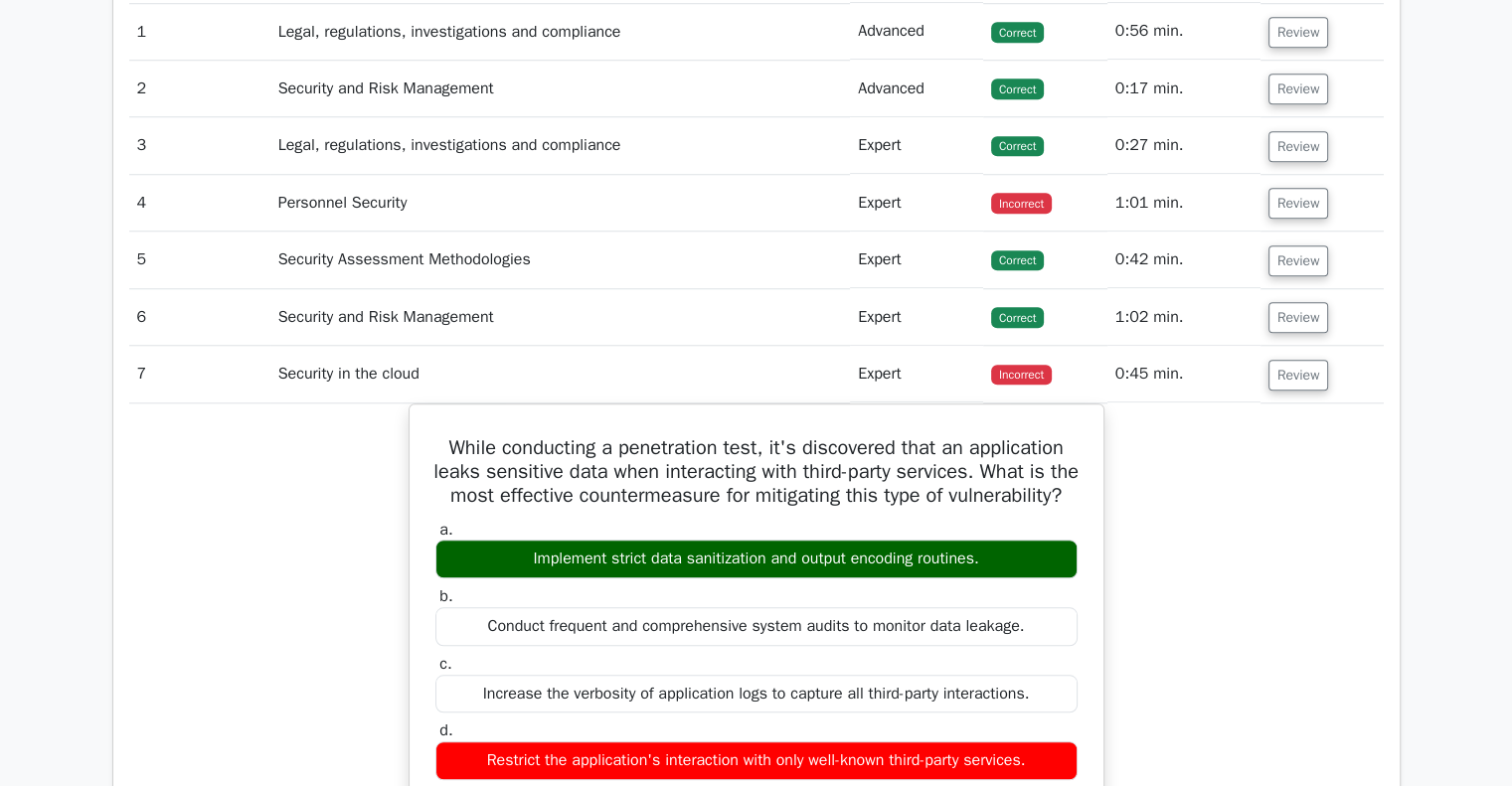 scroll, scrollTop: 1689, scrollLeft: 0, axis: vertical 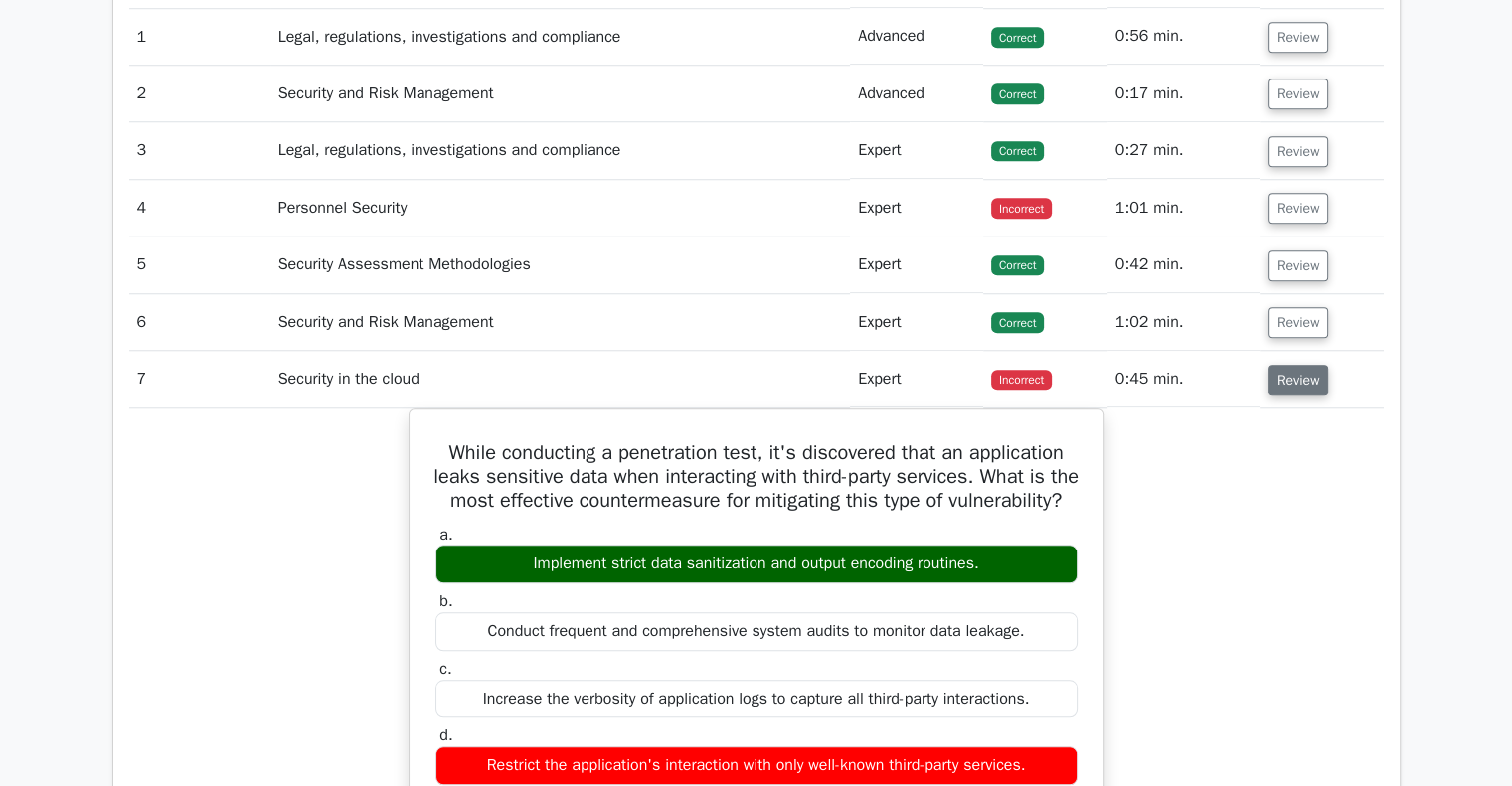 click on "Review" at bounding box center (1298, 380) 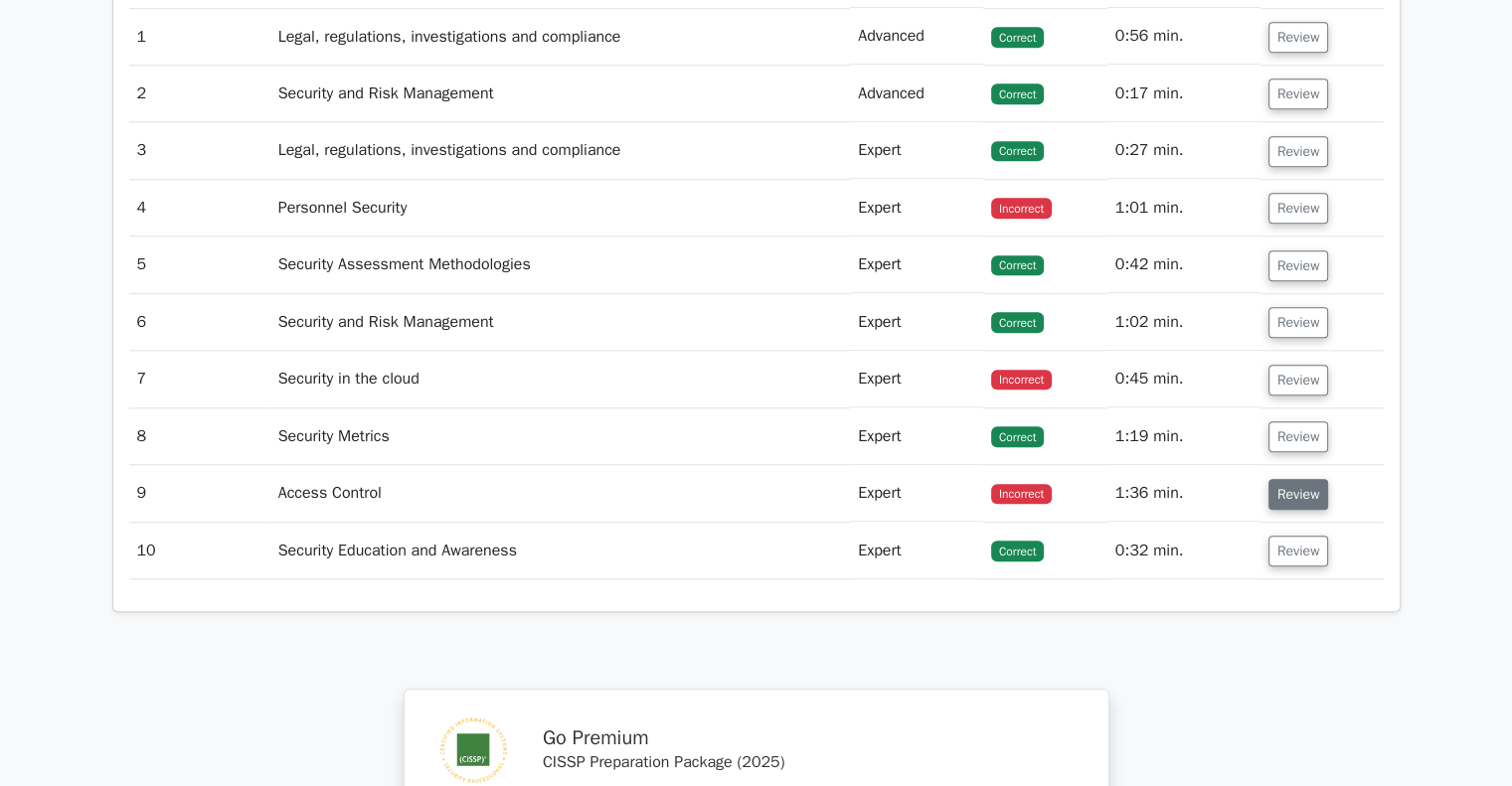 click on "Review" at bounding box center (1298, 494) 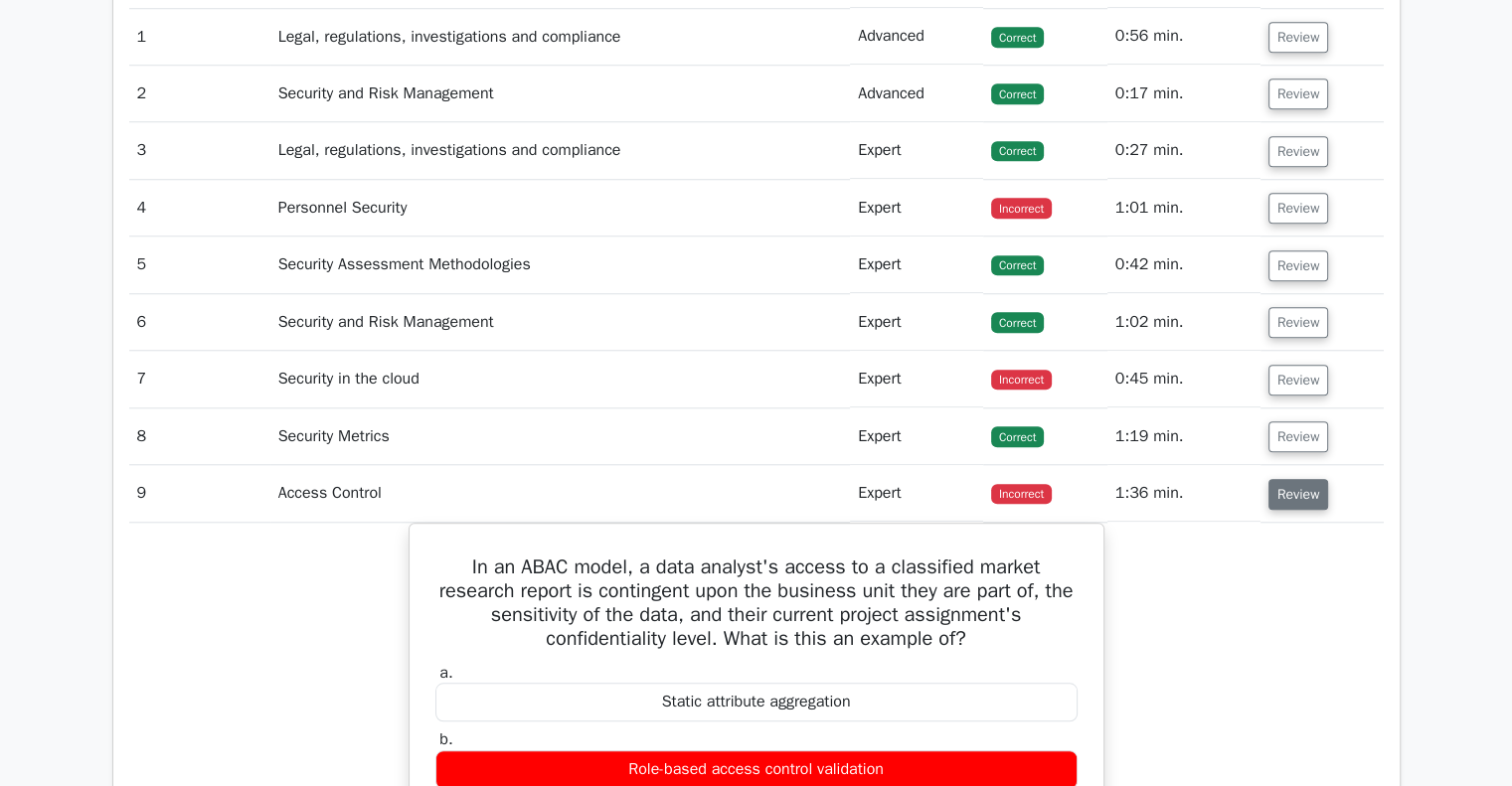 click on "Review" at bounding box center (1298, 494) 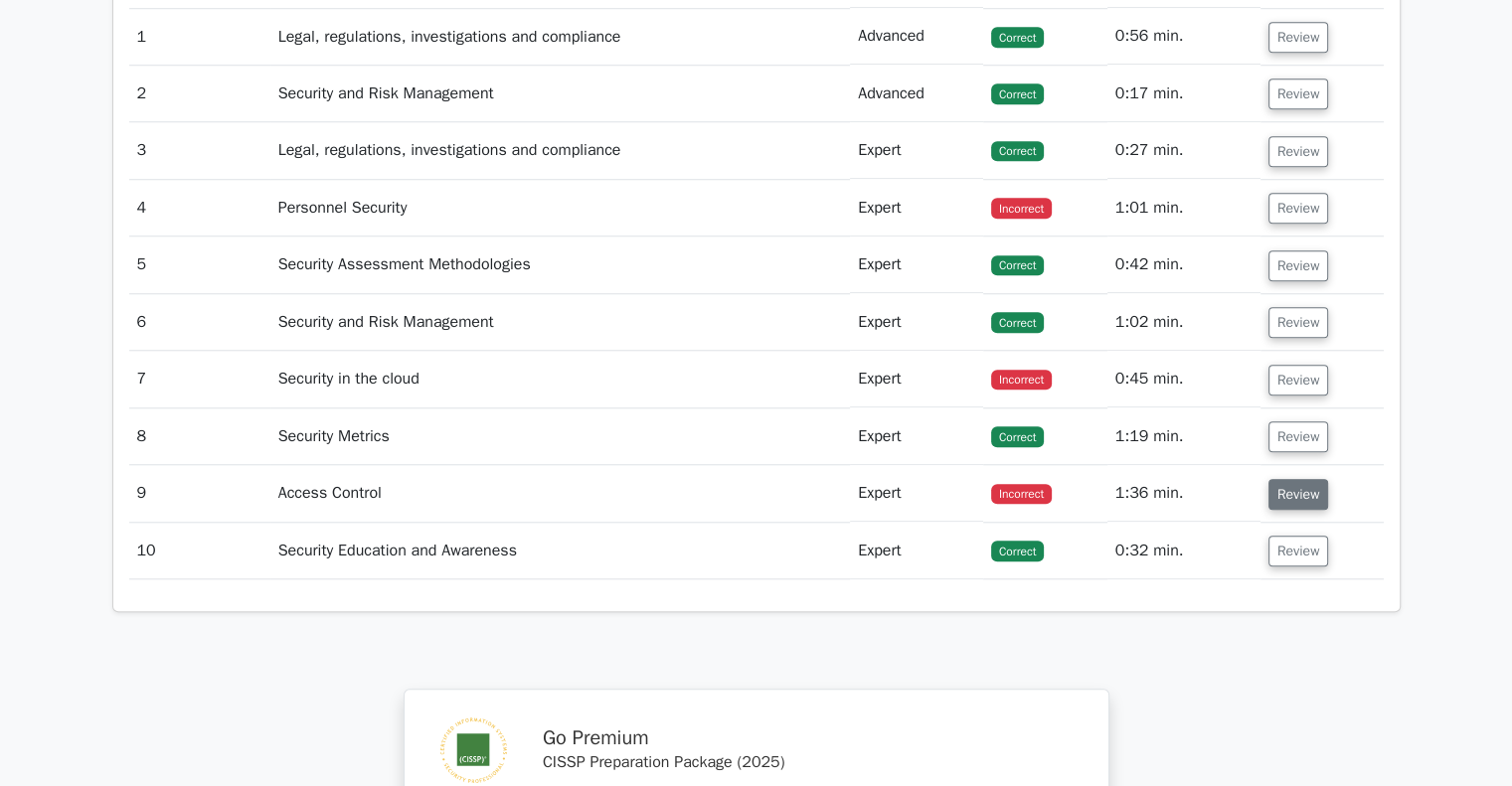 click on "Review" at bounding box center (1298, 494) 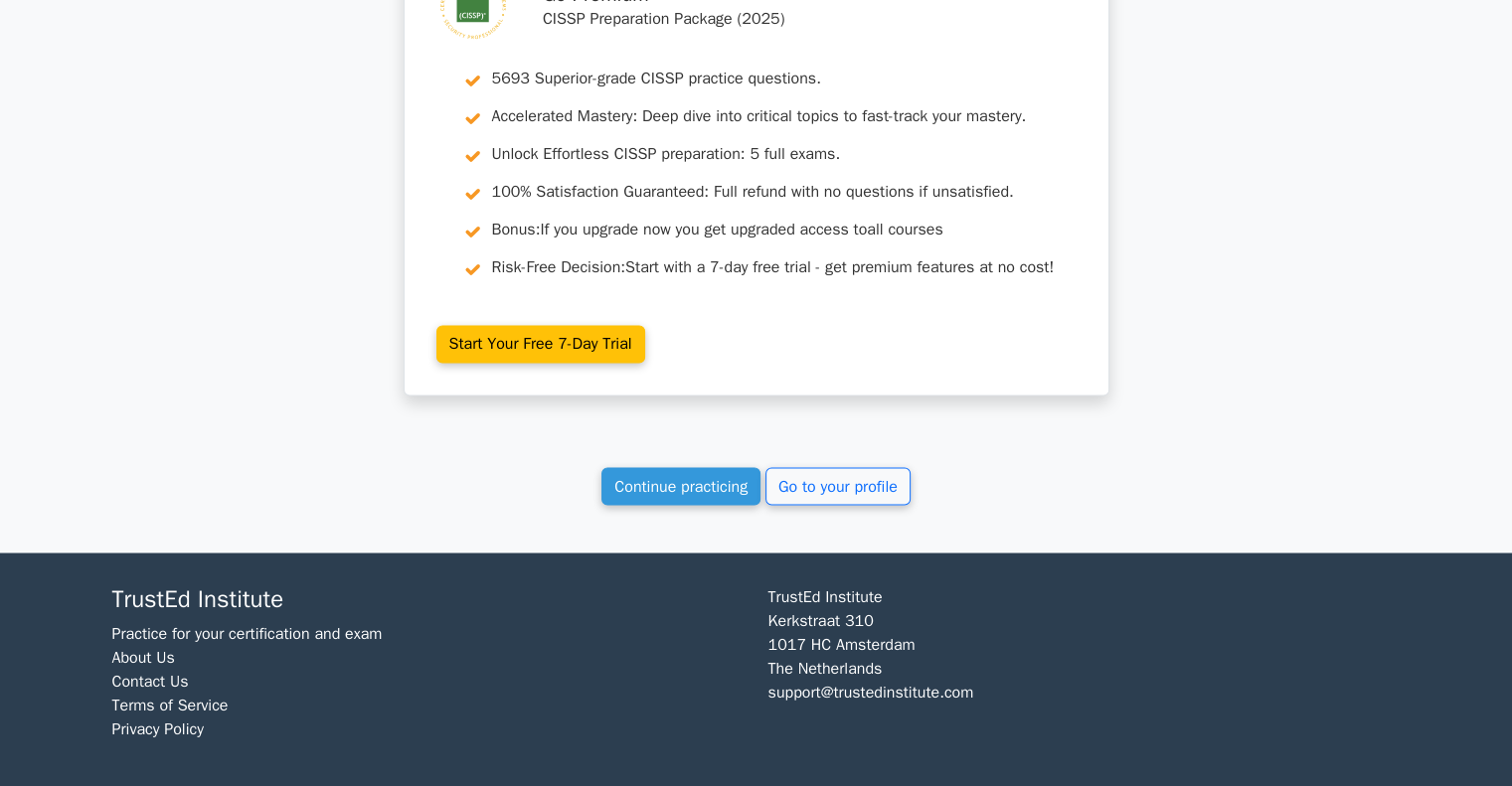 scroll, scrollTop: 3359, scrollLeft: 0, axis: vertical 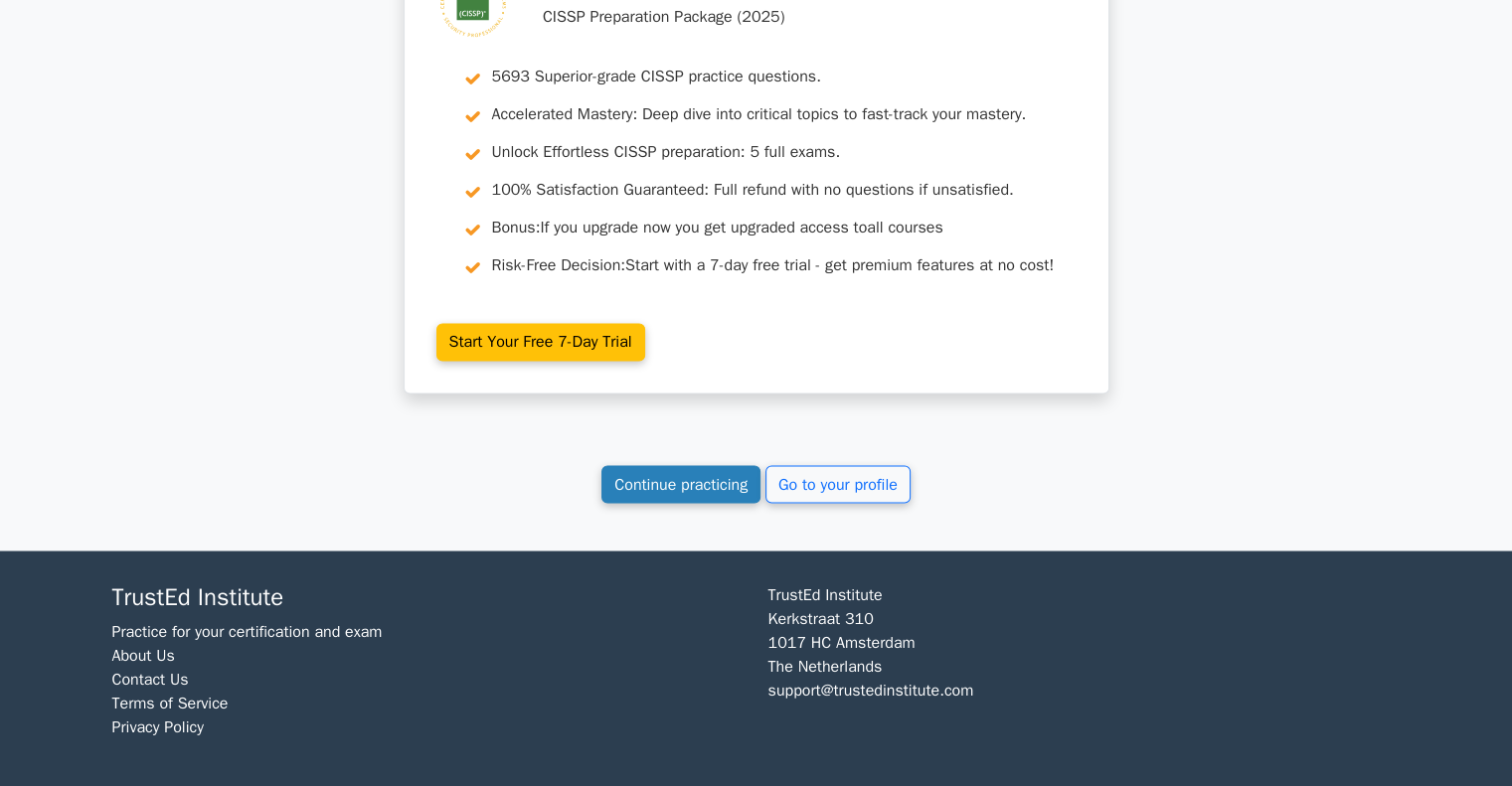 click on "Continue practicing" at bounding box center (681, 484) 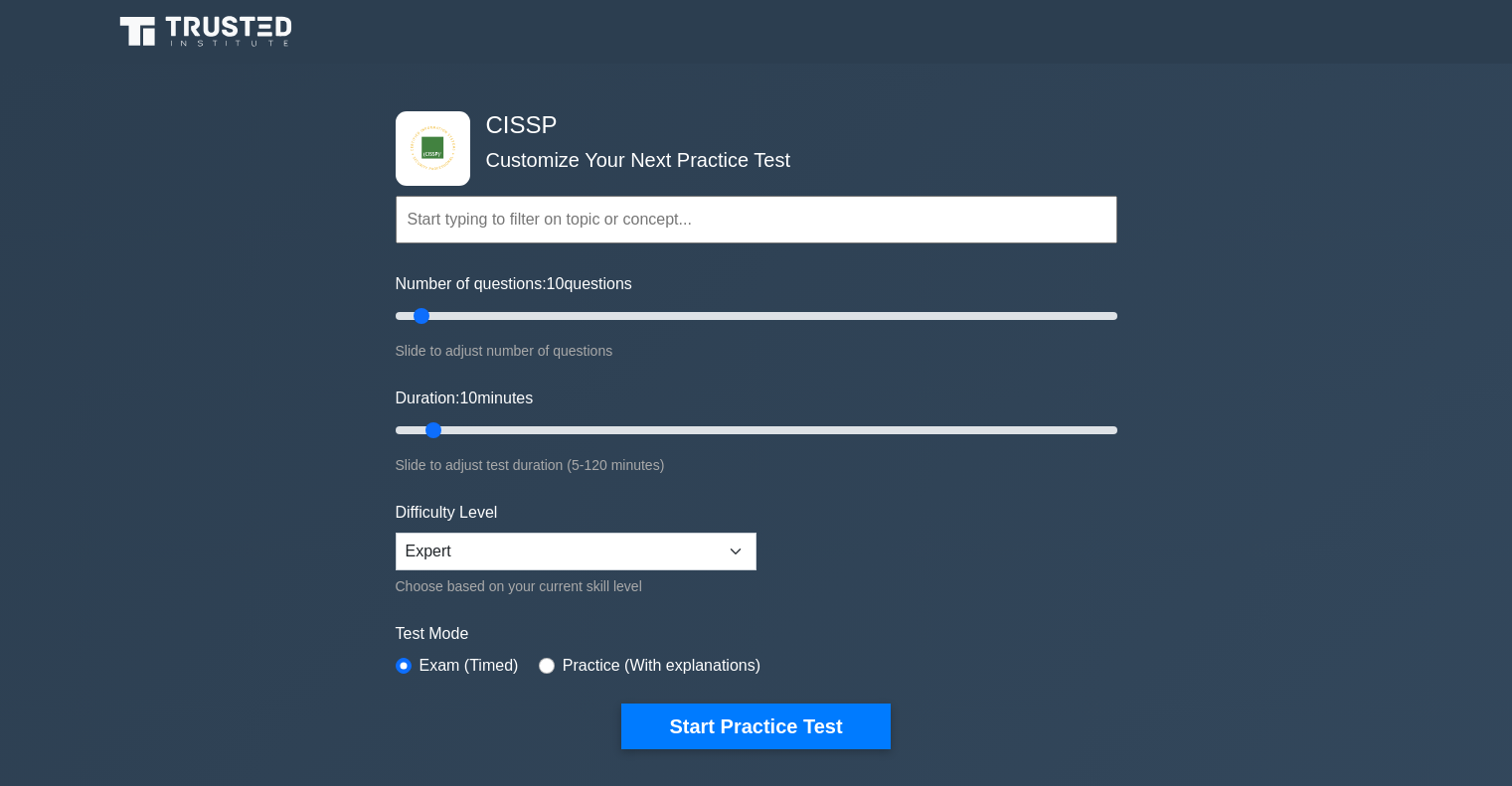scroll, scrollTop: 0, scrollLeft: 0, axis: both 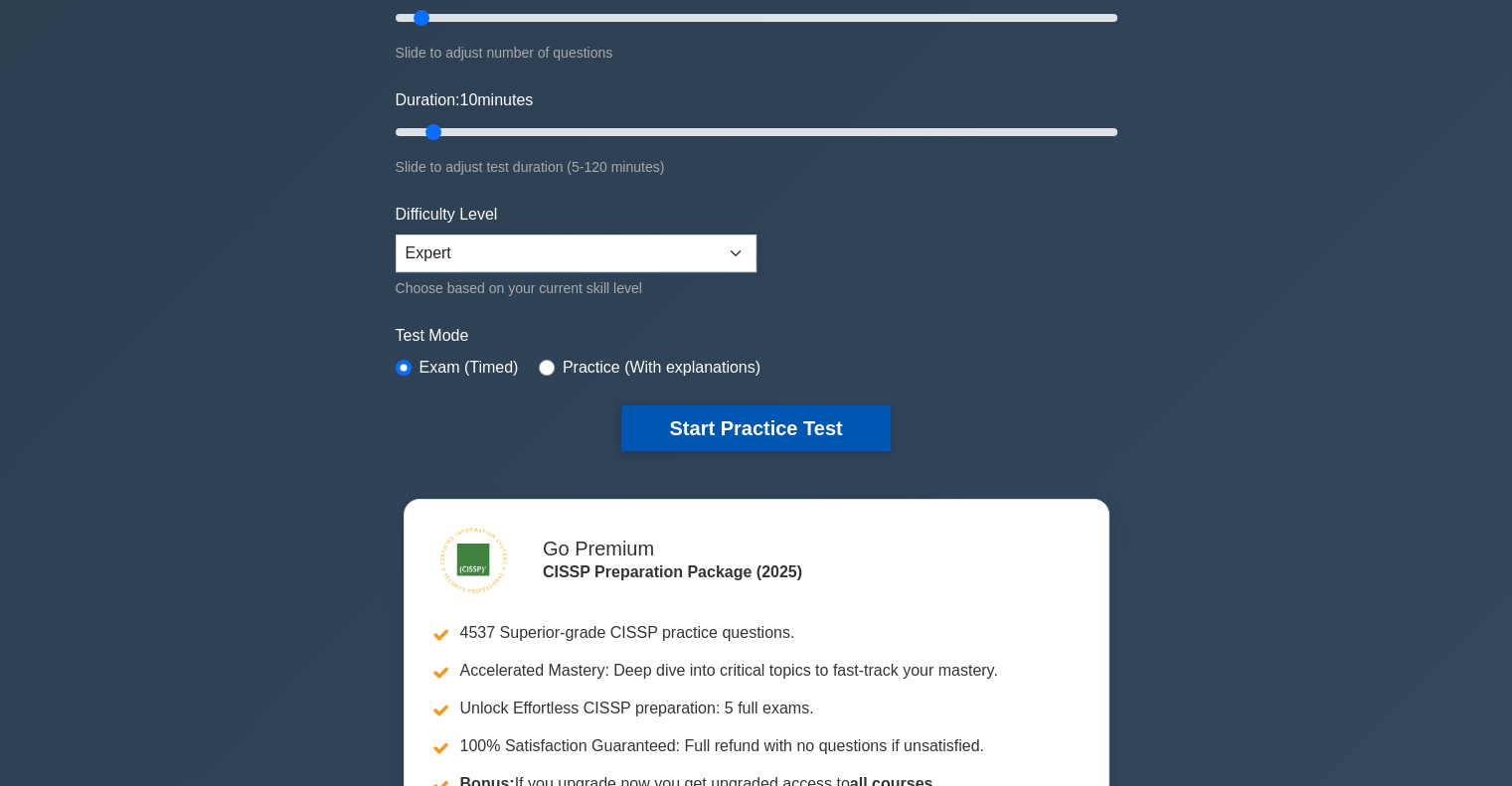 click on "Start Practice Test" at bounding box center [756, 428] 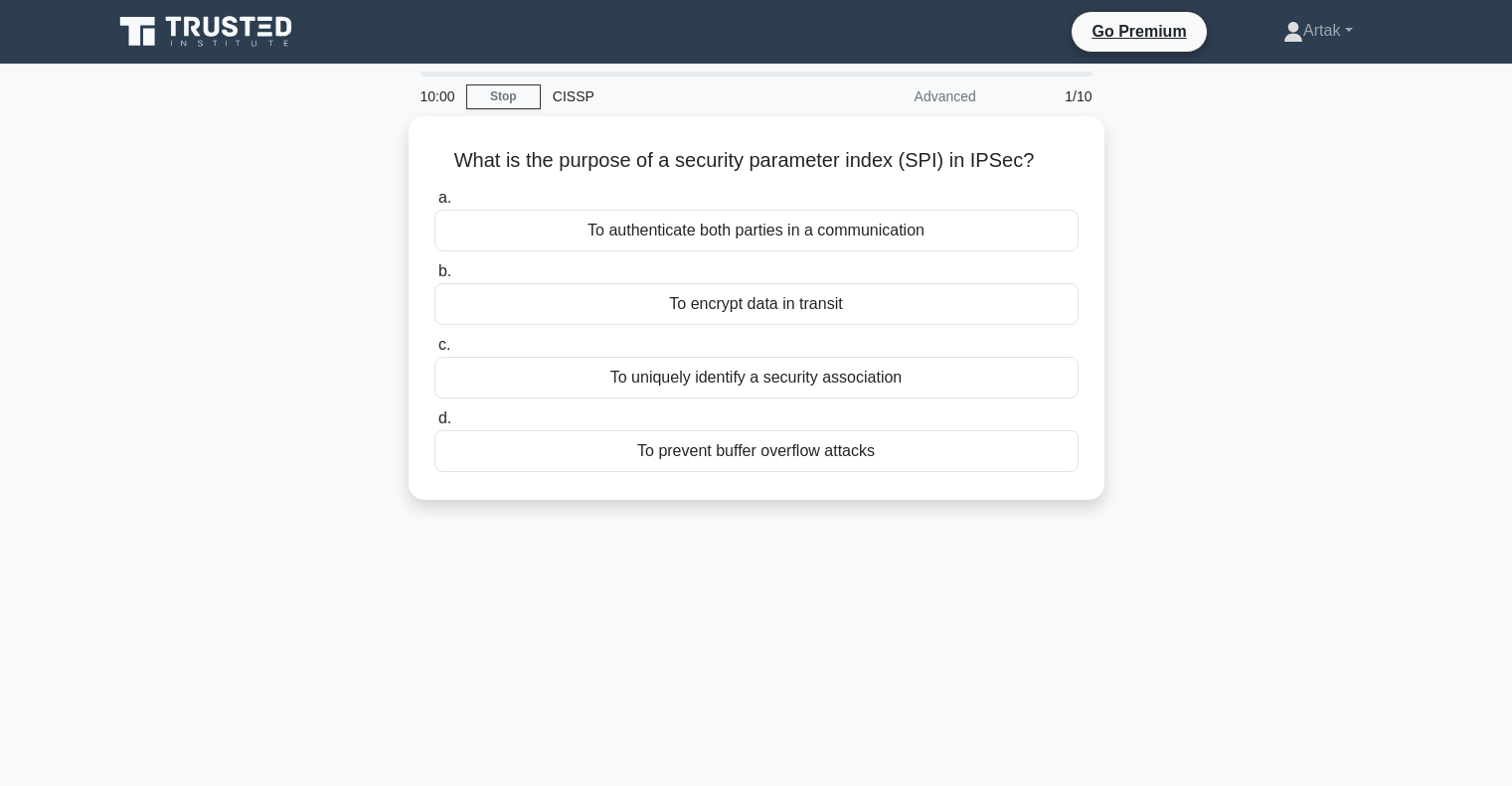 scroll, scrollTop: 0, scrollLeft: 0, axis: both 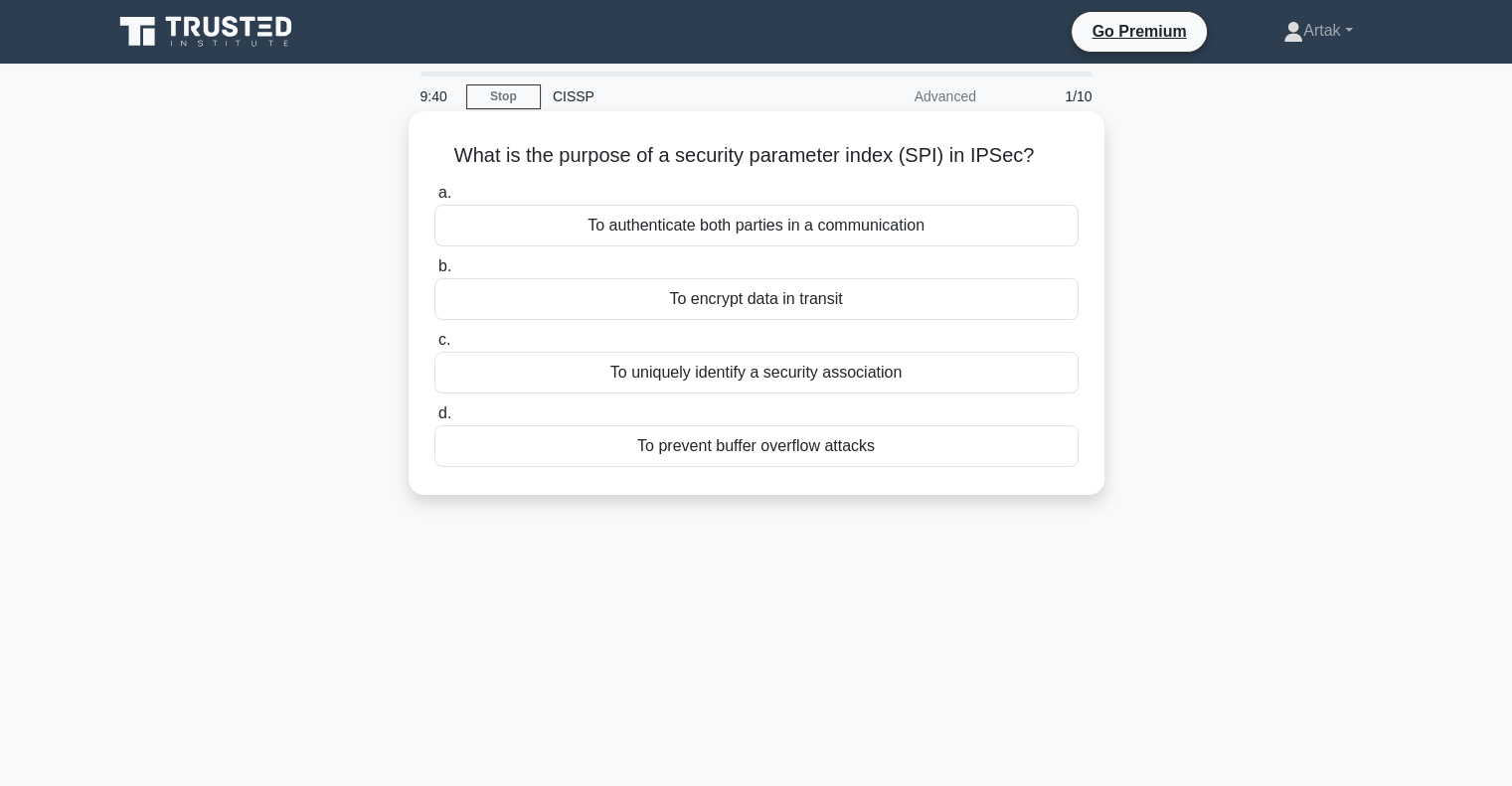 click on "To uniquely identify a security association" at bounding box center (756, 373) 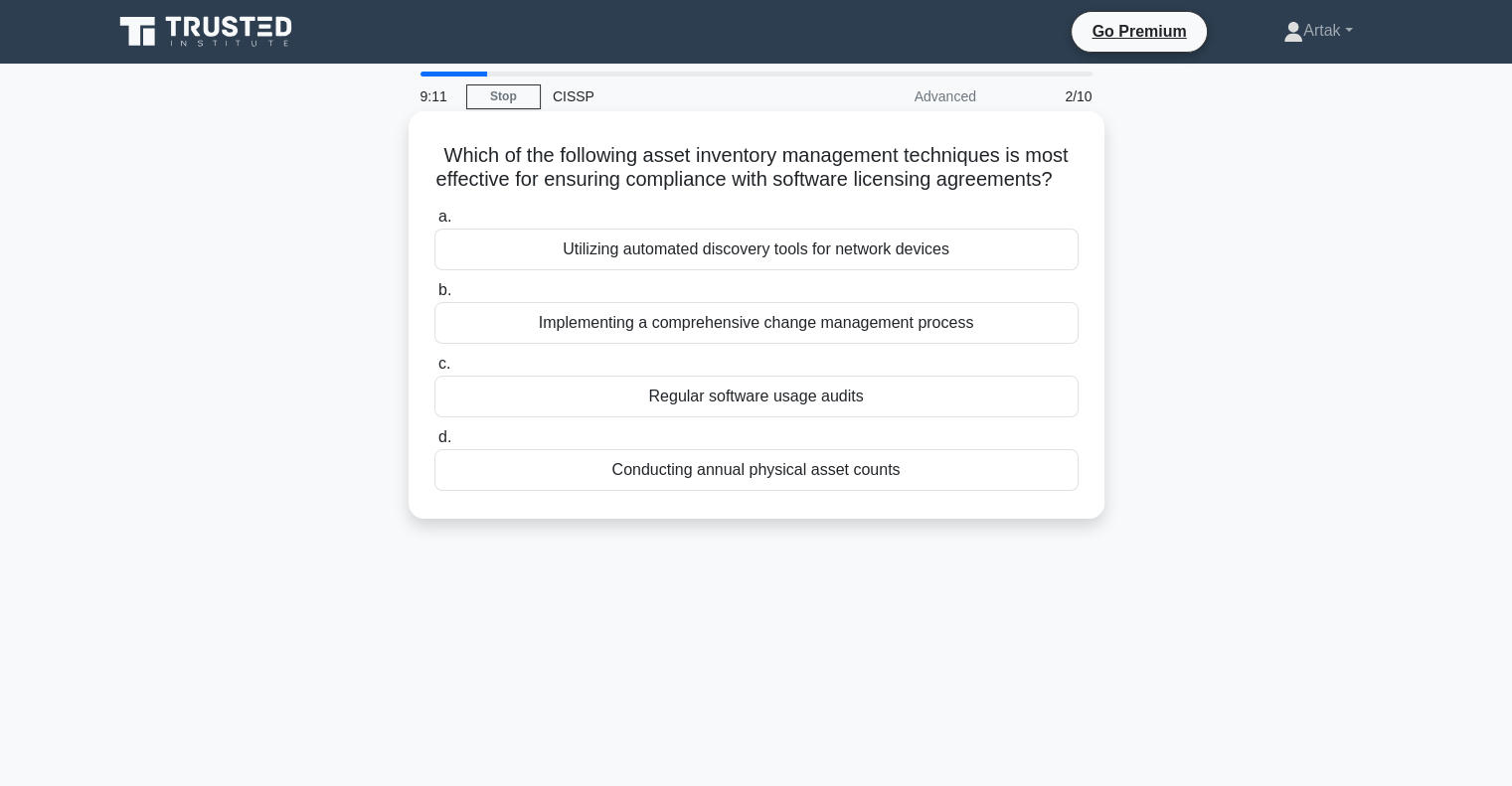 click on "Regular software usage audits" at bounding box center [756, 396] 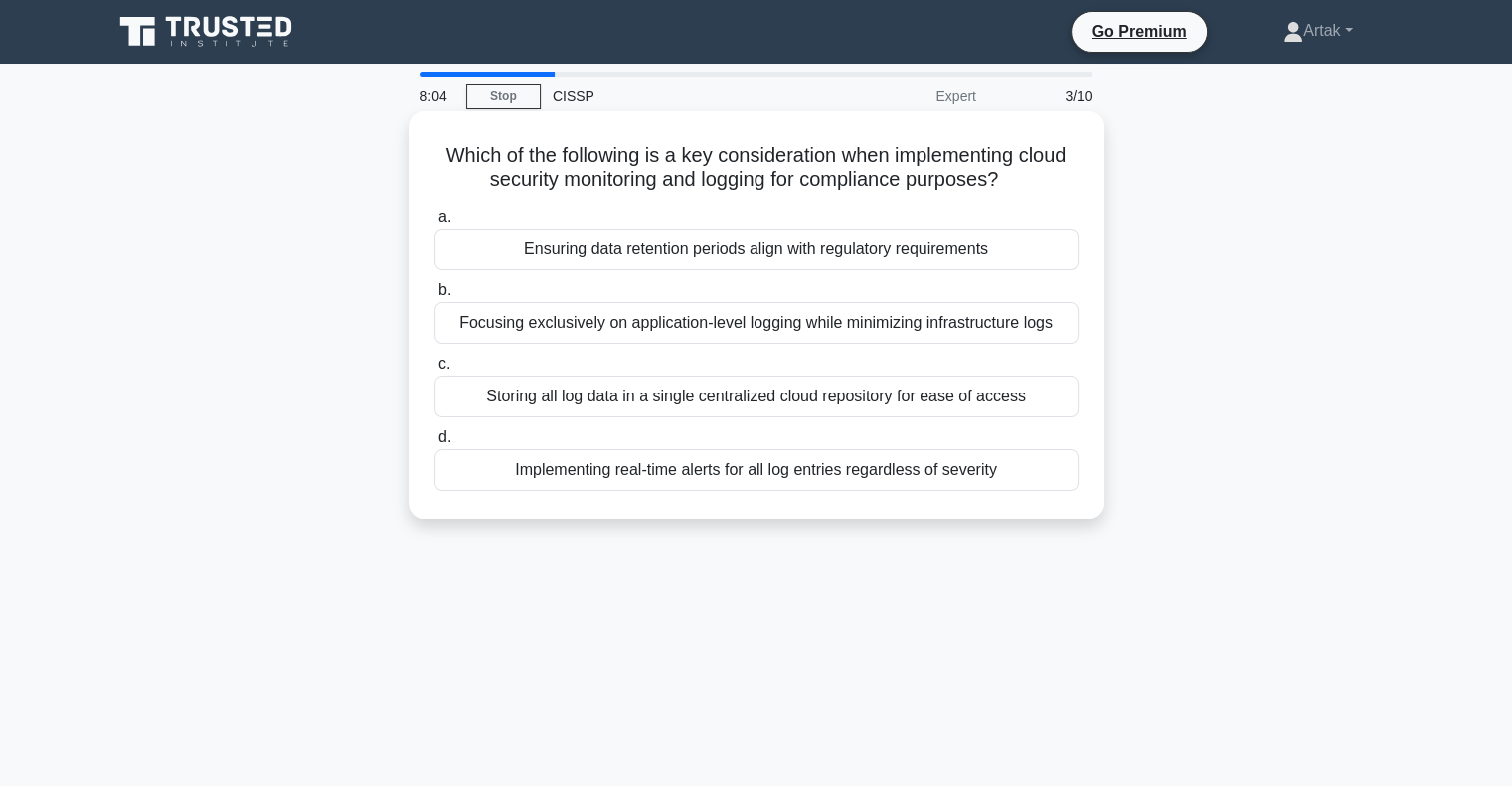 click on "Ensuring data retention periods align with regulatory requirements" at bounding box center (756, 249) 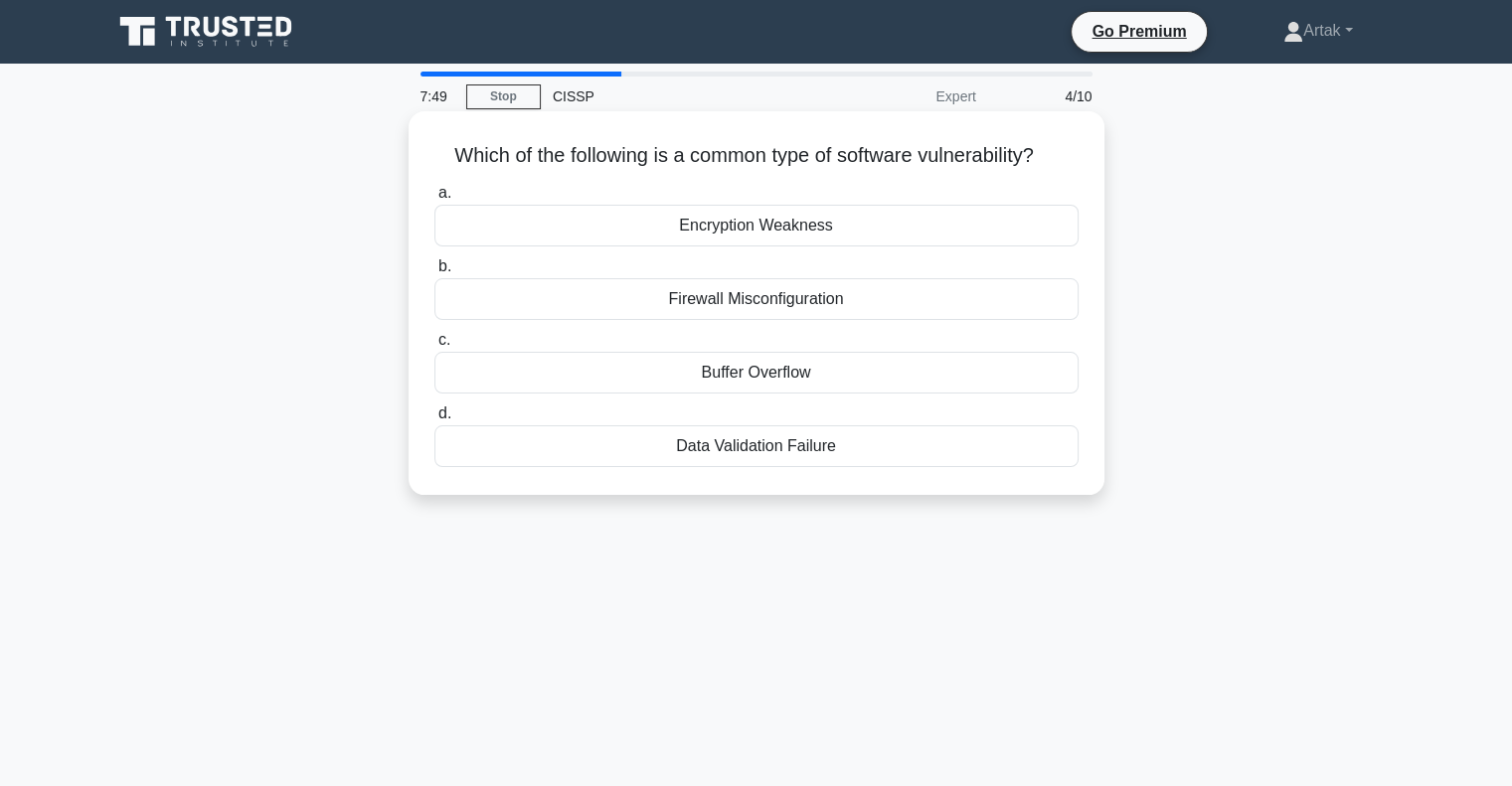 click on "Buffer Overflow" at bounding box center [756, 373] 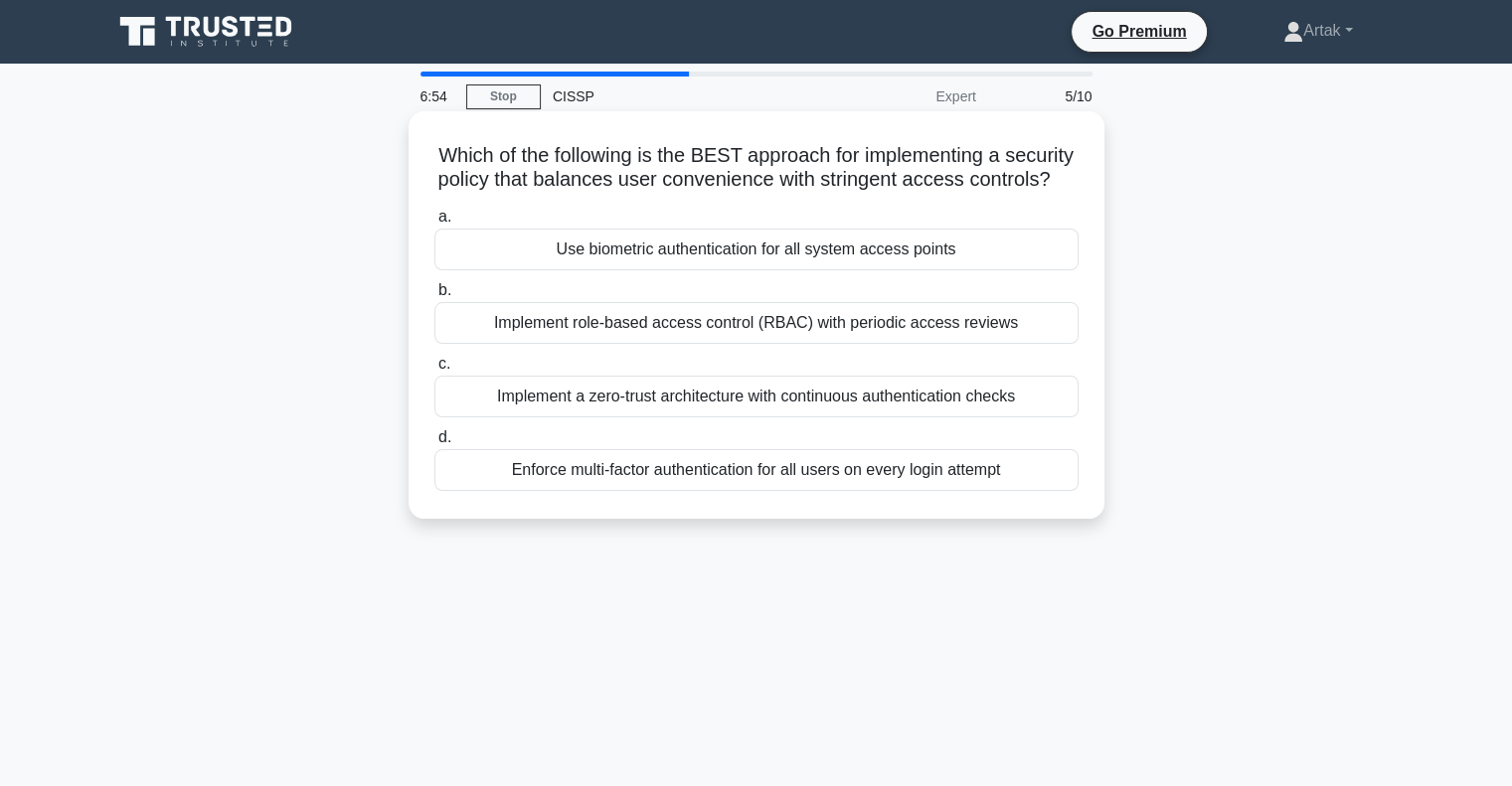click on "Implement role-based access control (RBAC) with periodic access reviews" at bounding box center (756, 323) 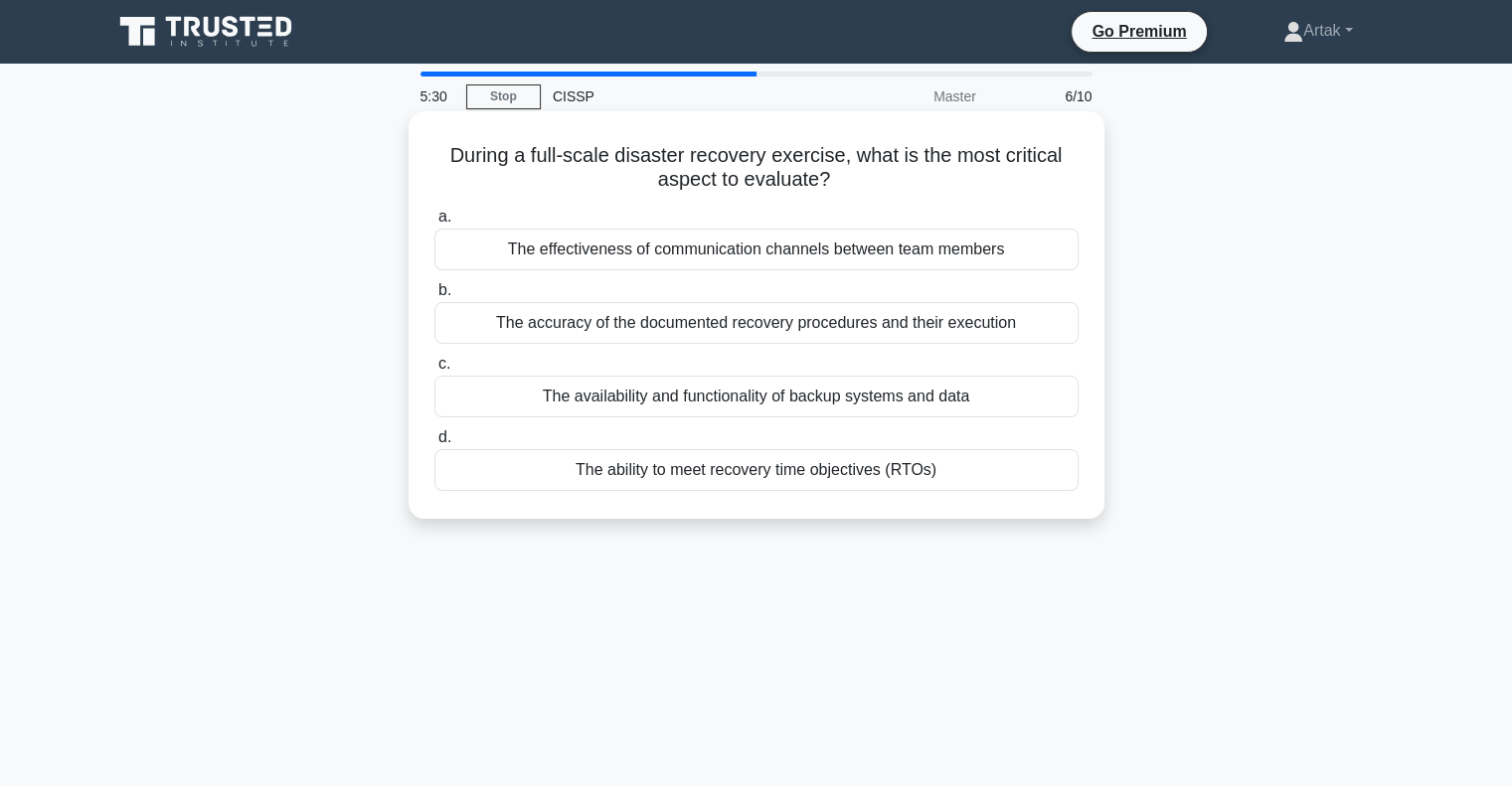 click on "The ability to meet recovery time objectives (RTOs)" at bounding box center [756, 470] 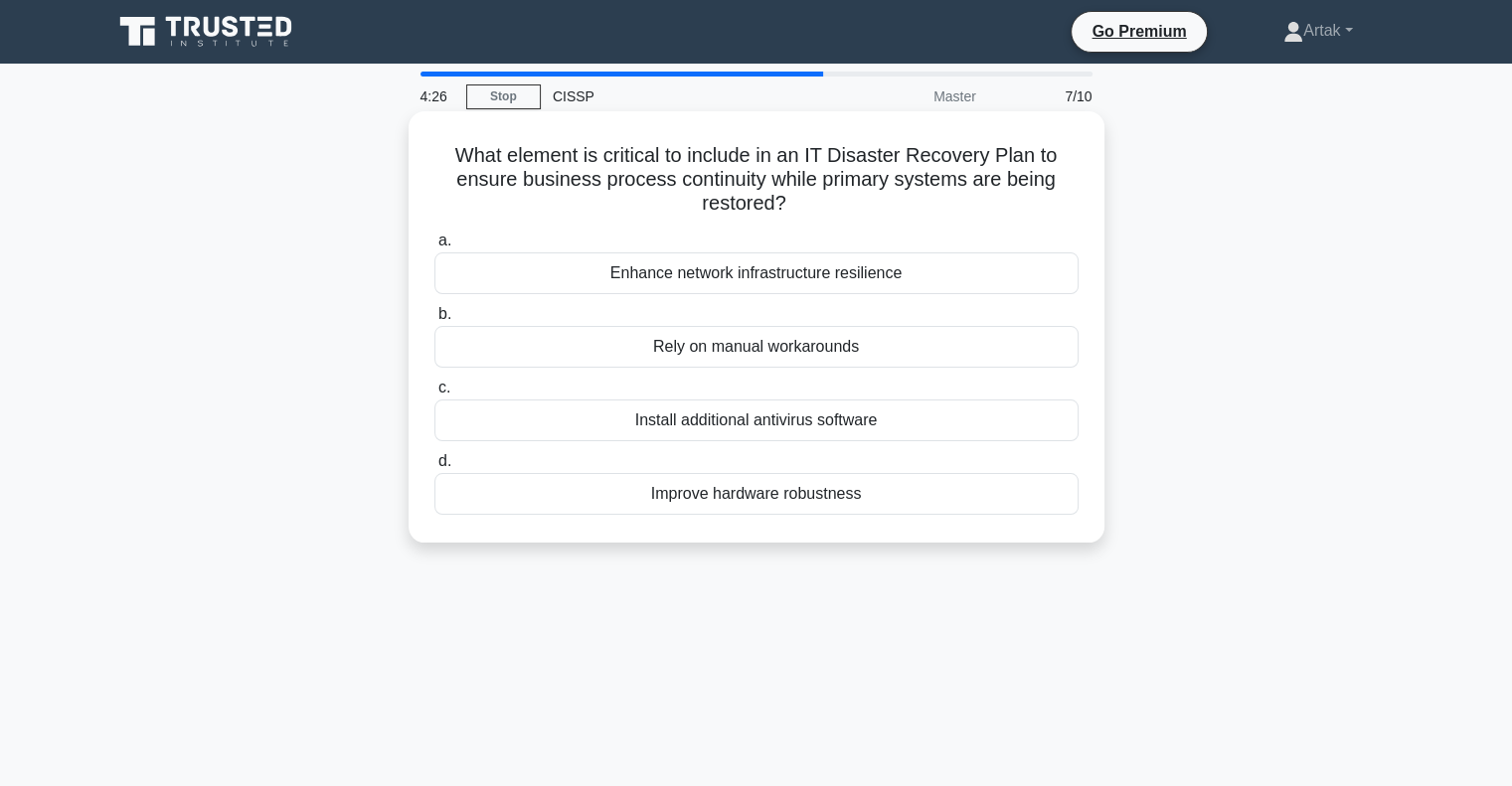 click on "Enhance network infrastructure resilience" at bounding box center (756, 273) 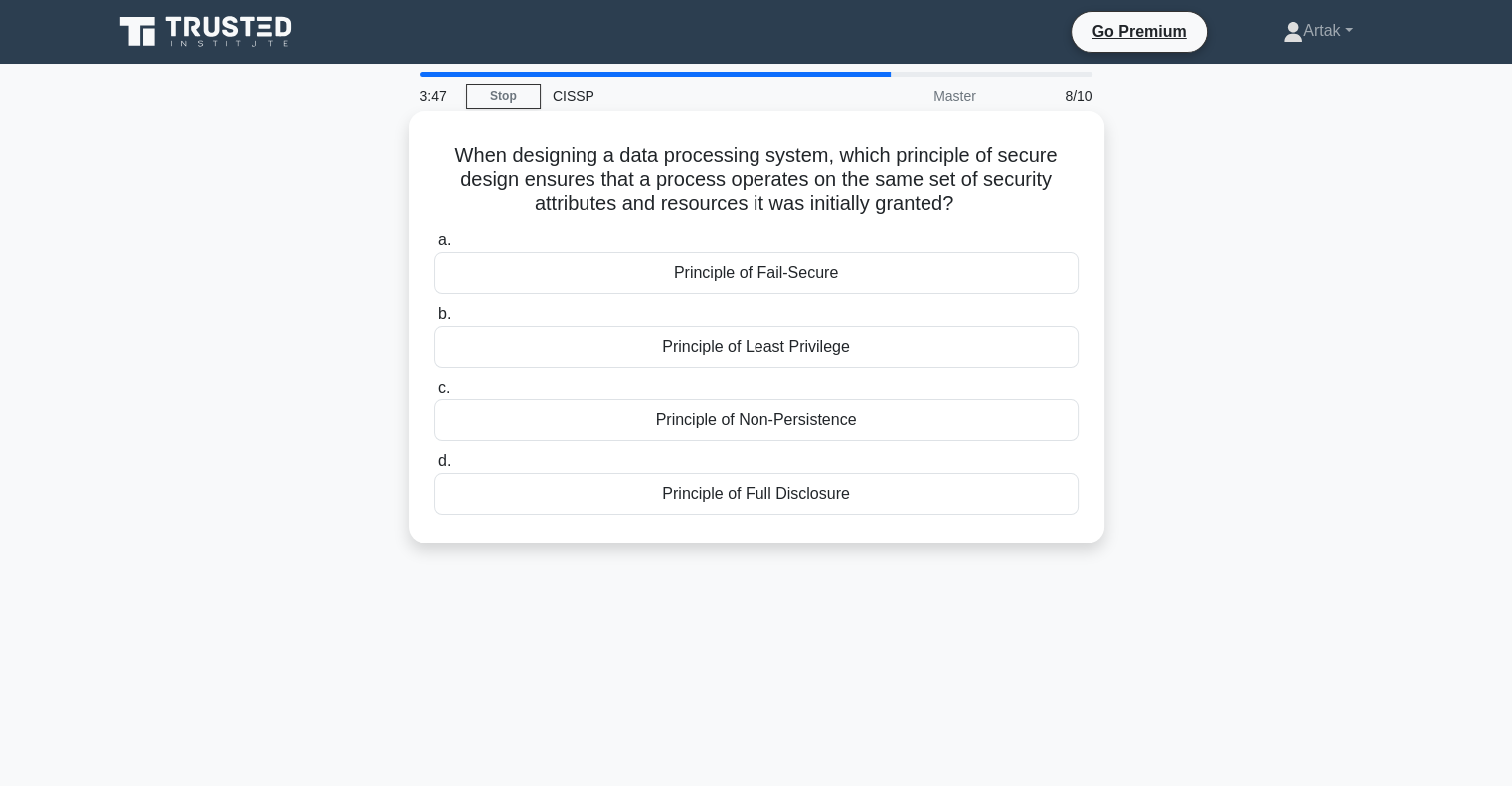 click on "Principle of Least Privilege" at bounding box center [756, 347] 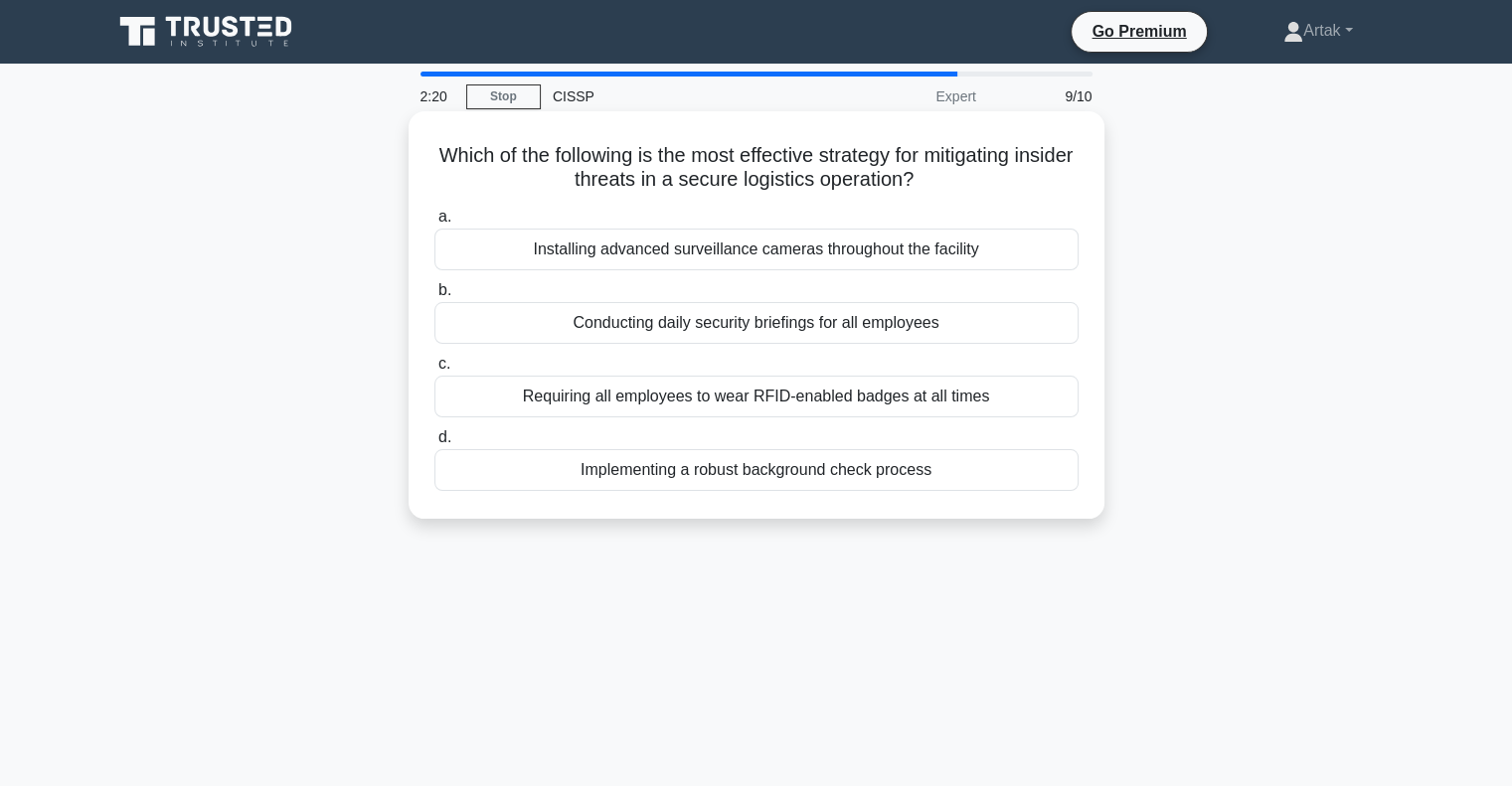 click on "Implementing a robust background check process" at bounding box center (756, 470) 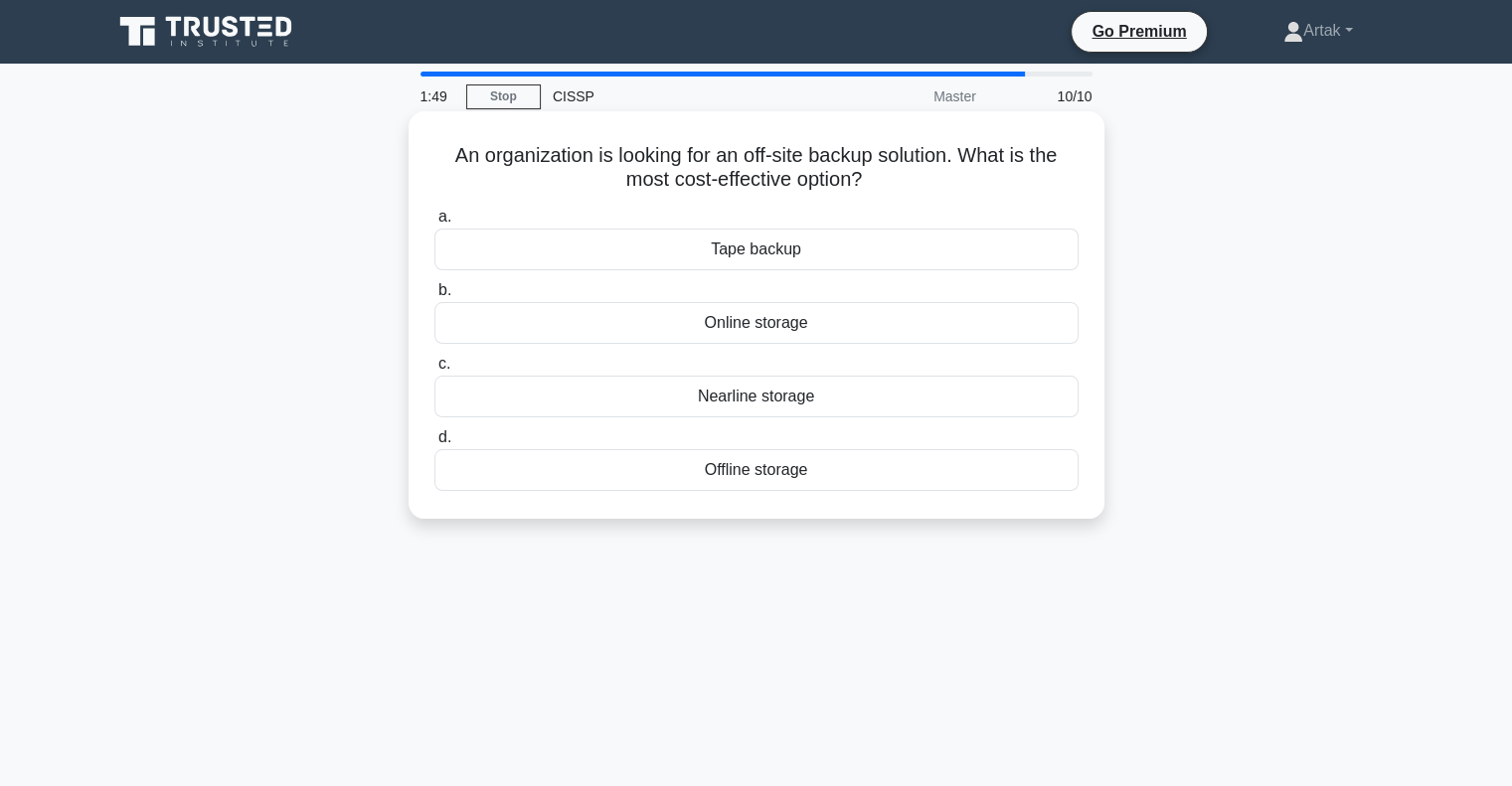 click on "Tape backup" at bounding box center (756, 249) 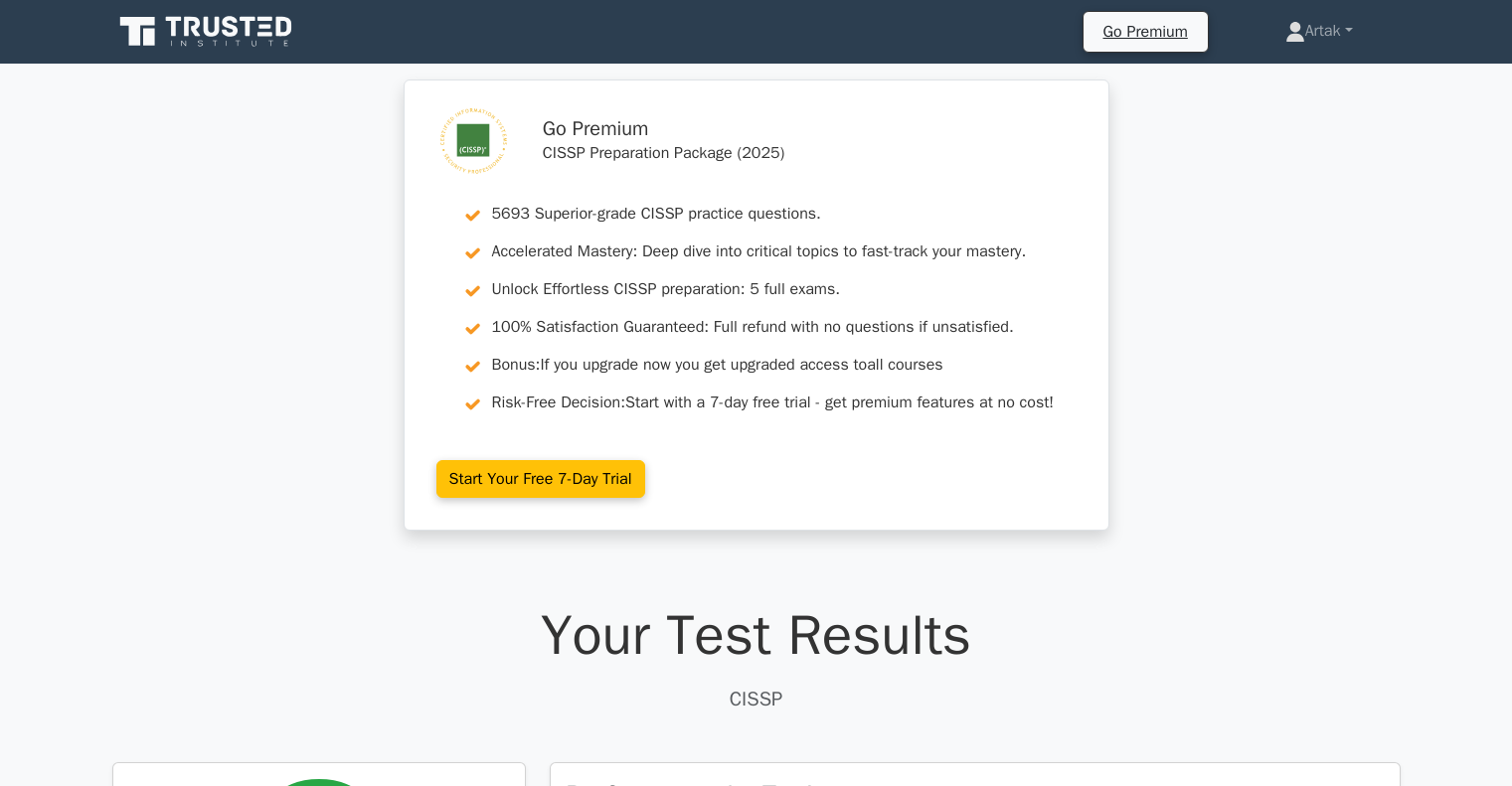 scroll, scrollTop: 0, scrollLeft: 0, axis: both 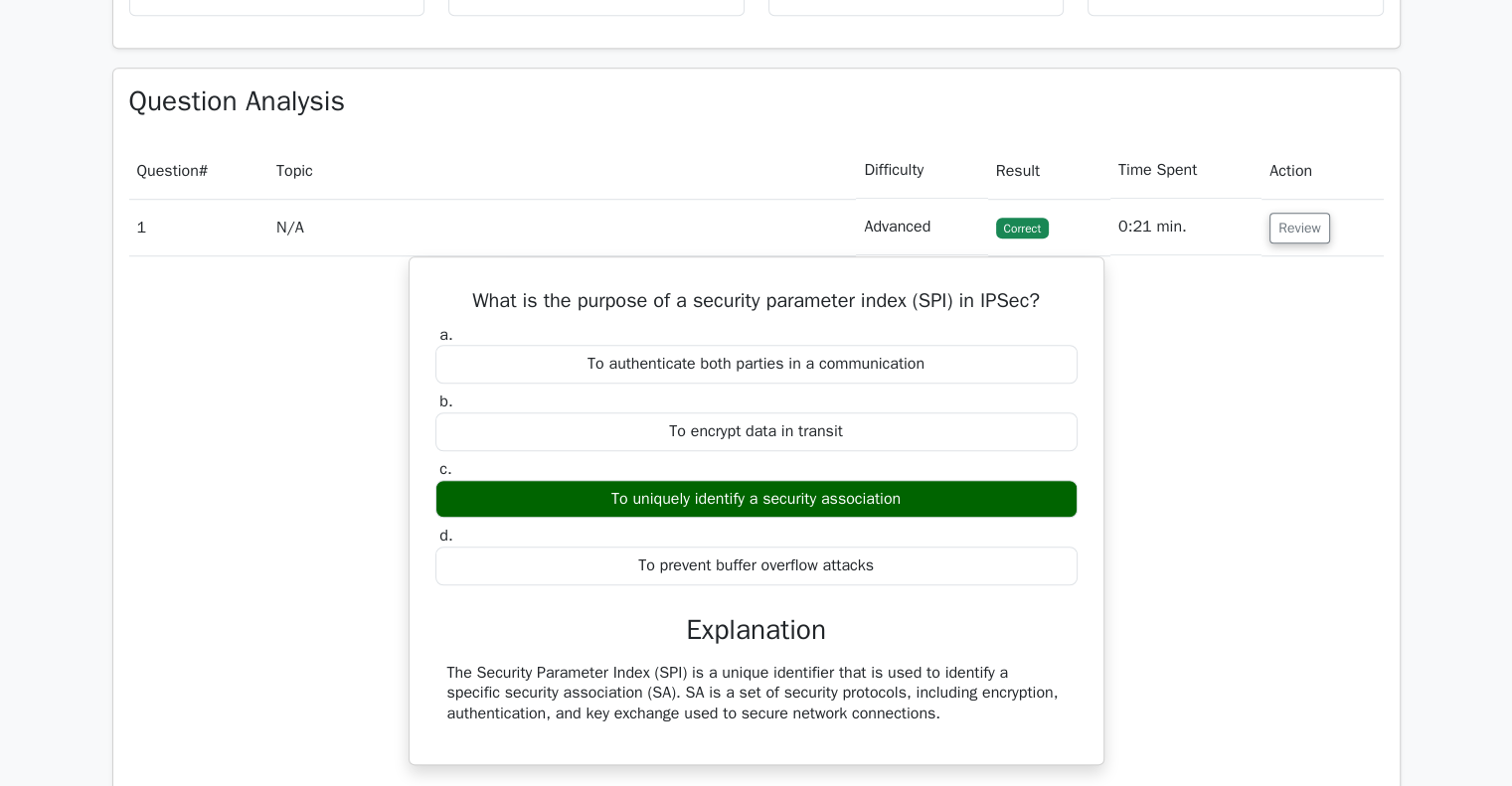 drag, startPoint x: 1292, startPoint y: 226, endPoint x: 1272, endPoint y: 251, distance: 32.01562 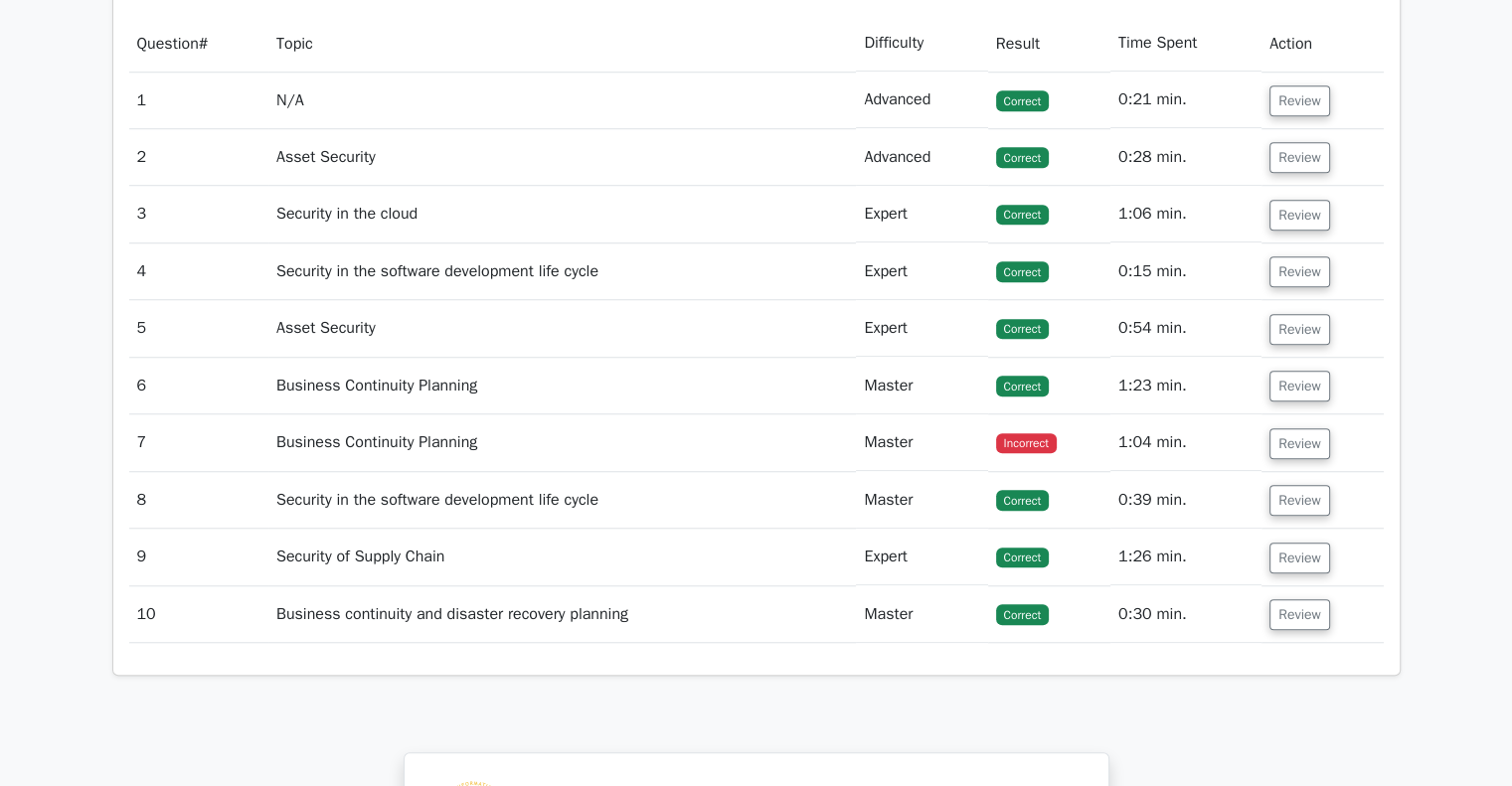 scroll, scrollTop: 1491, scrollLeft: 0, axis: vertical 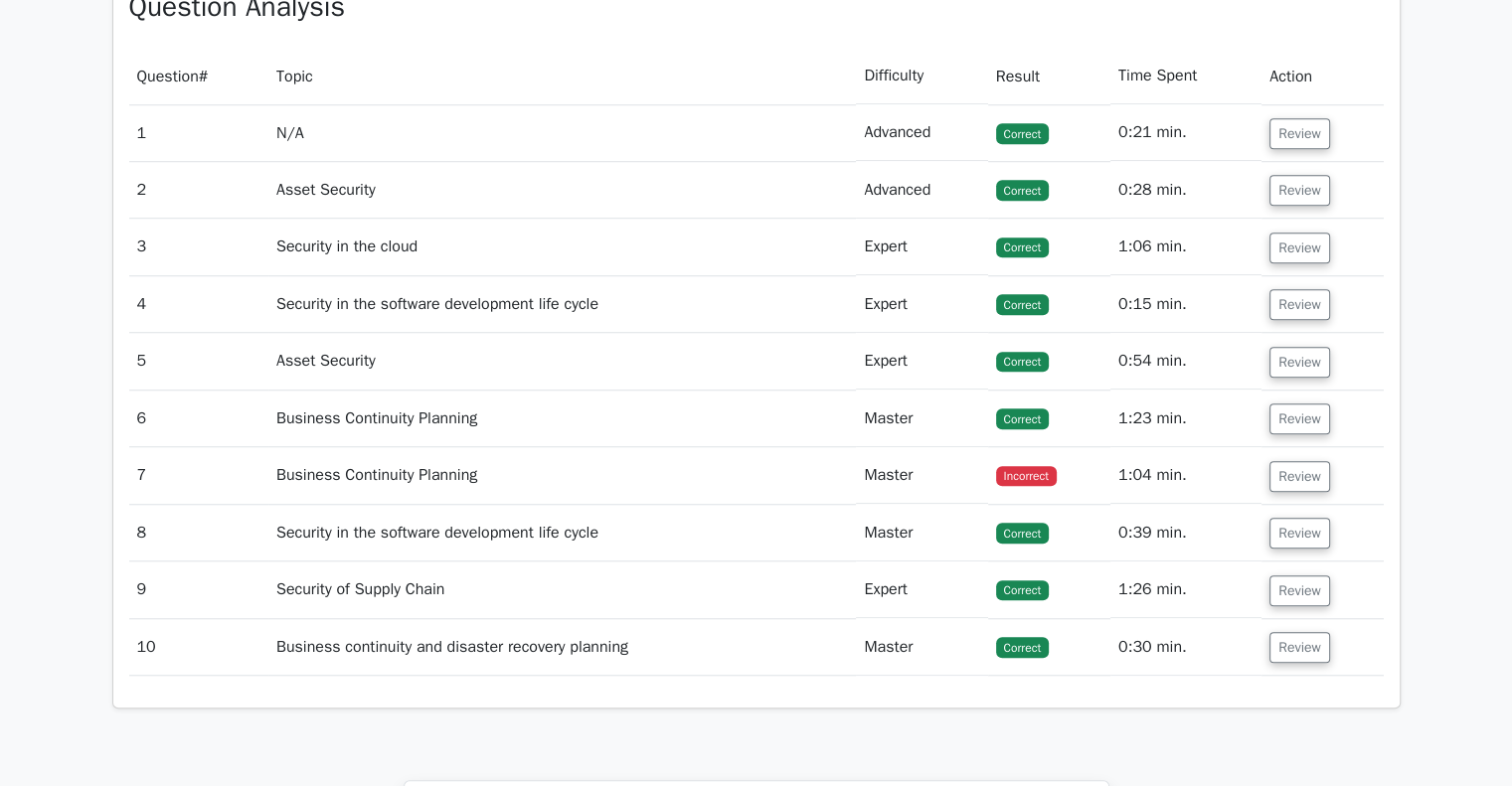 click on "Go Premium
CISSP Preparation Package (2025)
5693 Superior-grade  CISSP practice questions.
Accelerated Mastery: Deep dive into critical topics to fast-track your mastery.
Unlock Effortless CISSP preparation: 5 full exams.
100% Satisfaction Guaranteed: Full refund with no questions if unsatisfied.
Bonus:  If you upgrade now you get upgraded access to  all courses
Risk-Free Decision:" at bounding box center (756, -20) 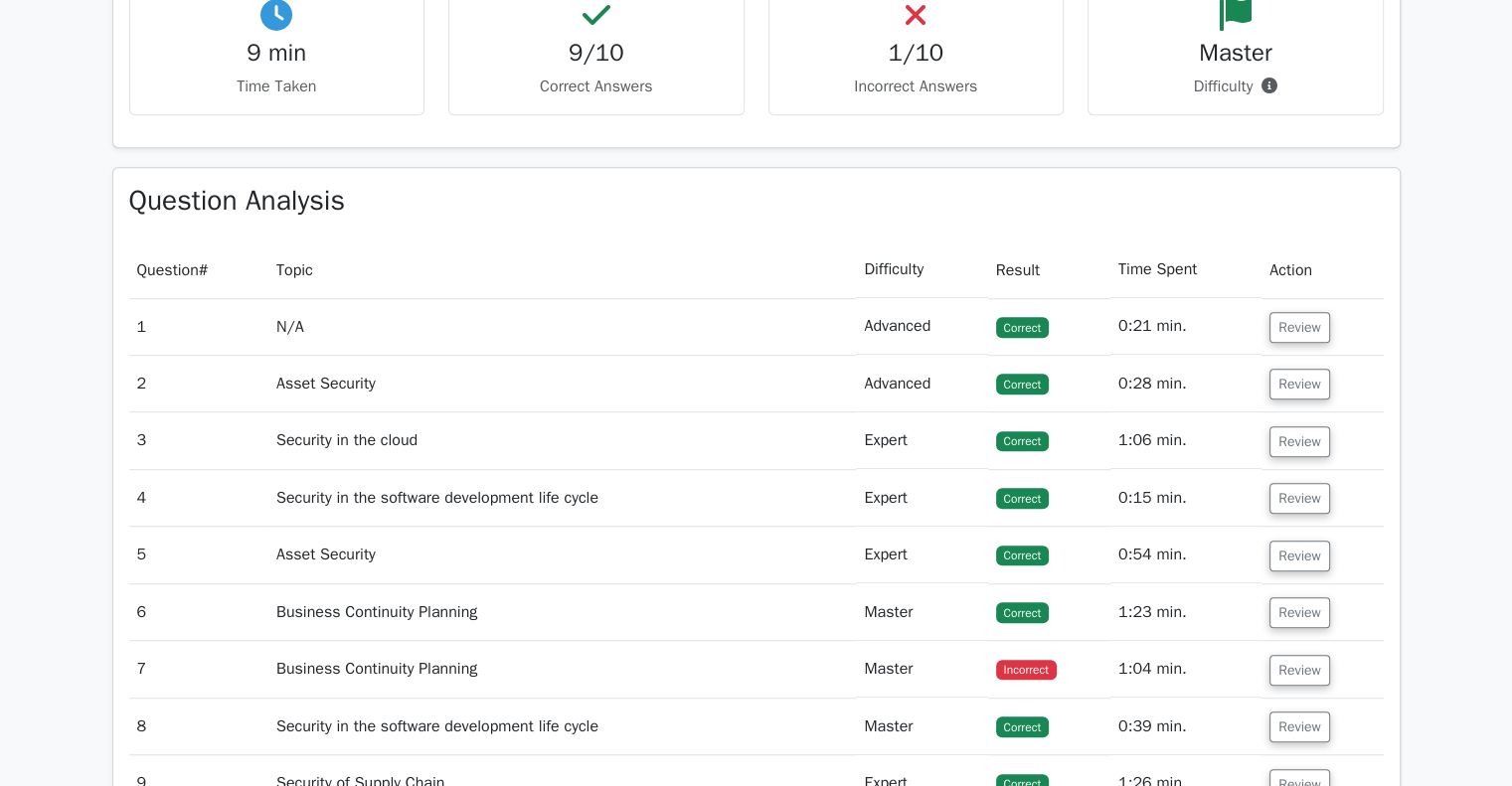 scroll, scrollTop: 1292, scrollLeft: 0, axis: vertical 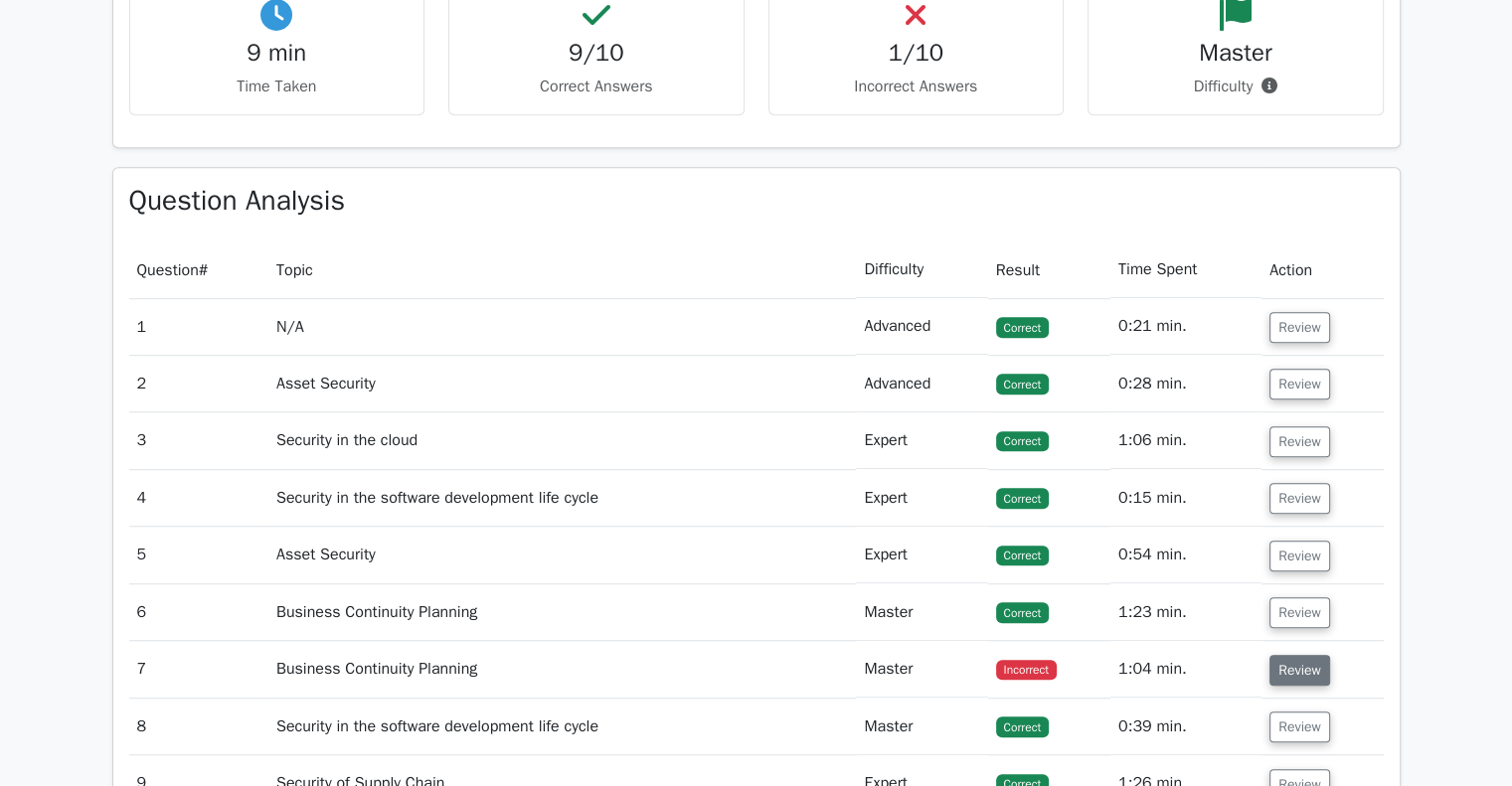 click on "Review" at bounding box center [1299, 670] 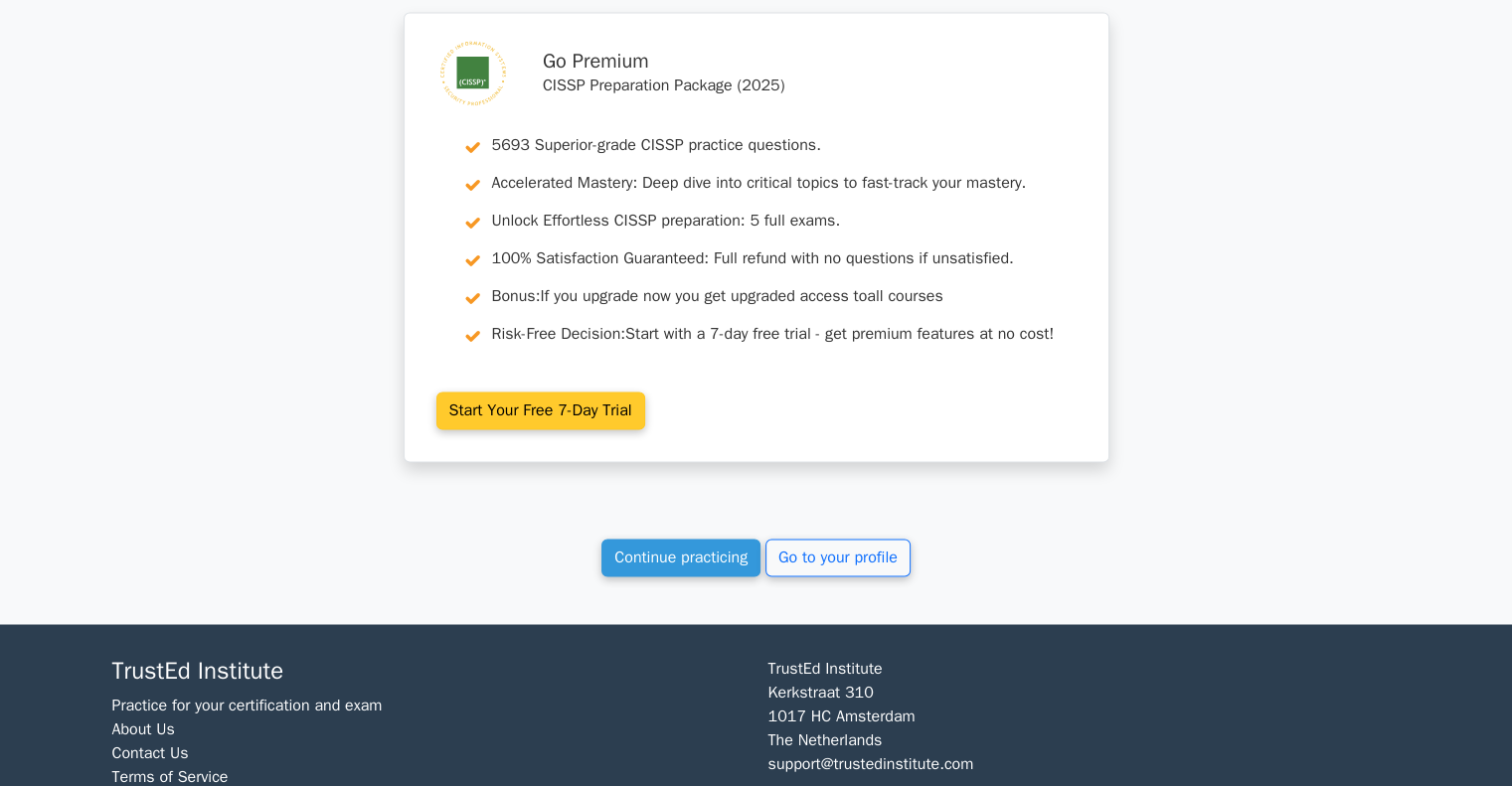 scroll, scrollTop: 3029, scrollLeft: 0, axis: vertical 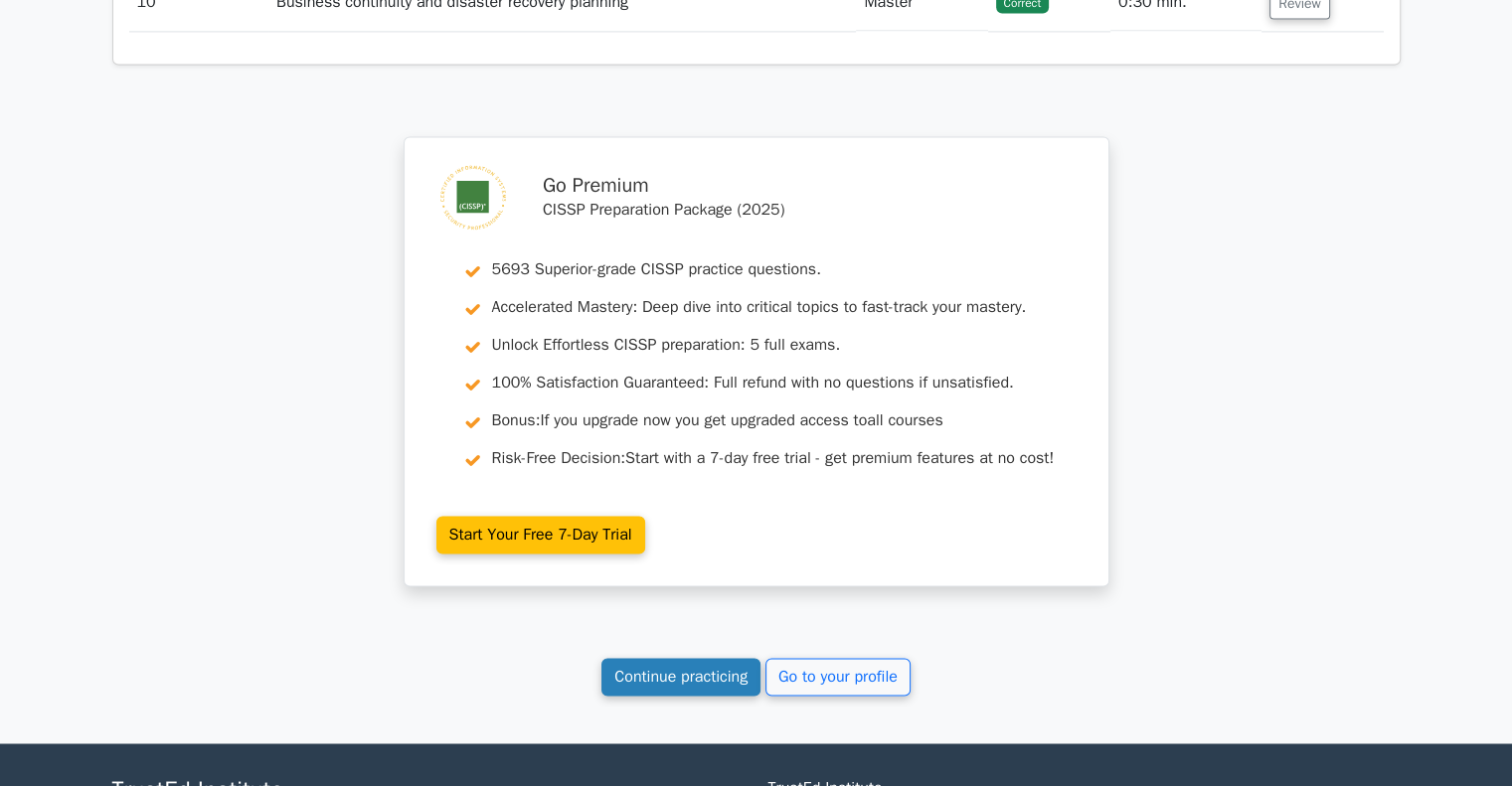 click on "Continue practicing" at bounding box center [681, 677] 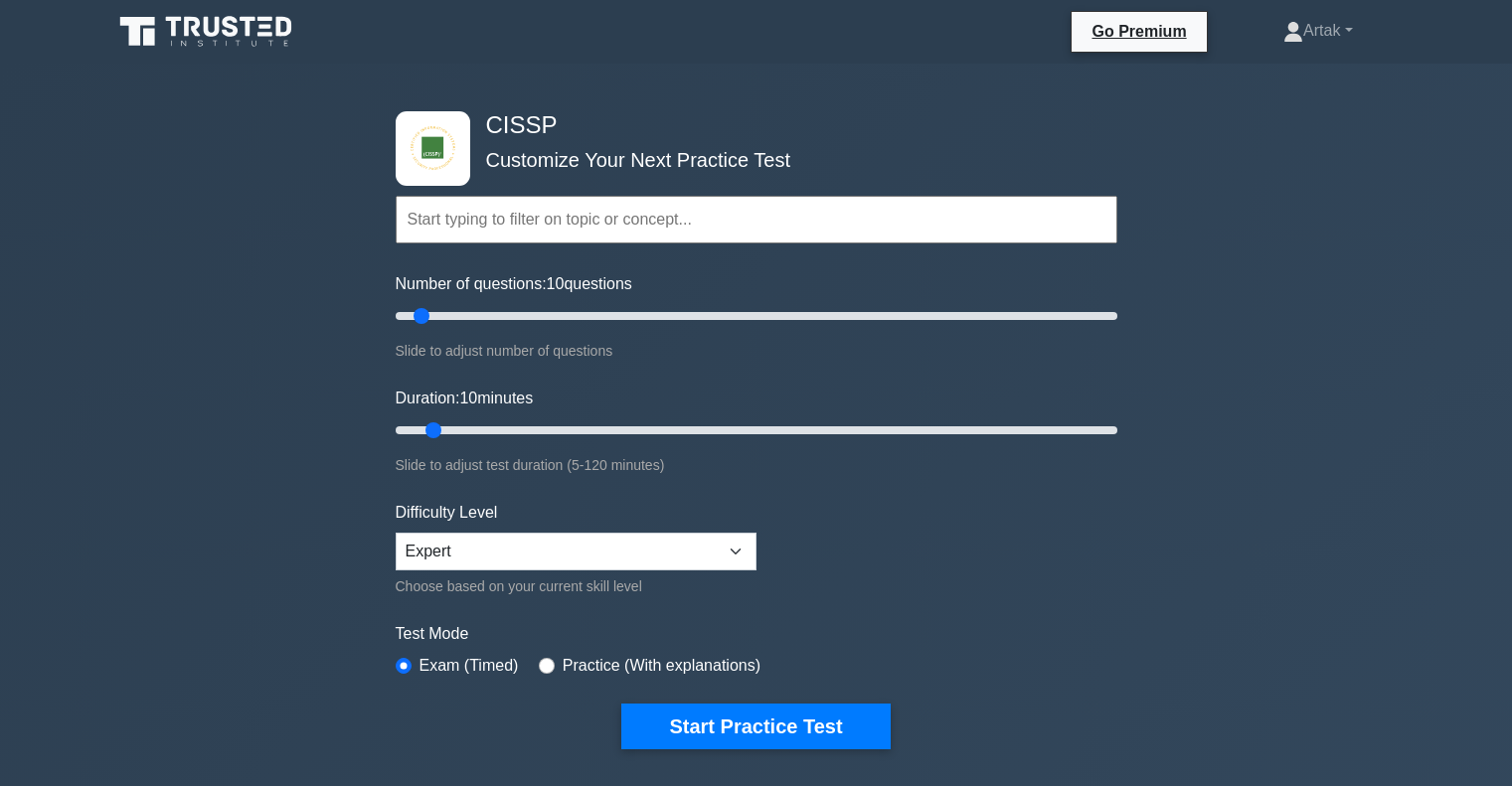scroll, scrollTop: 0, scrollLeft: 0, axis: both 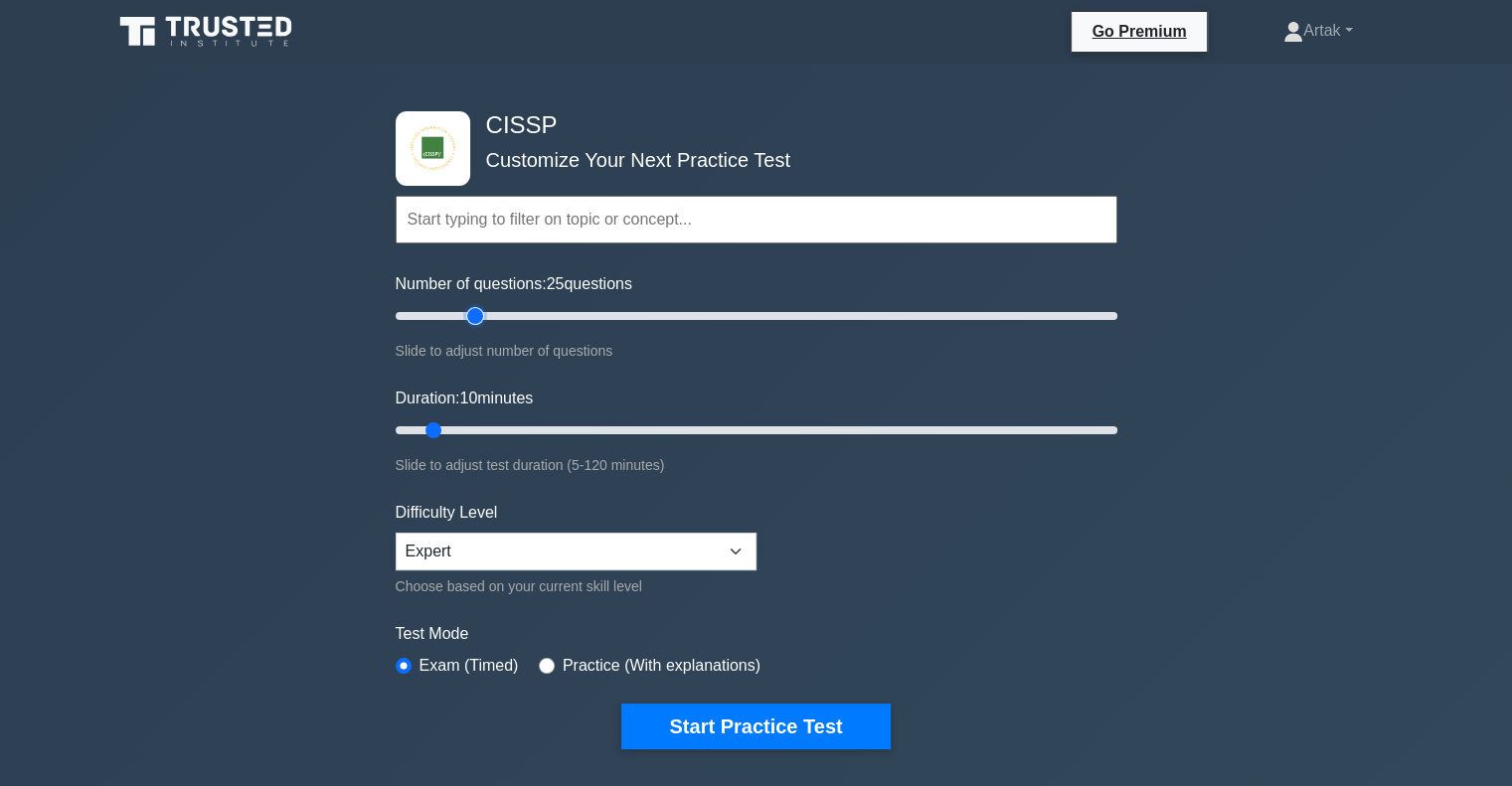 click on "Number of questions:  25  questions" at bounding box center [756, 316] 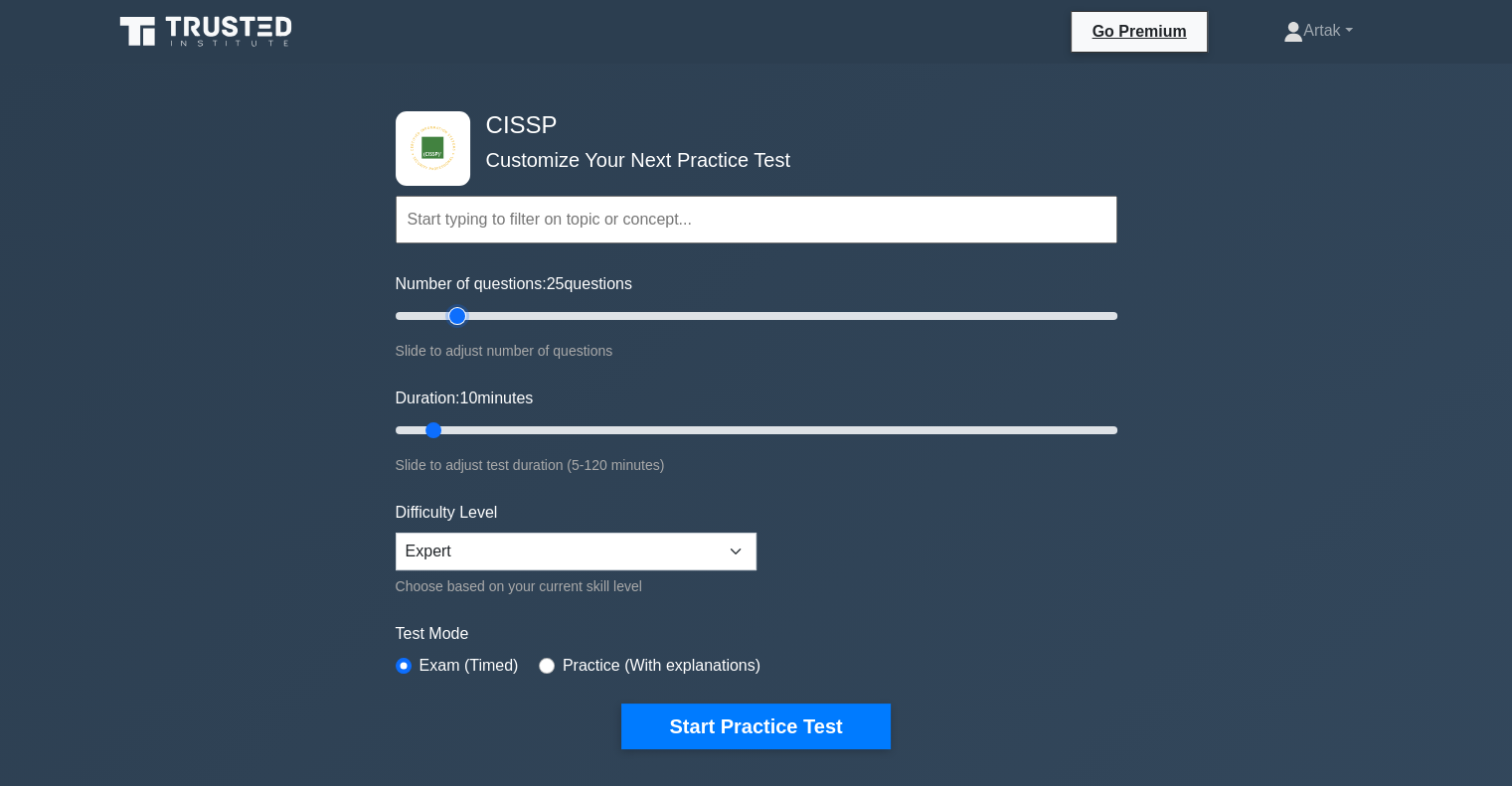 type on "20" 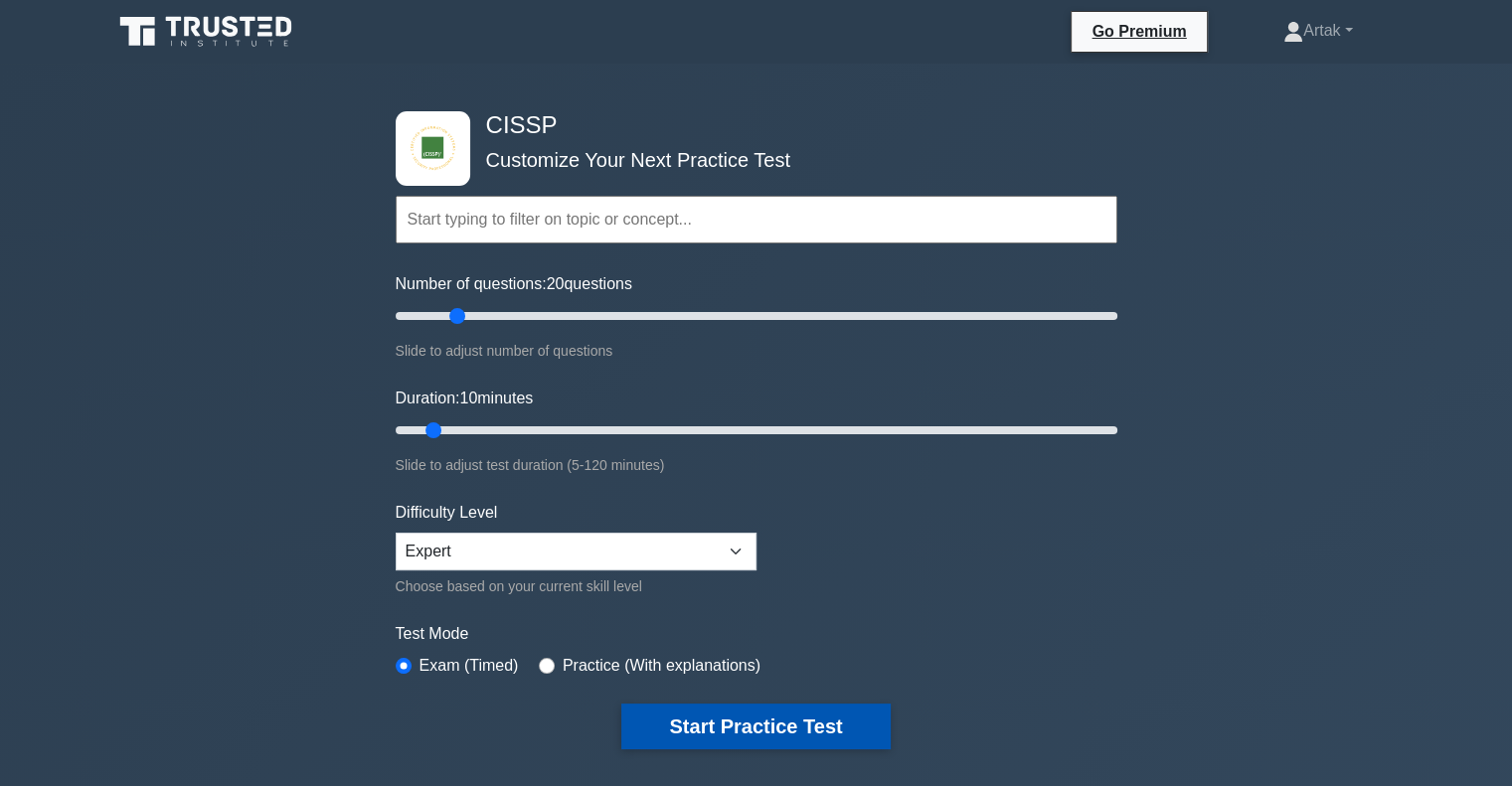 click on "Start Practice Test" at bounding box center (756, 726) 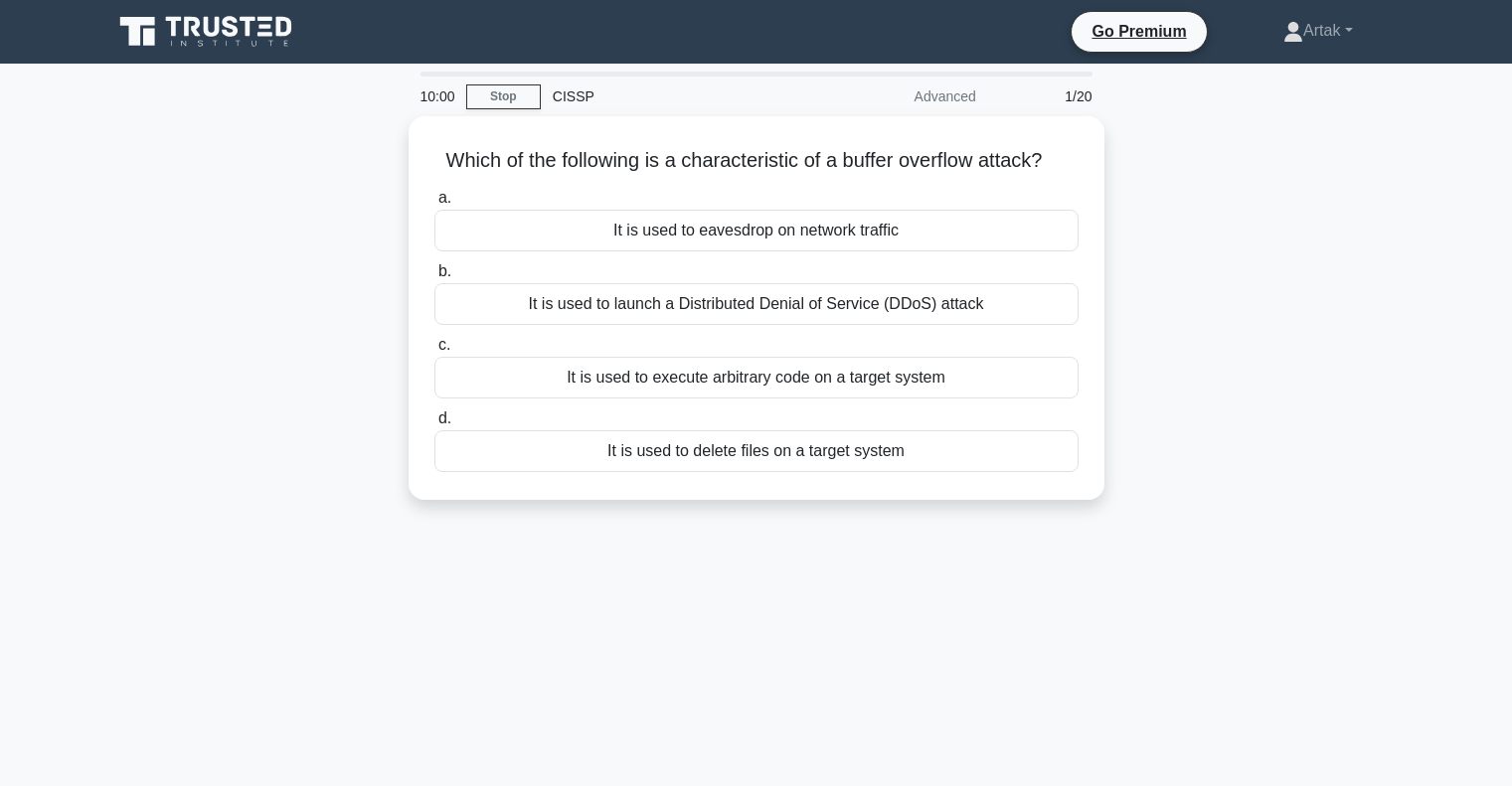 scroll, scrollTop: 0, scrollLeft: 0, axis: both 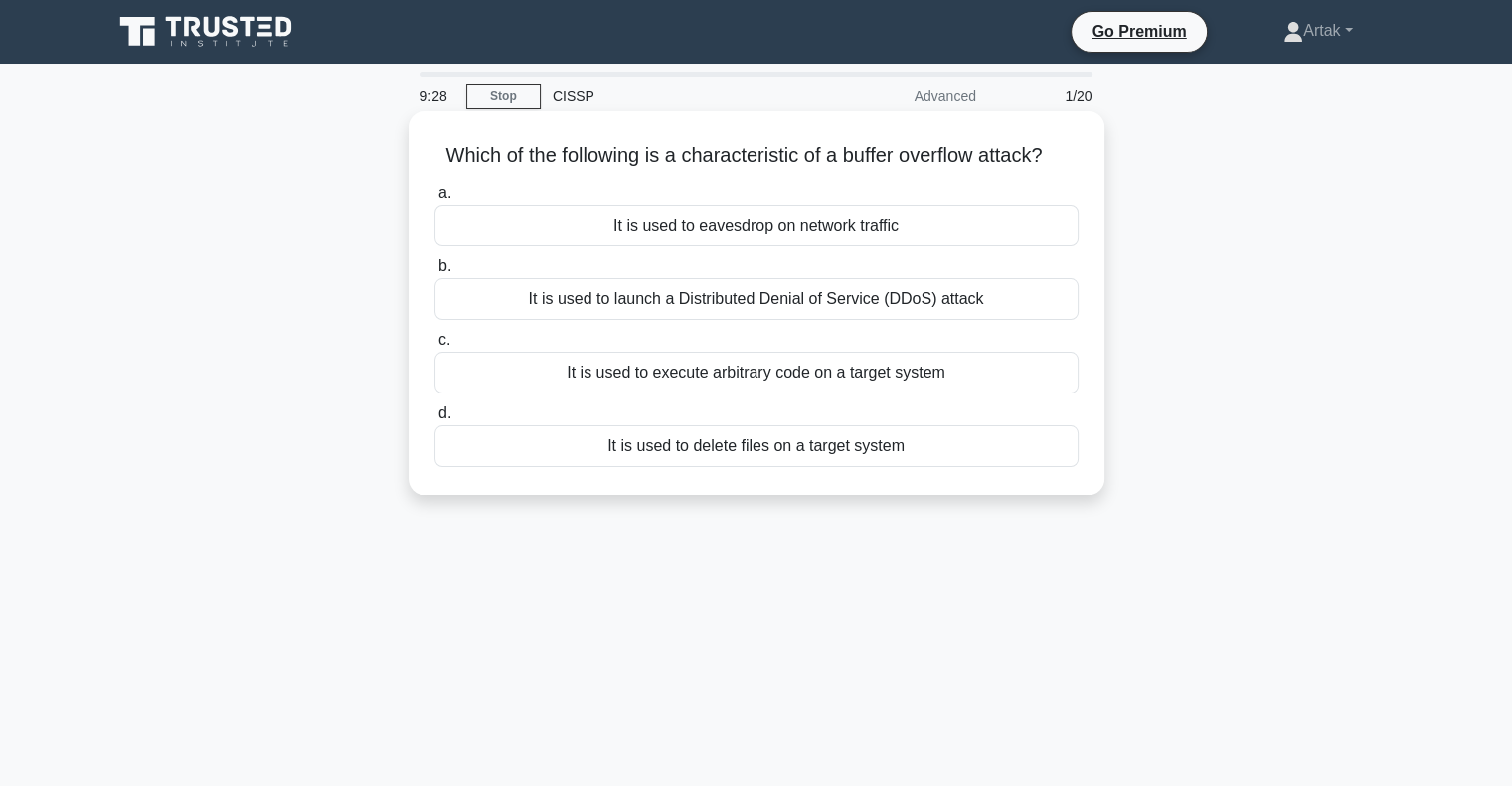 click on "It is used to execute arbitrary code on a target system" at bounding box center (756, 373) 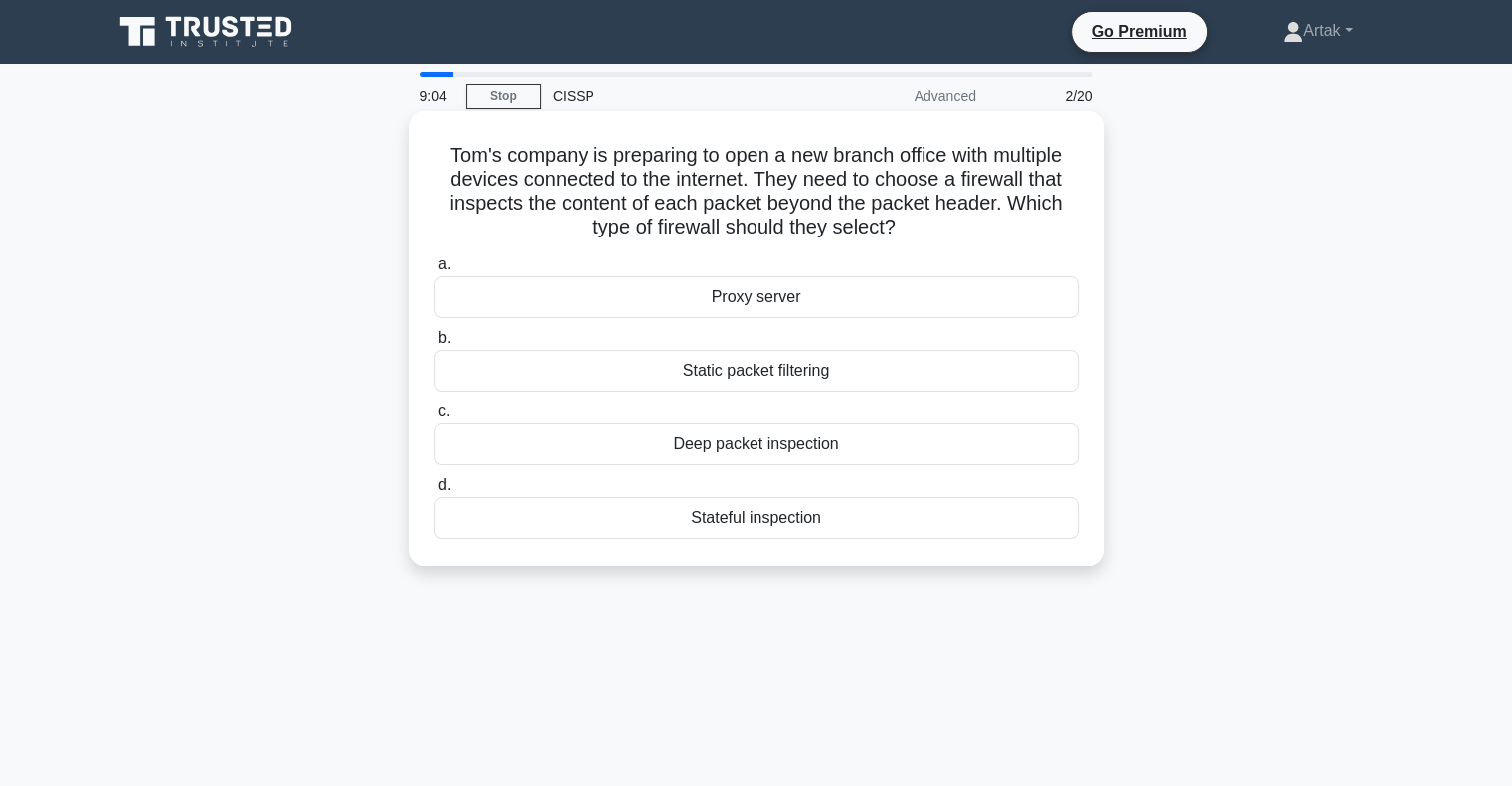click on "Deep packet inspection" at bounding box center (756, 444) 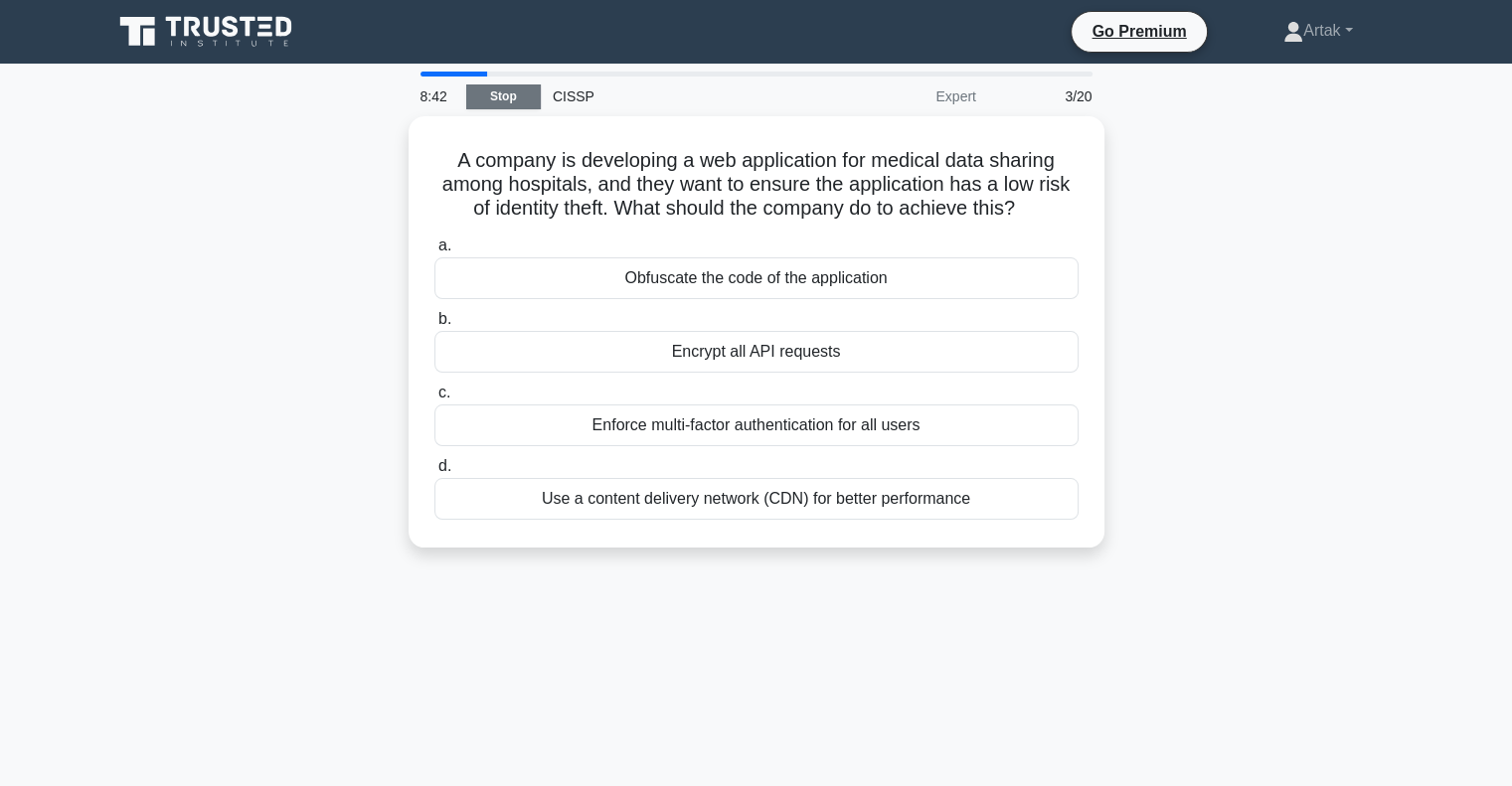 click on "Stop" at bounding box center [503, 96] 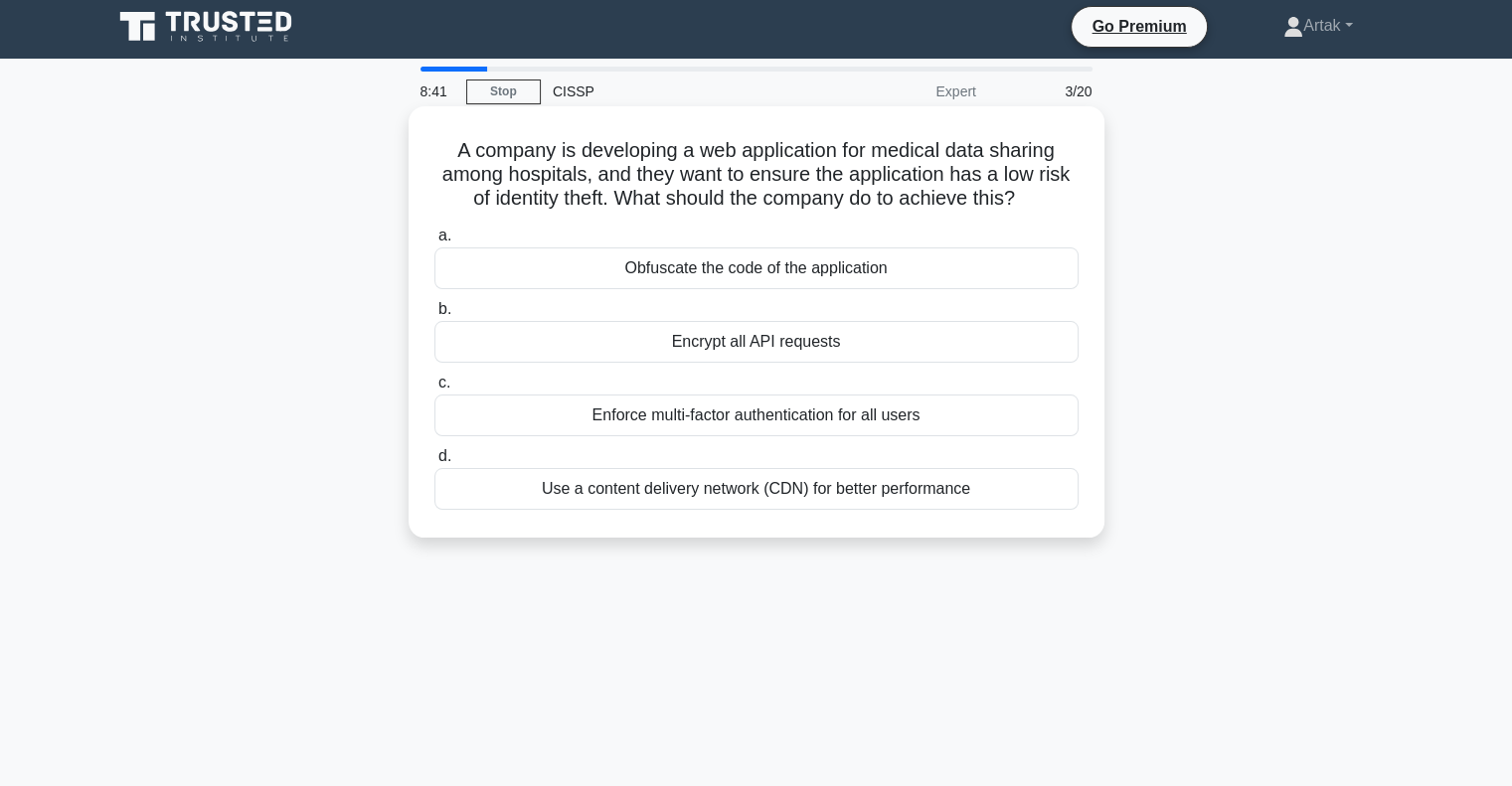 scroll, scrollTop: 287, scrollLeft: 0, axis: vertical 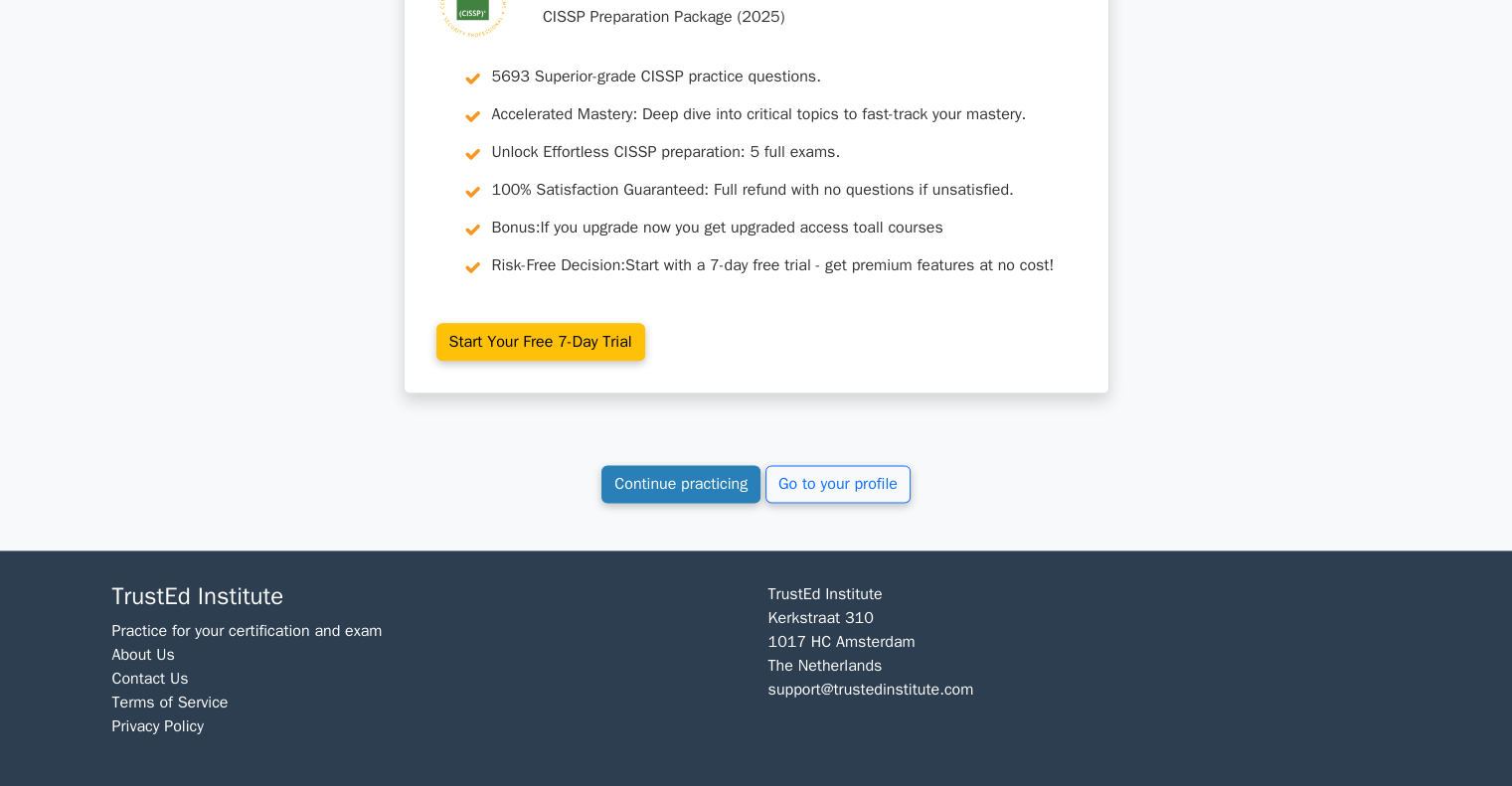 click on "Continue practicing" at bounding box center [681, 484] 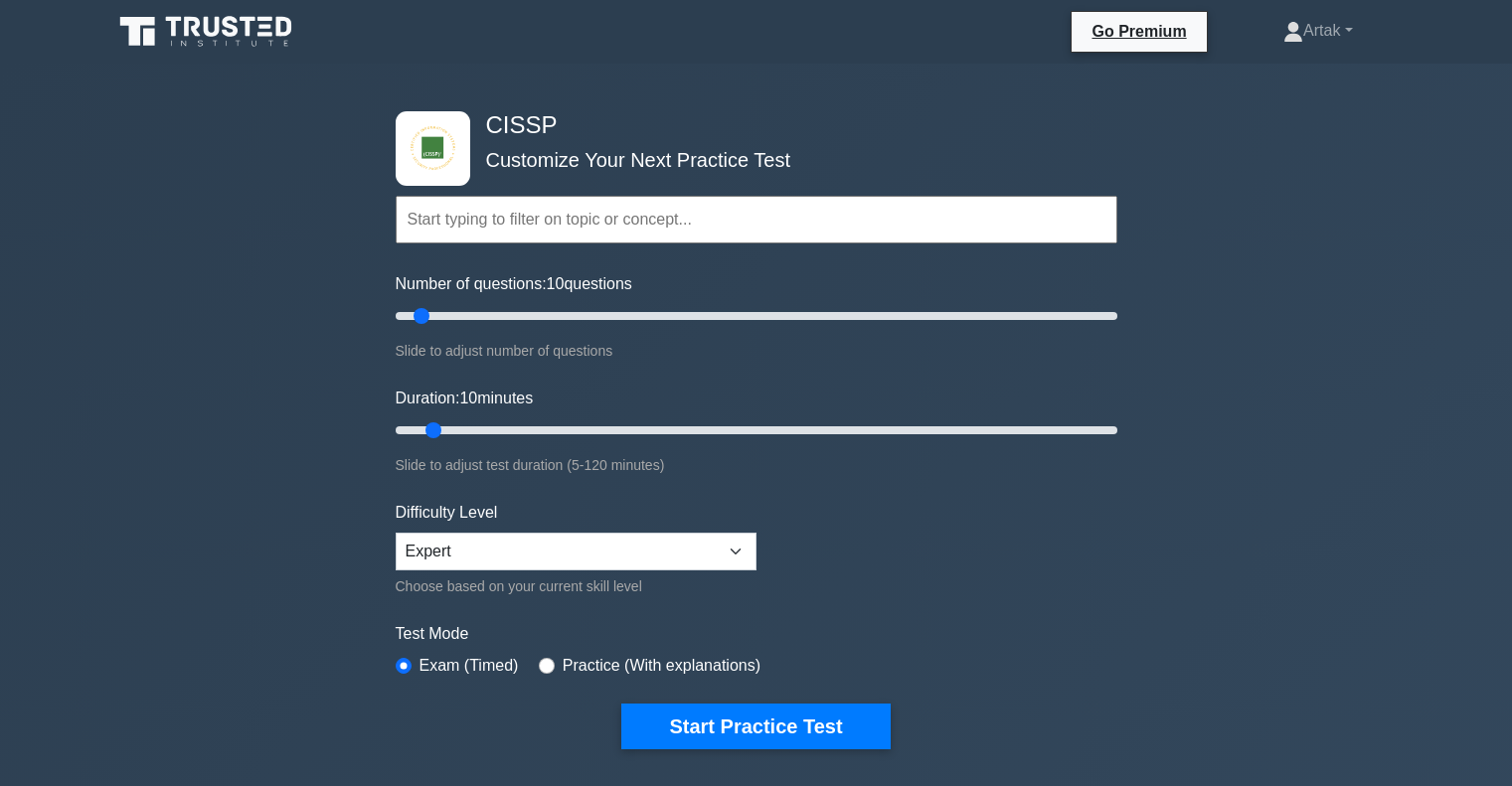 scroll, scrollTop: 0, scrollLeft: 0, axis: both 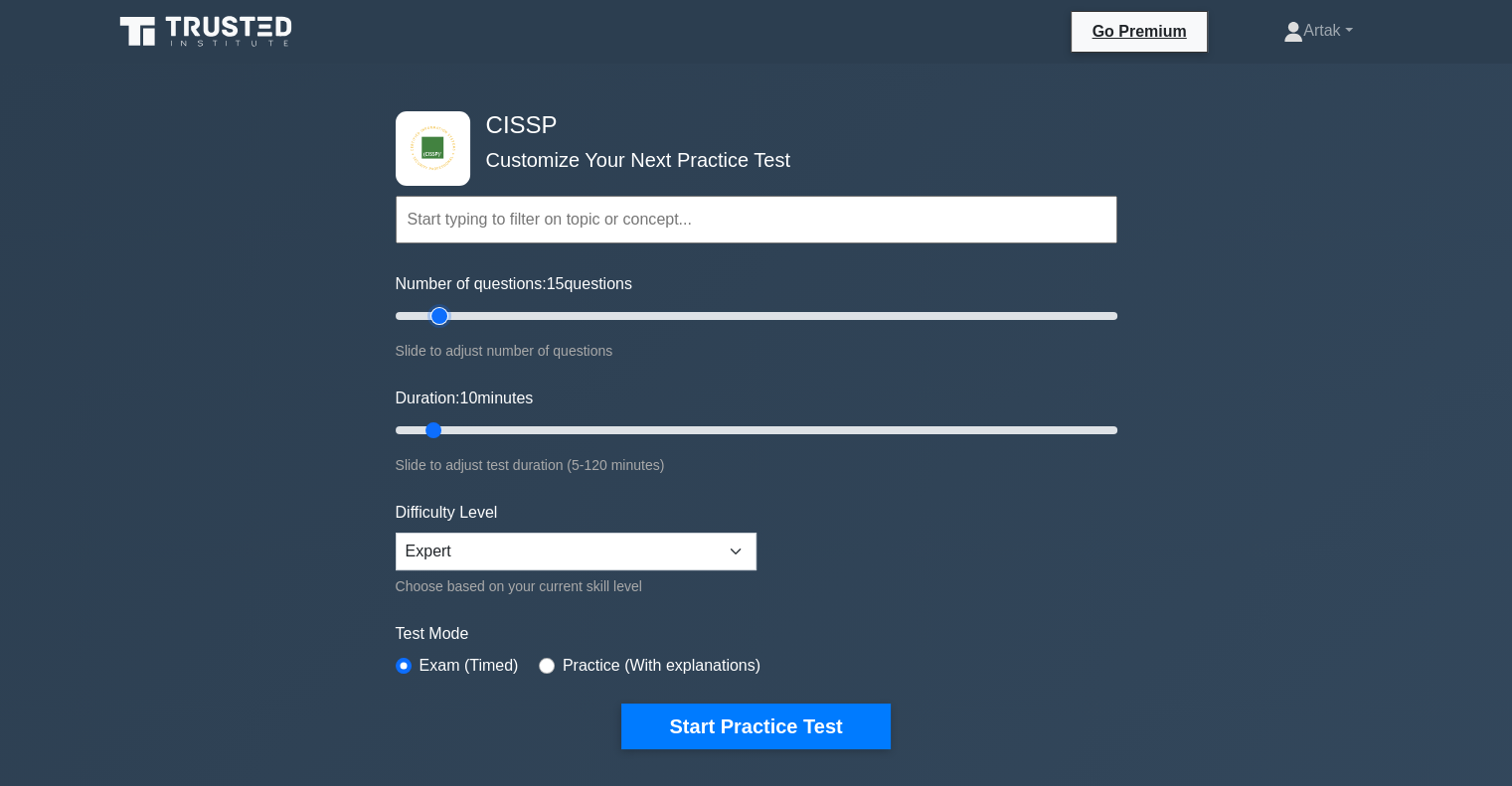 click on "Number of questions:  15  questions" at bounding box center (756, 316) 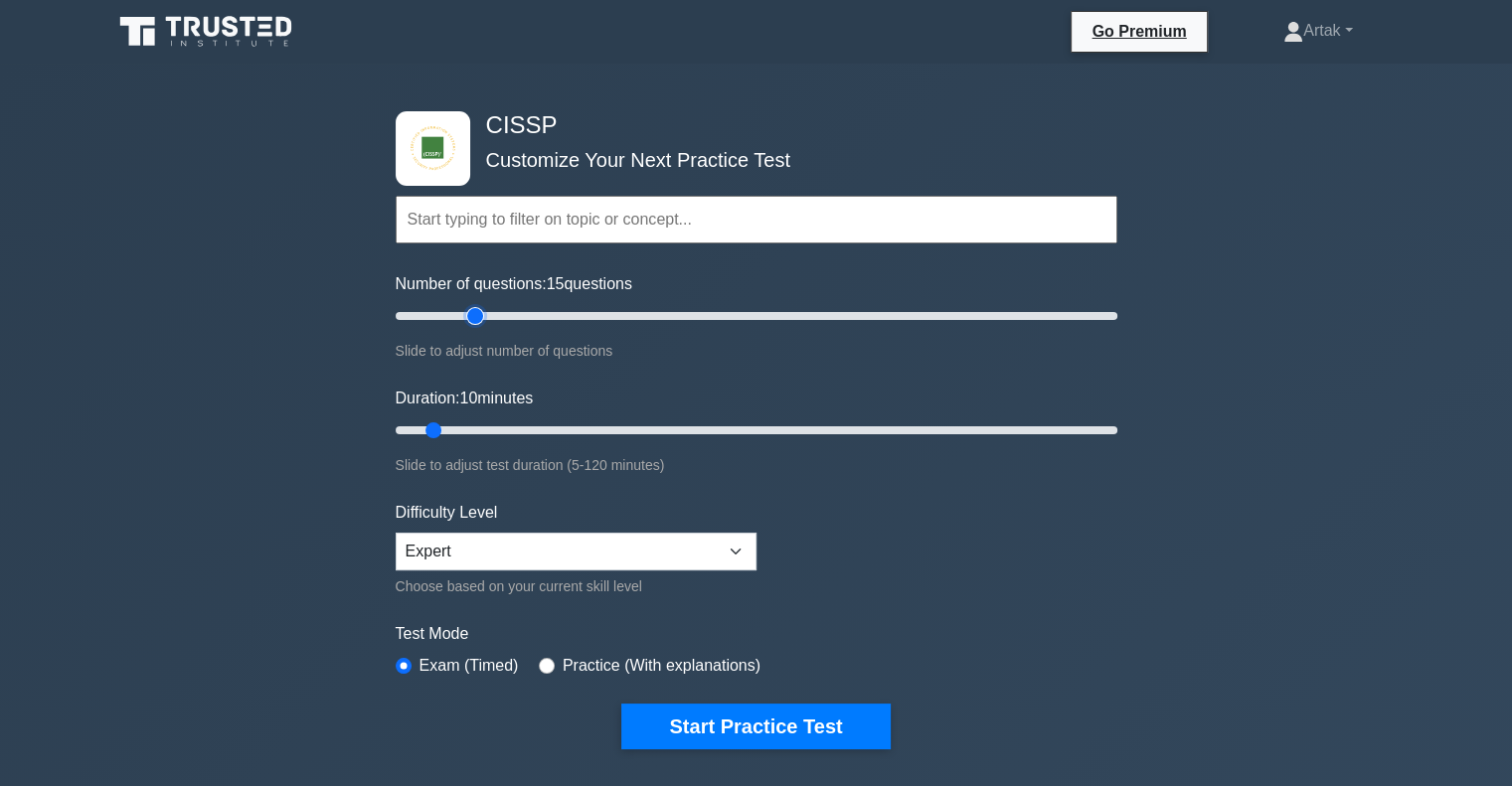 click on "Number of questions:  15  questions" at bounding box center [756, 316] 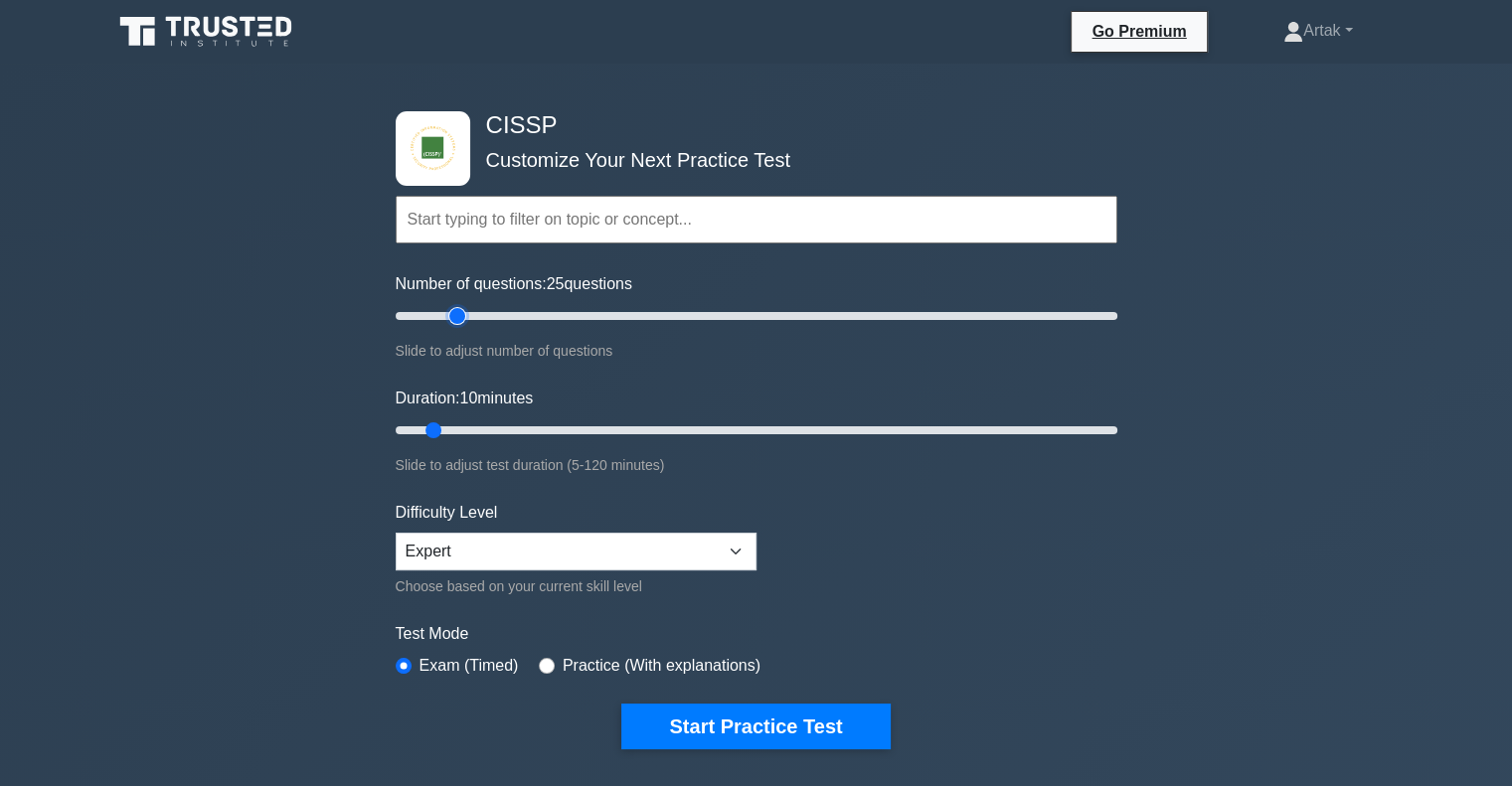 type on "20" 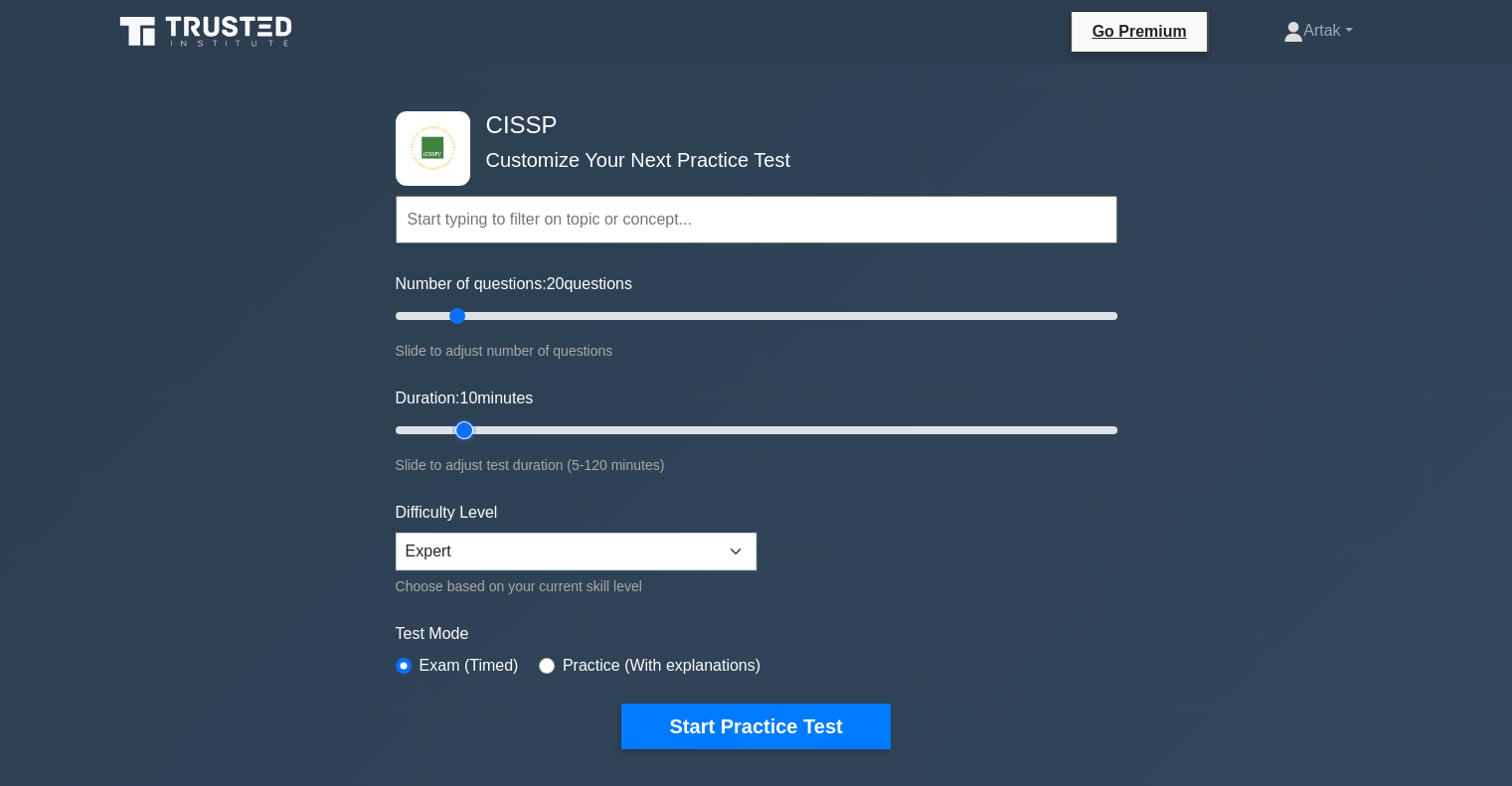 click on "Duration:  10  minutes" at bounding box center [756, 430] 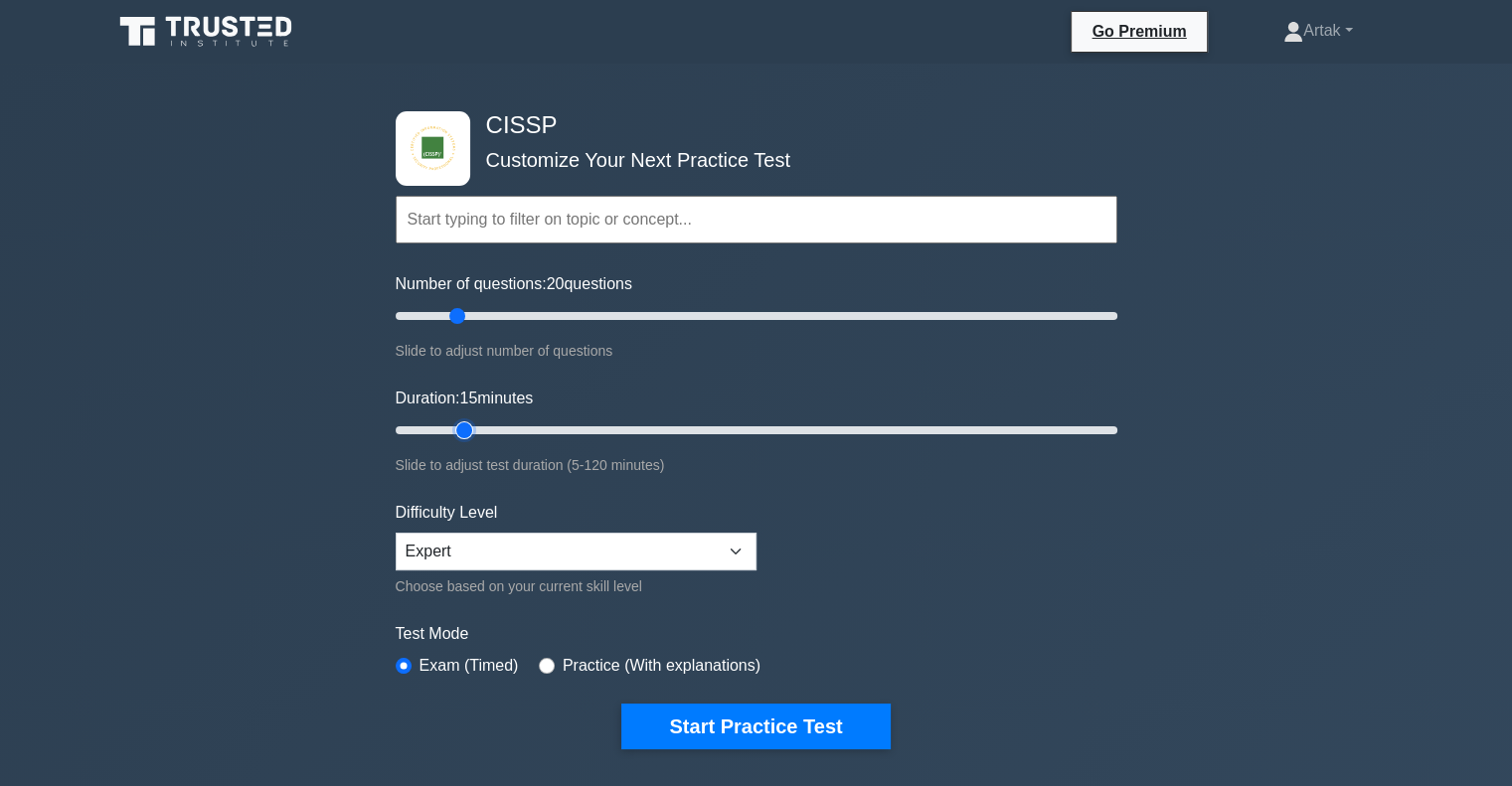 click on "Duration:  15  minutes" at bounding box center (756, 430) 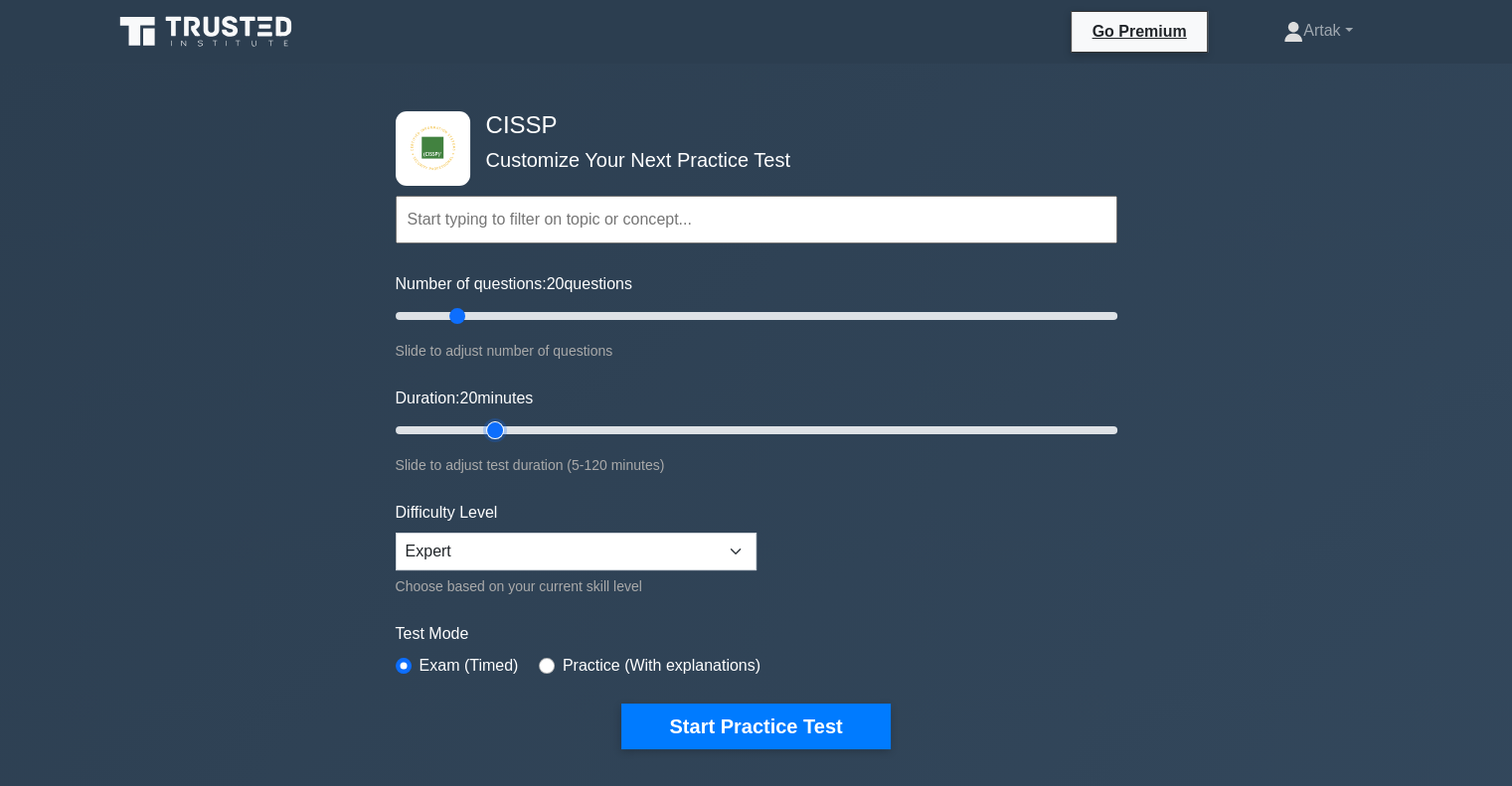 type on "20" 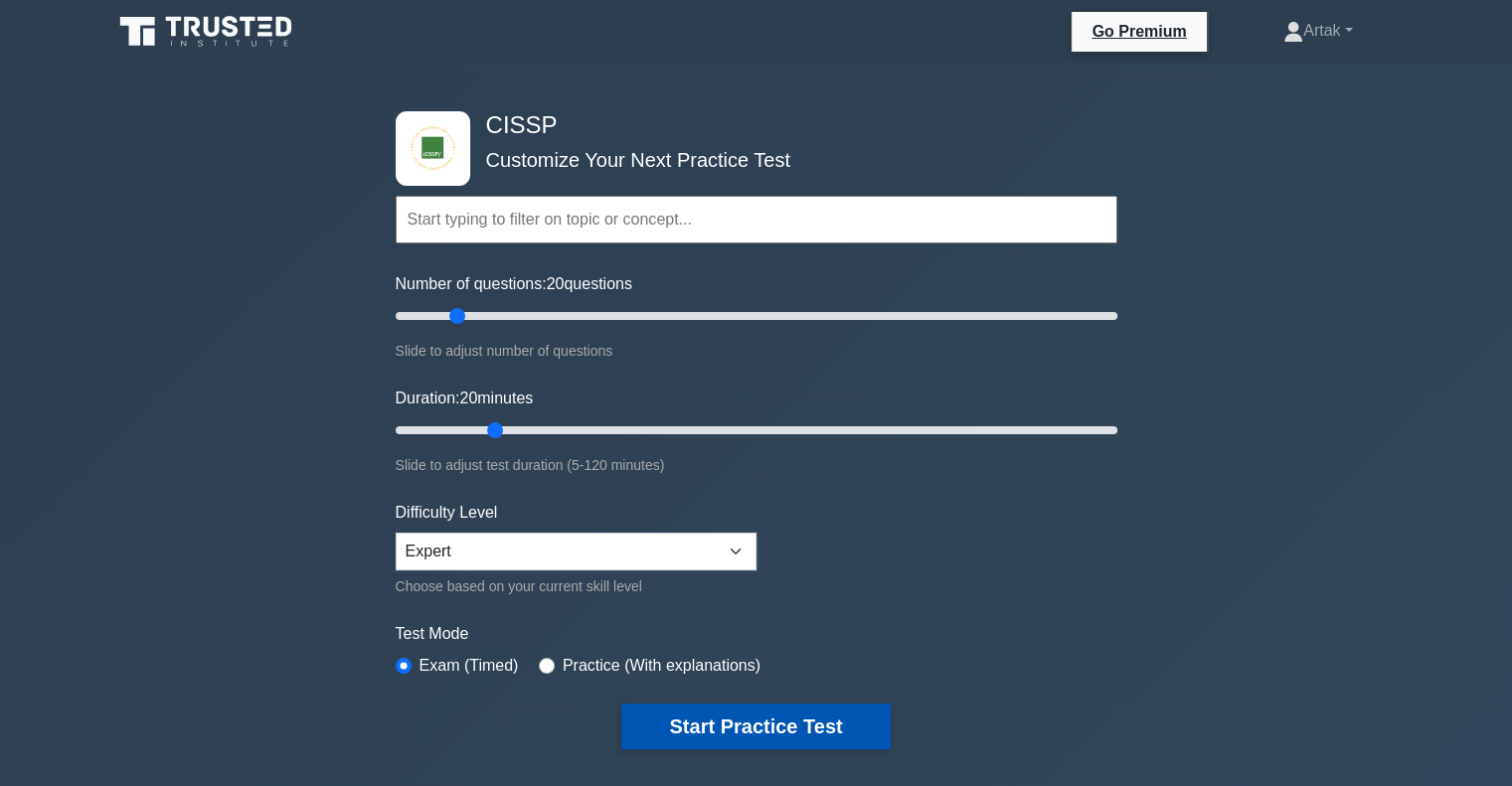 click on "Start Practice Test" at bounding box center (756, 726) 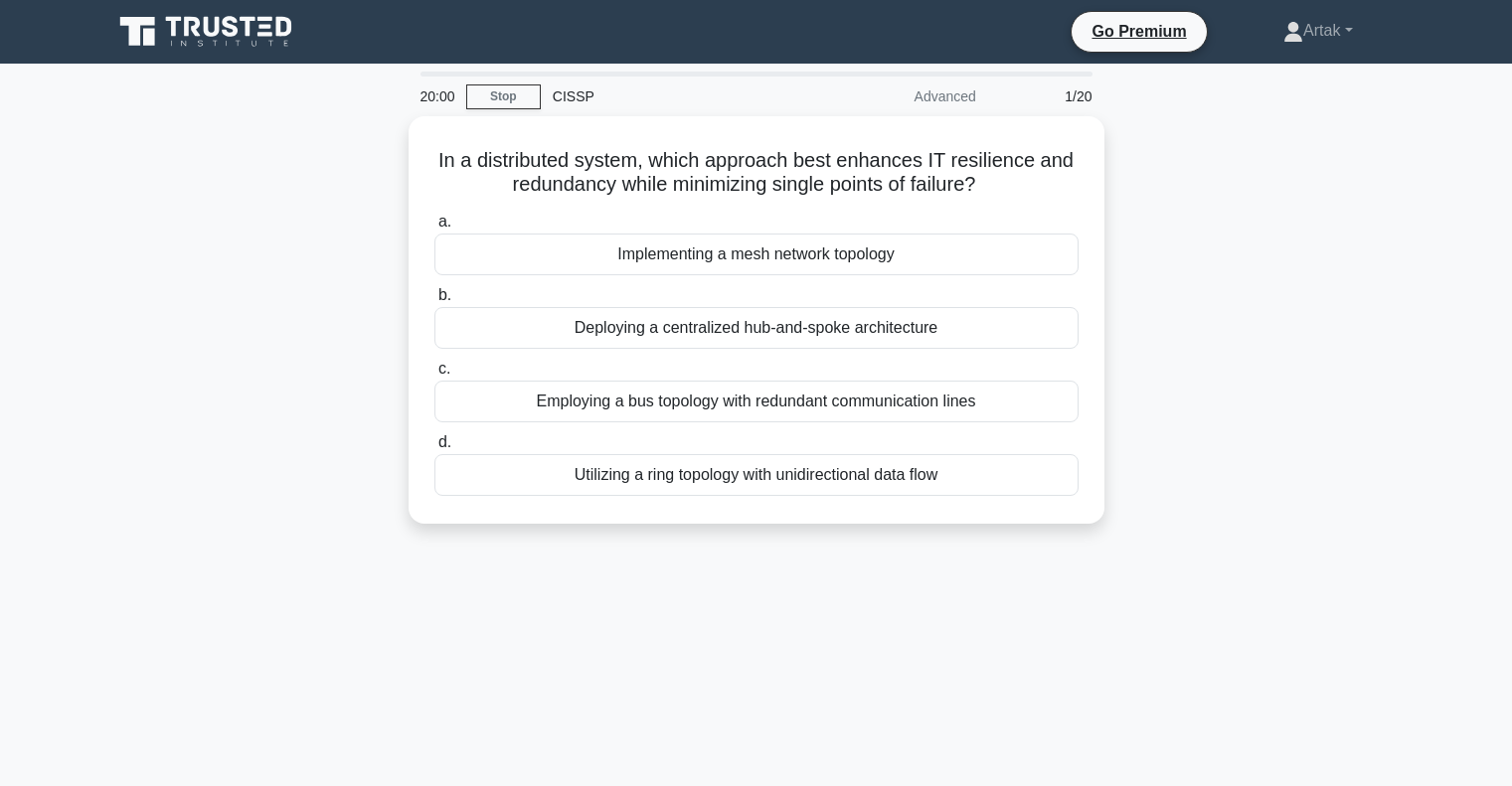 scroll, scrollTop: 0, scrollLeft: 0, axis: both 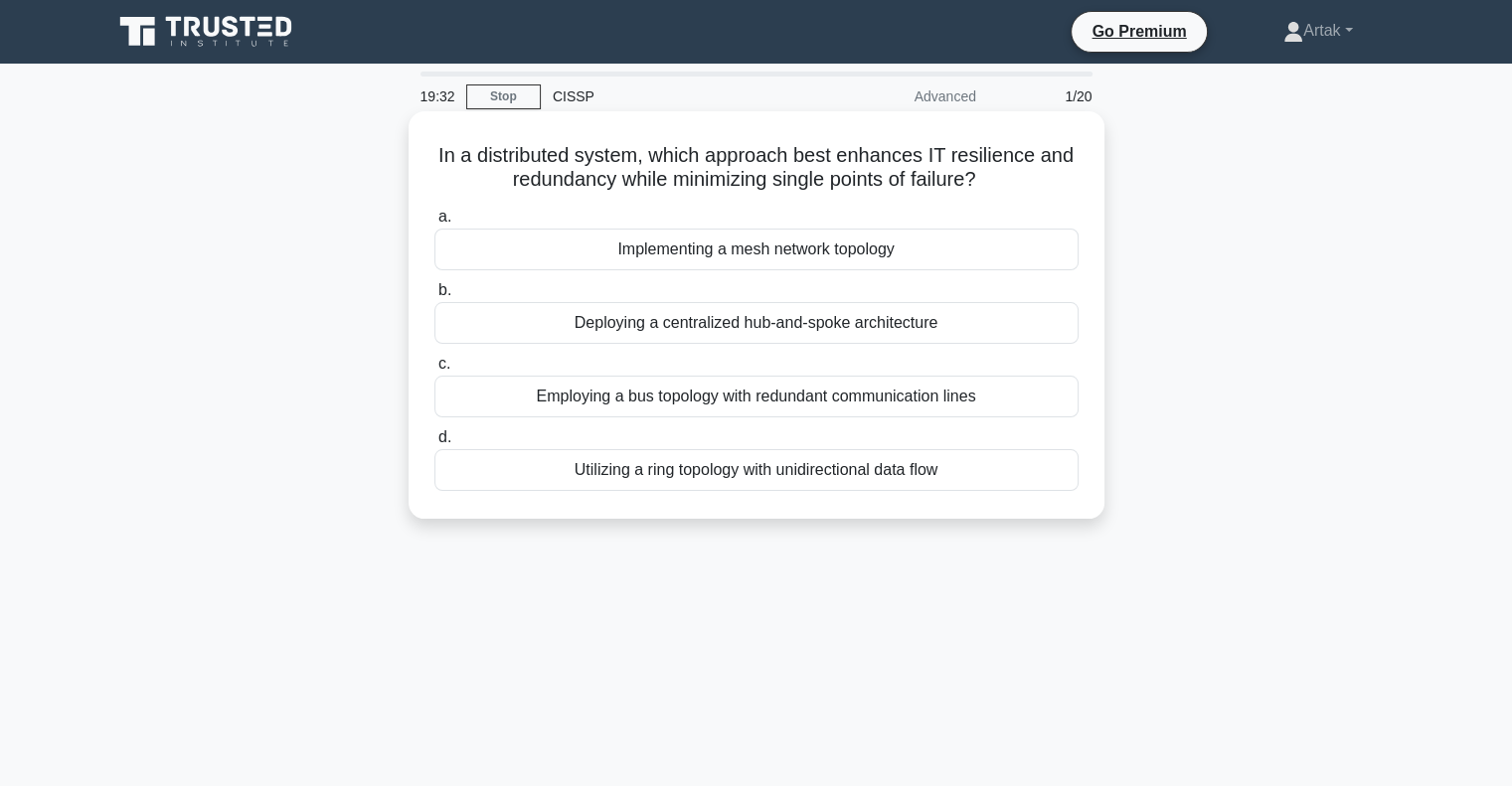 click on "Implementing a mesh network topology" at bounding box center (756, 249) 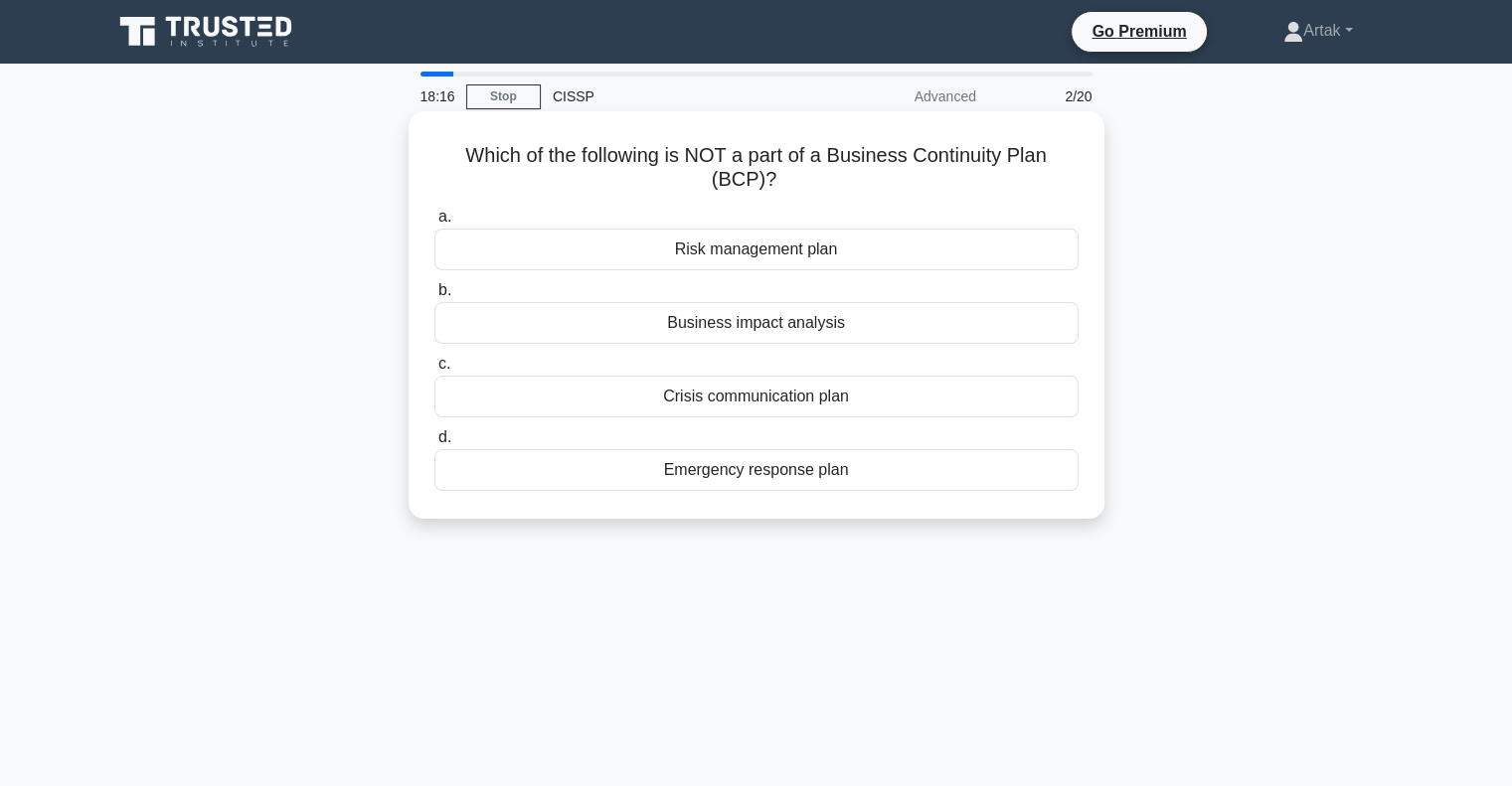 click on "Risk management plan" at bounding box center [756, 249] 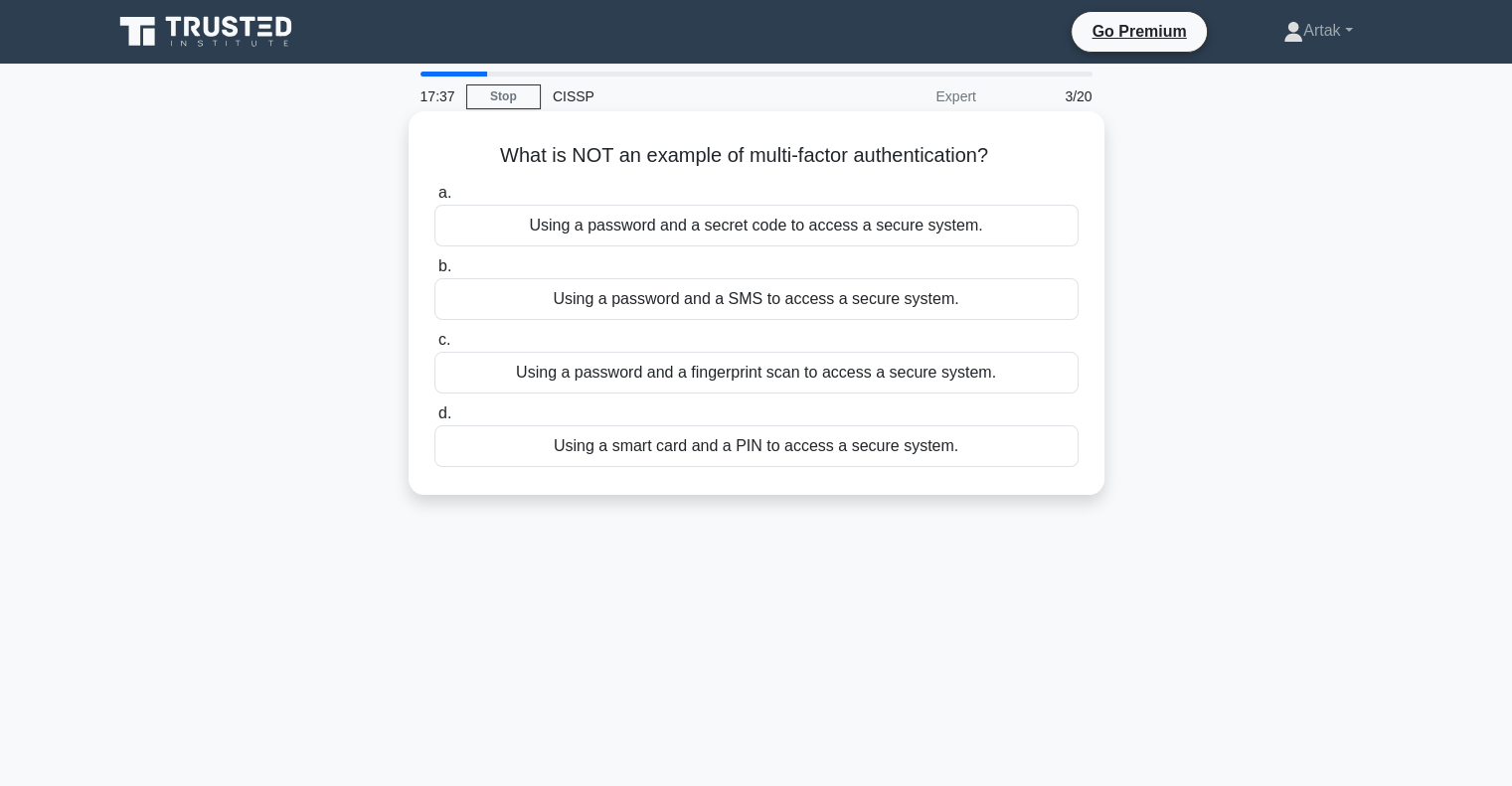 click on "Using a password and a secret code to access a secure system." at bounding box center [756, 226] 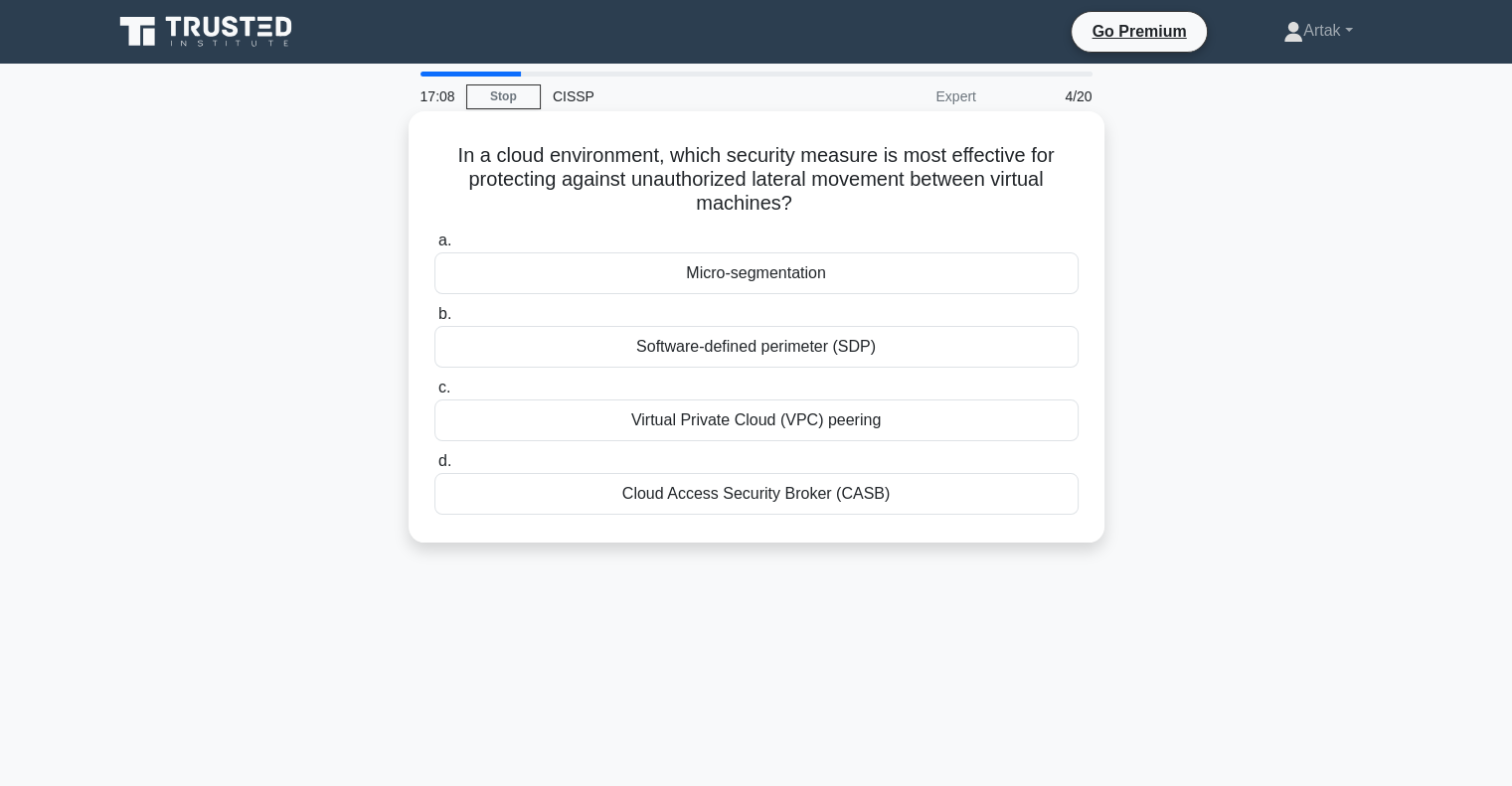 click on "Micro-segmentation" at bounding box center (756, 273) 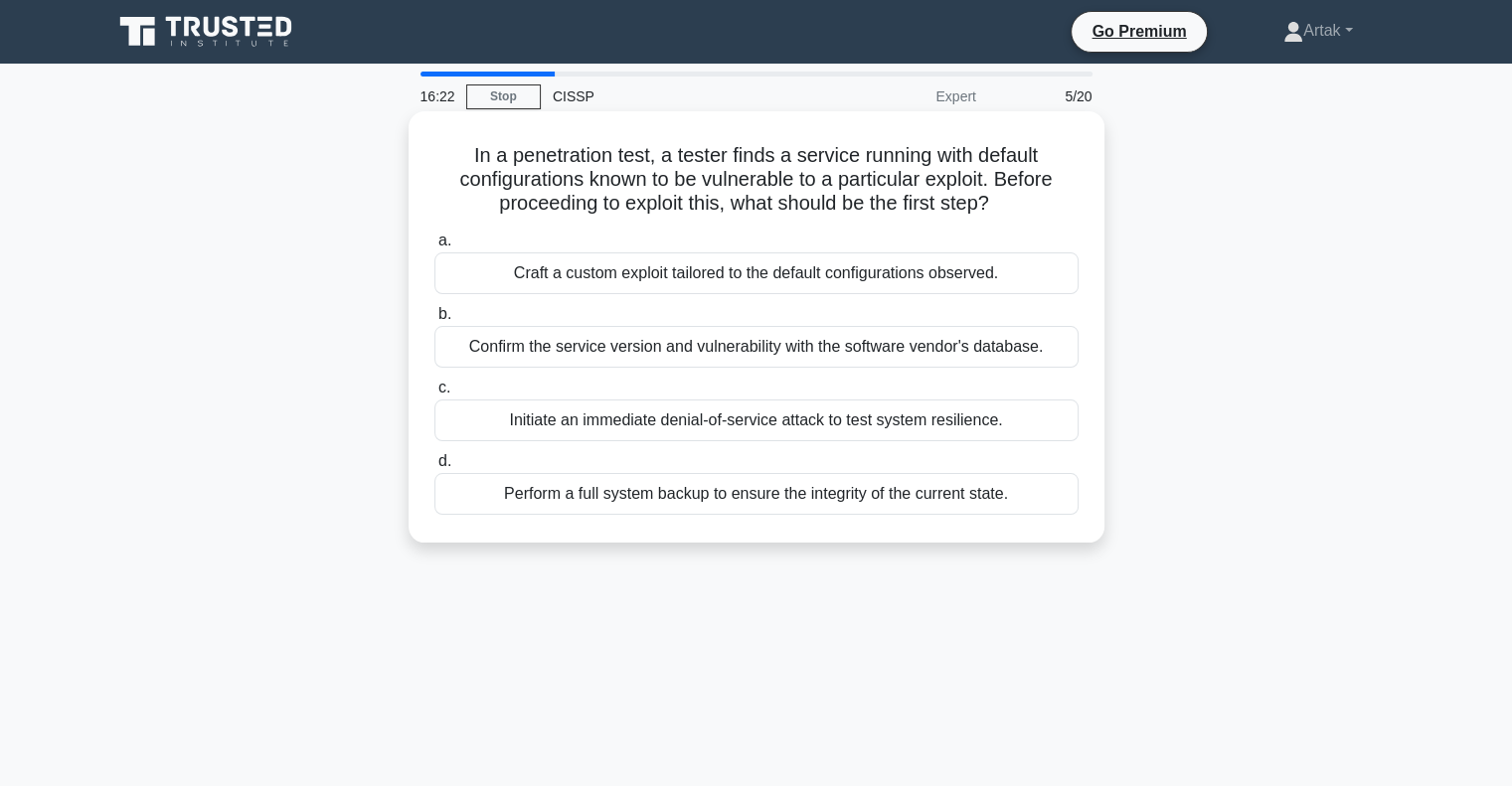 click on "Perform a full system backup to ensure the integrity of the current state." at bounding box center [756, 494] 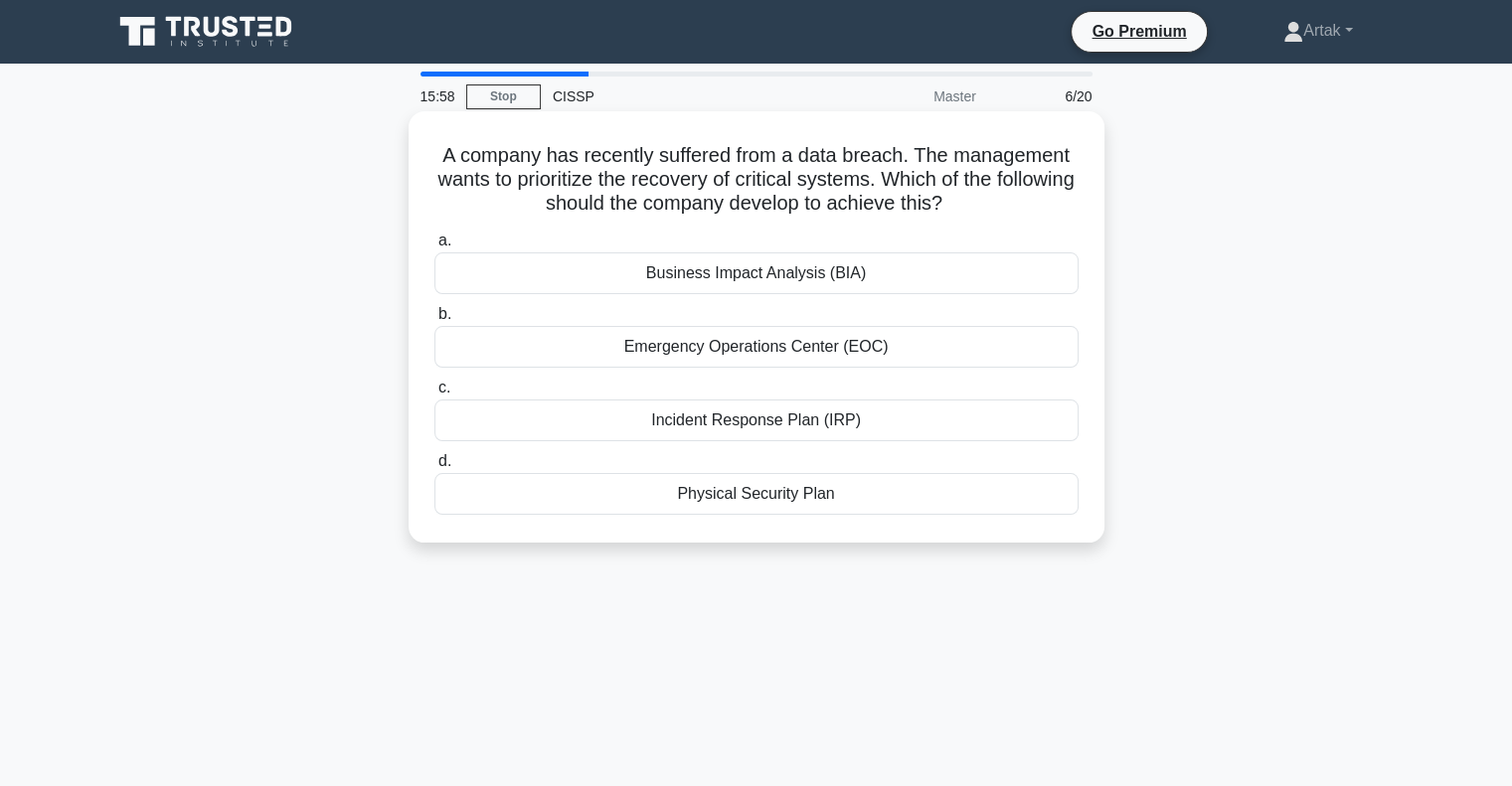 click on "Incident Response Plan (IRP)" at bounding box center (756, 420) 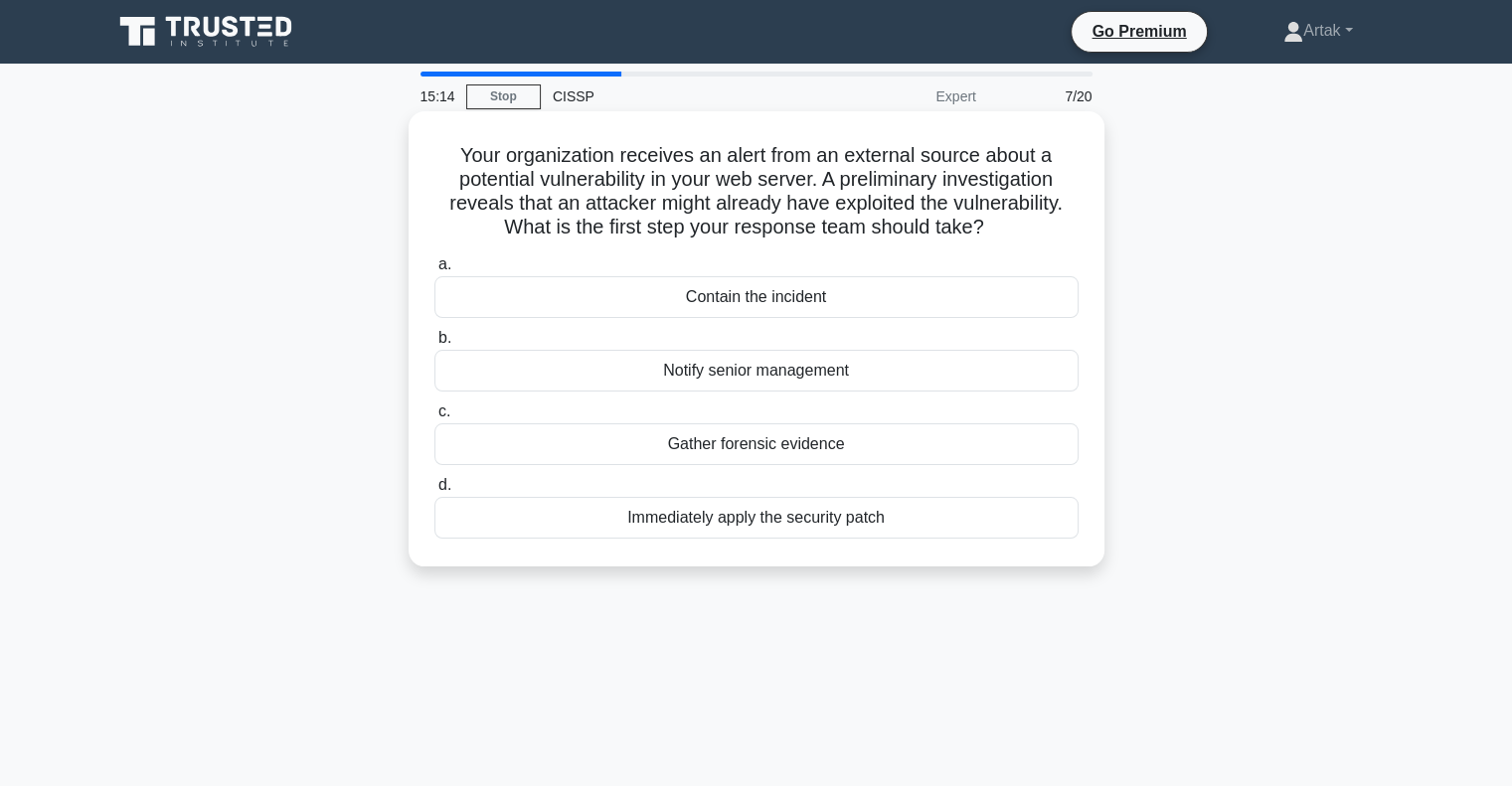 click on "Gather forensic evidence" at bounding box center (756, 444) 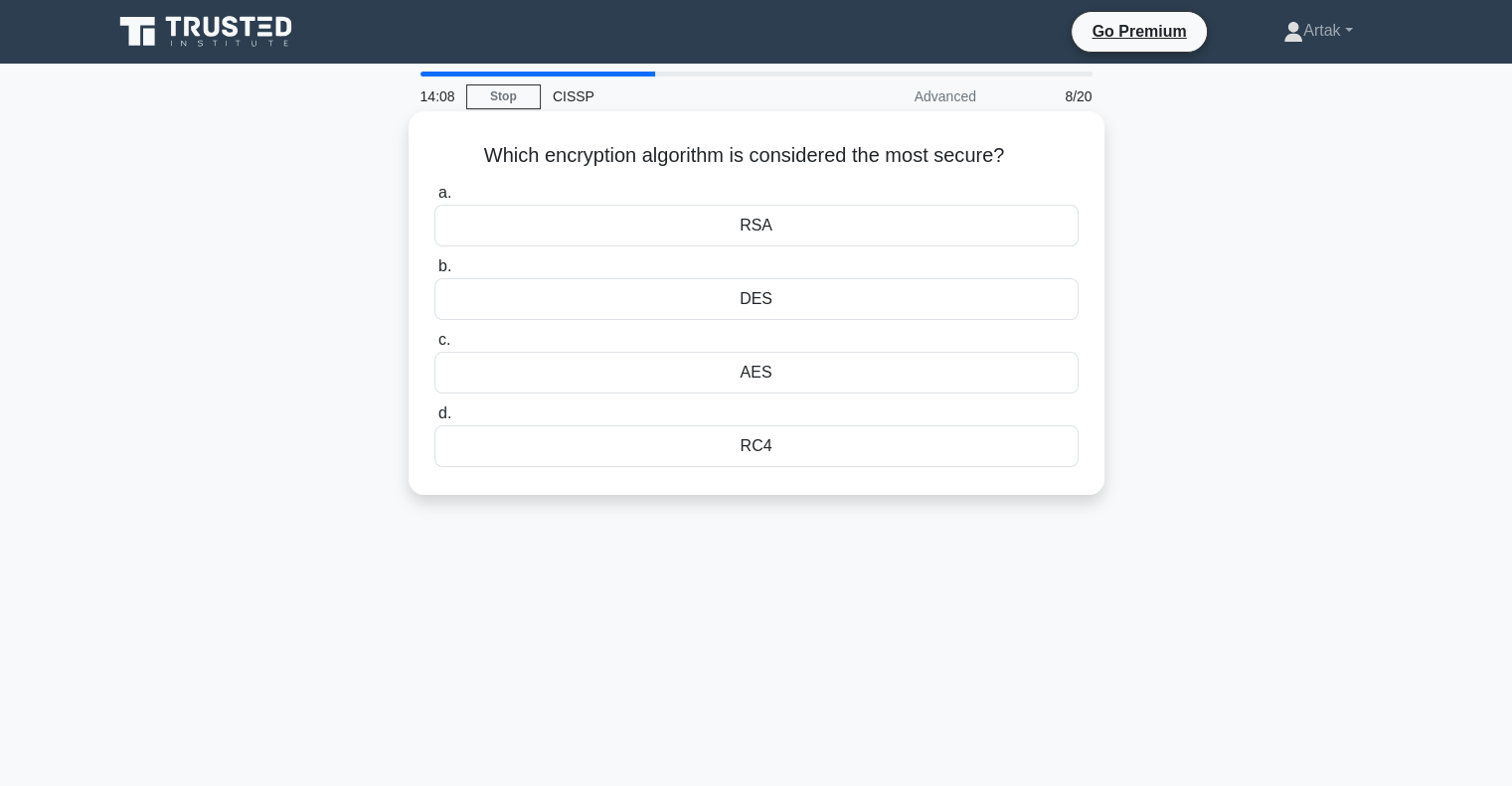 click on "AES" at bounding box center [756, 373] 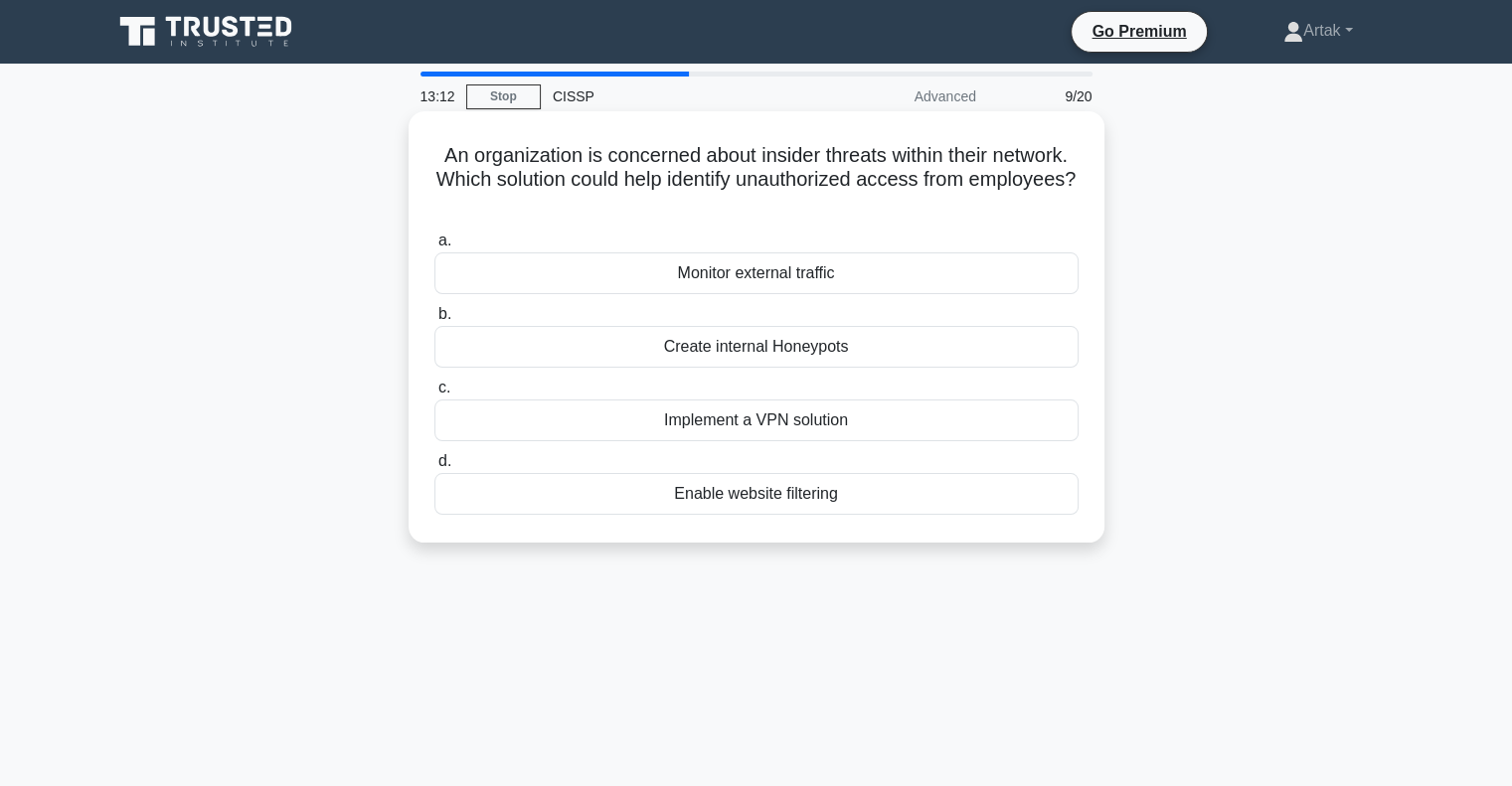 click on "Create internal Honeypots" at bounding box center (756, 347) 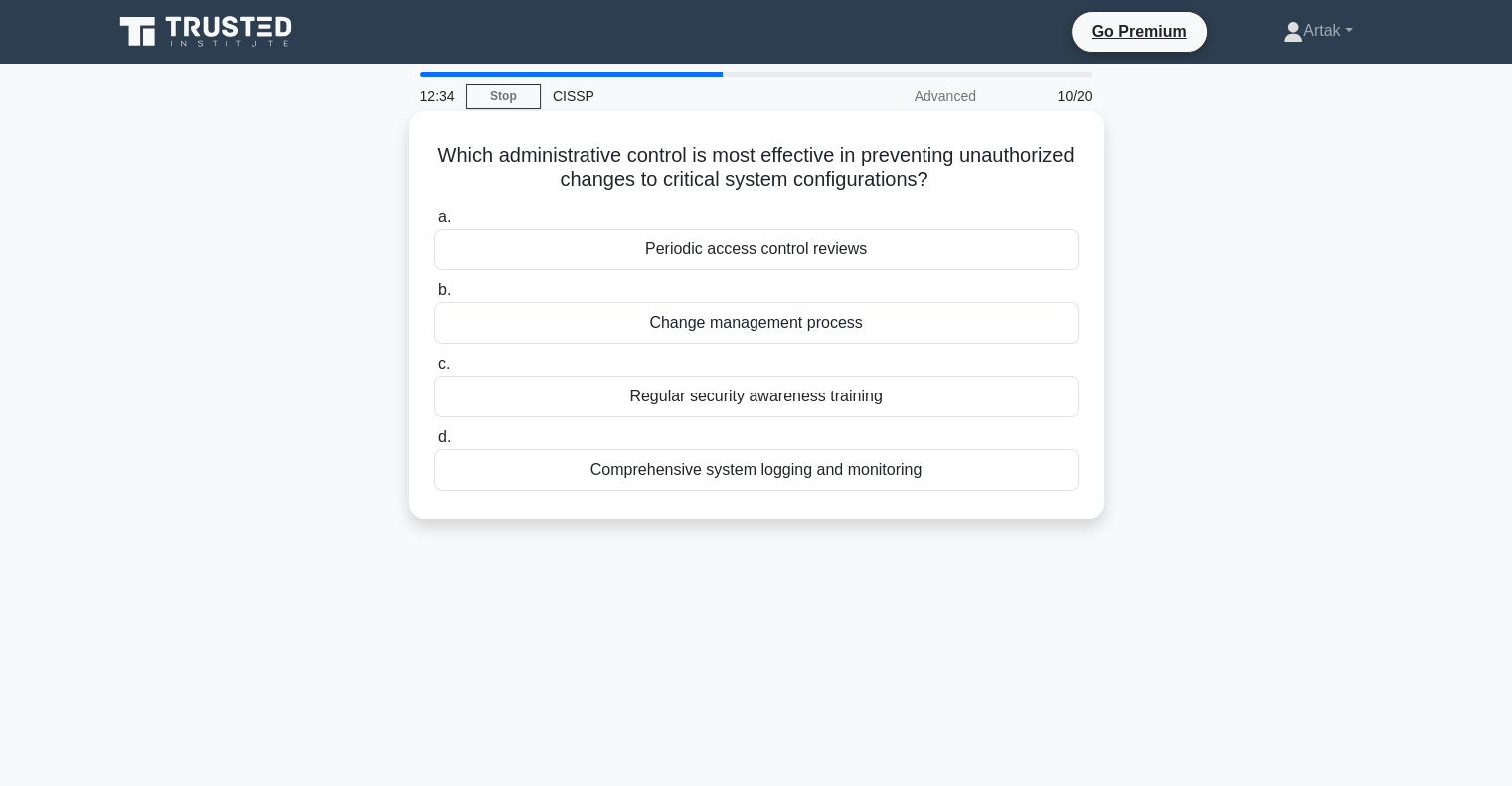 click on "Change management process" at bounding box center (756, 323) 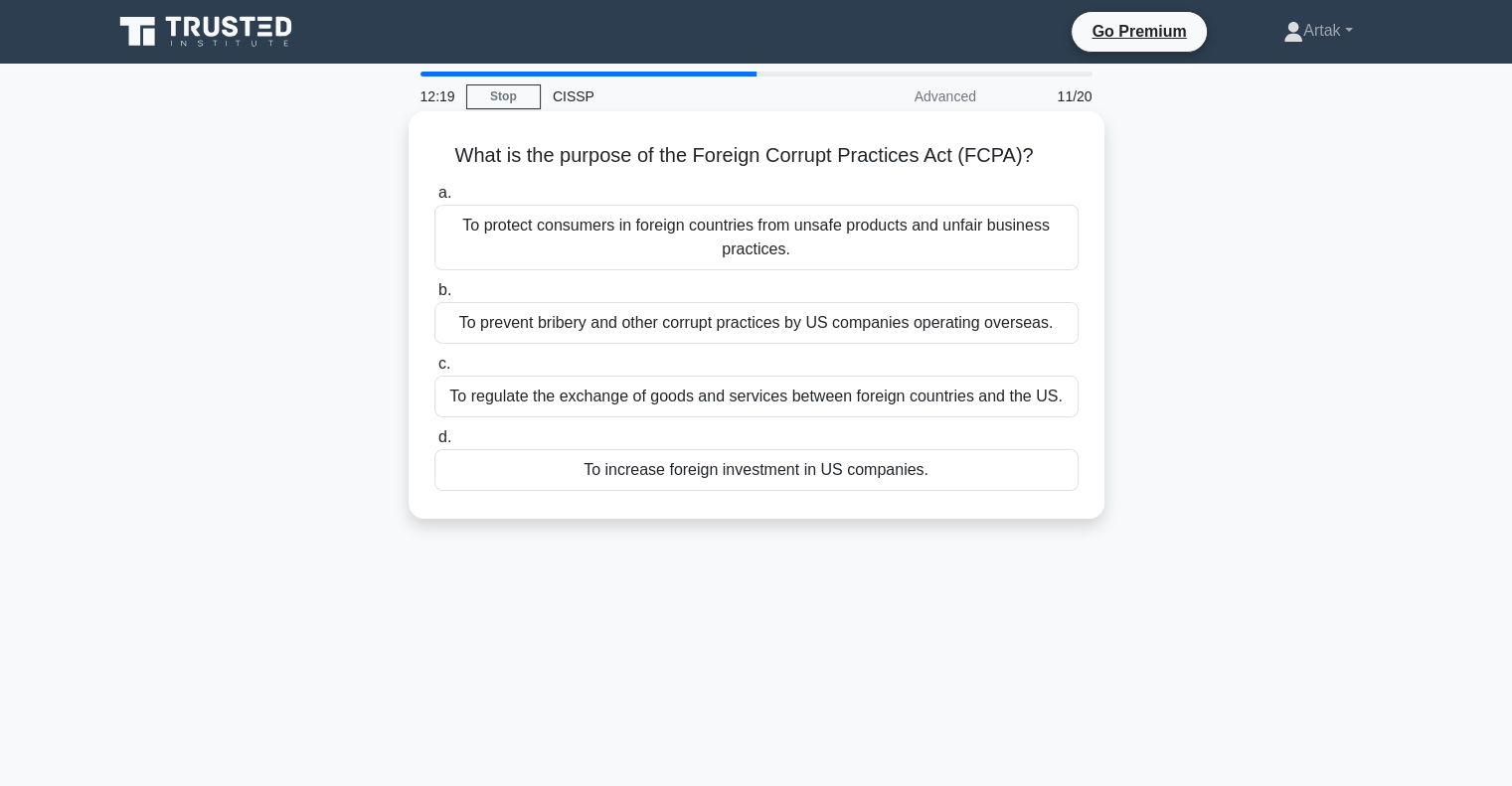 click on "To prevent bribery and other corrupt practices by US companies operating overseas." at bounding box center [756, 323] 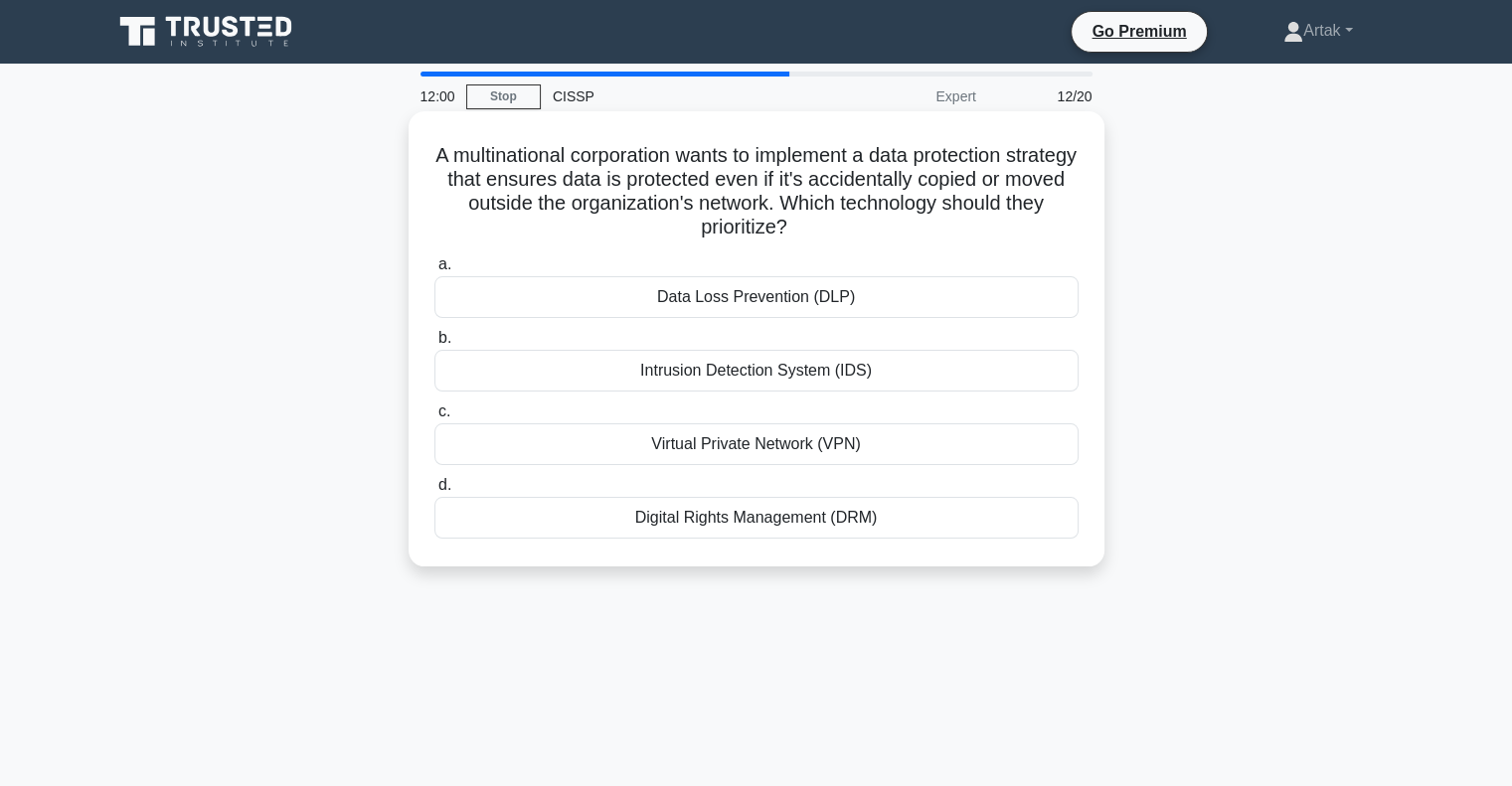 click on "Data Loss Prevention (DLP)" at bounding box center (756, 297) 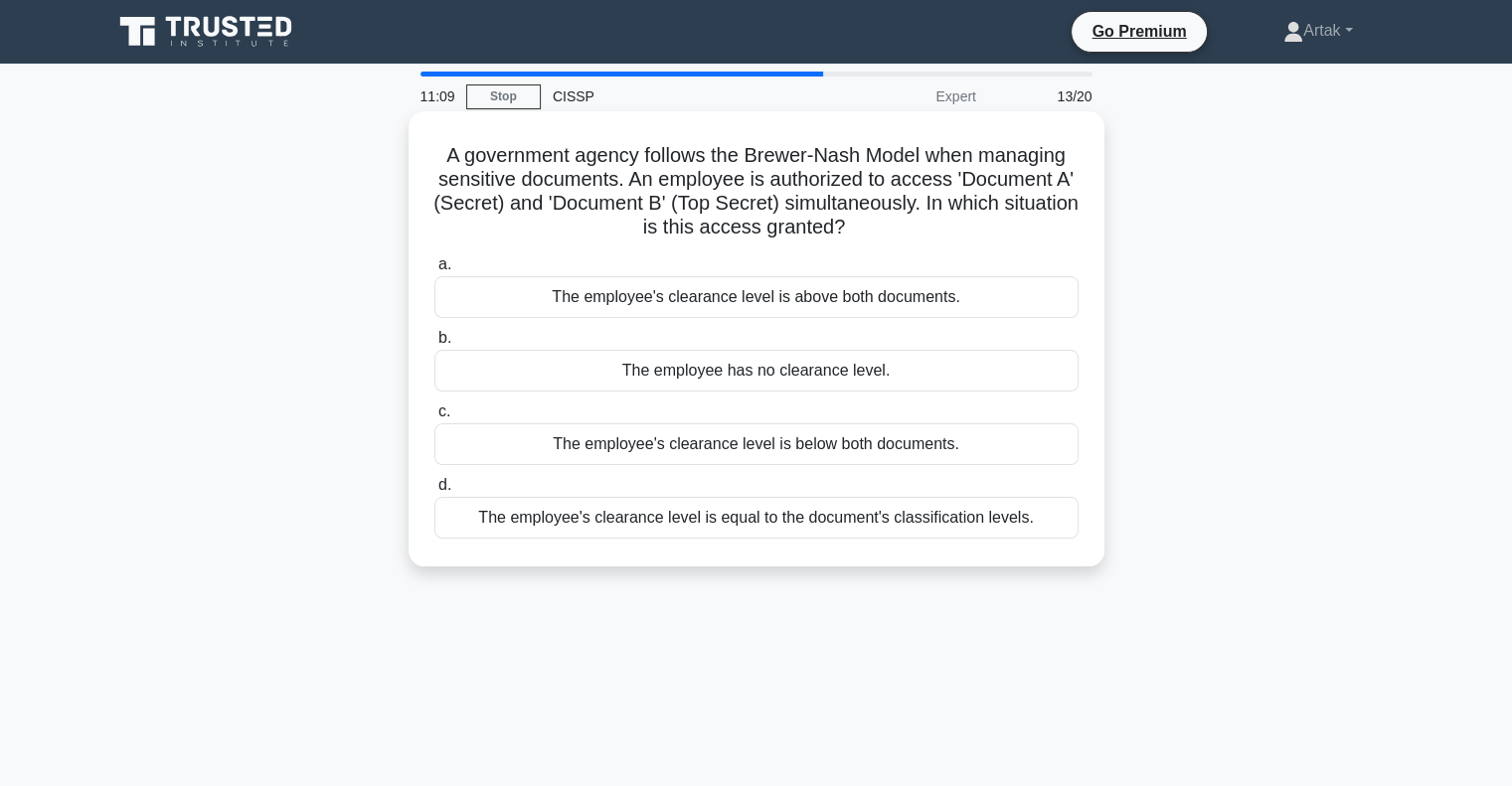 click on "The employee's clearance level is equal to the document's classification levels." at bounding box center (756, 518) 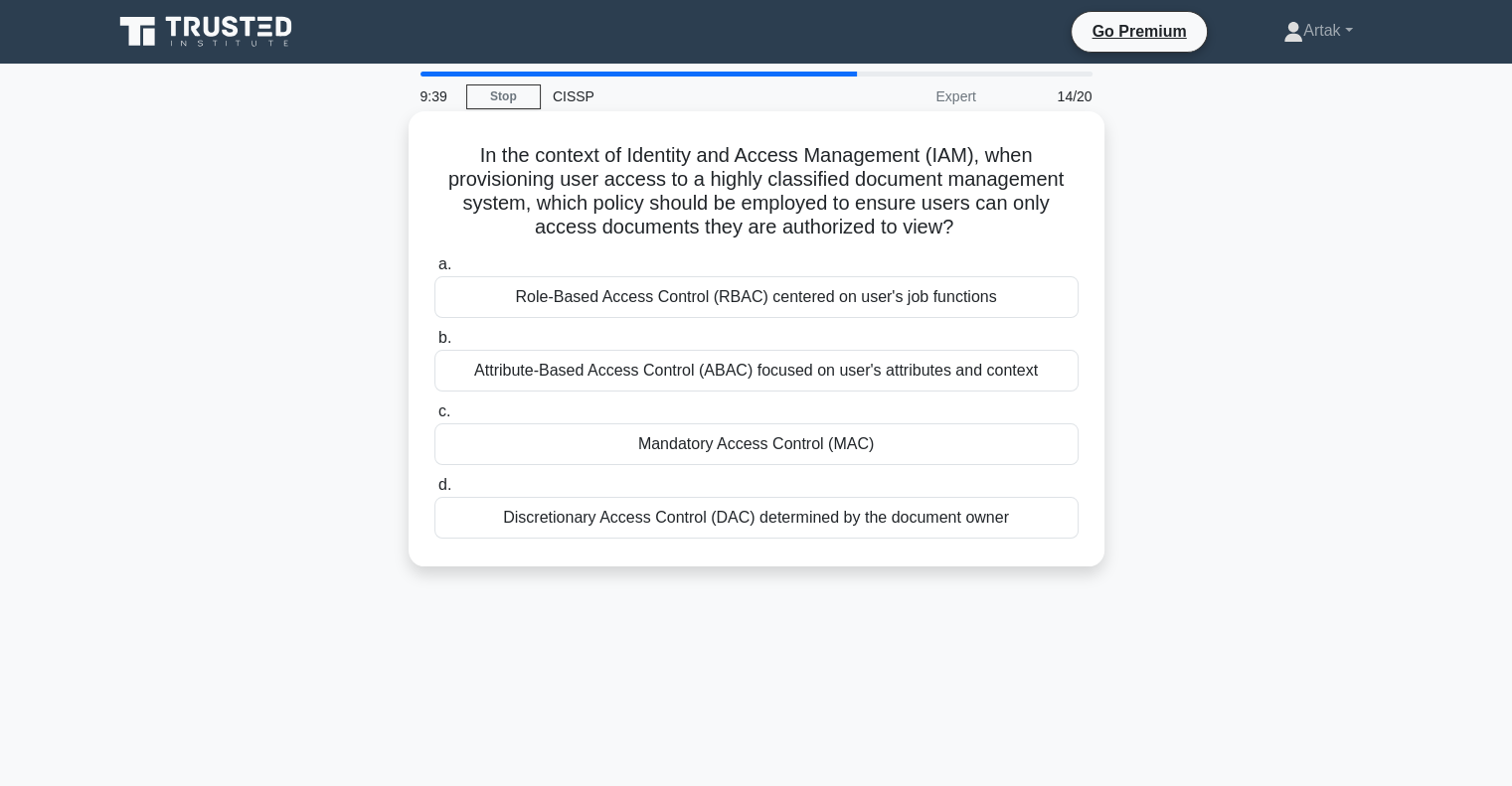 click on "Mandatory Access Control (MAC)" at bounding box center (756, 444) 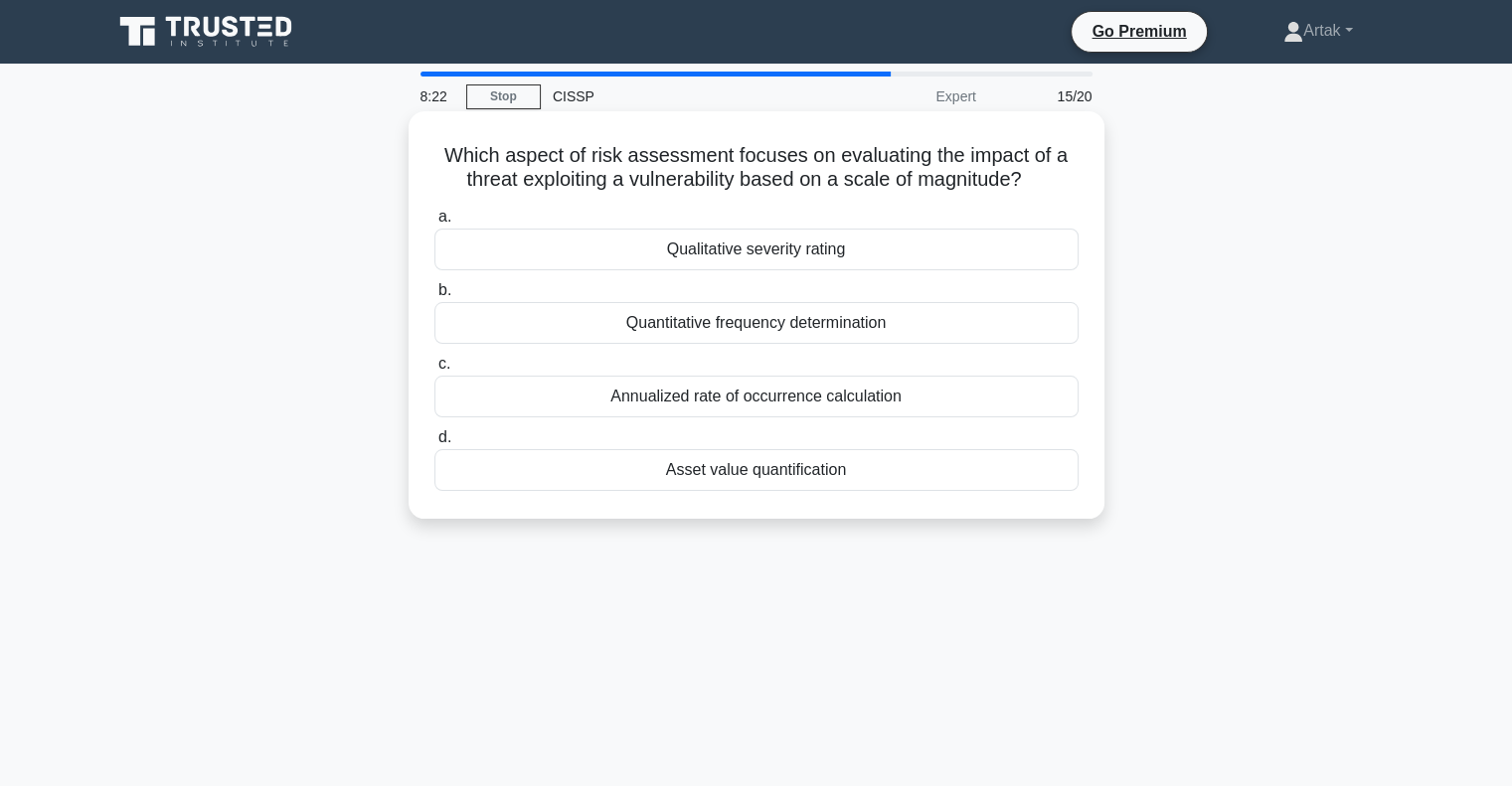 click on "Annualized rate of occurrence calculation" at bounding box center (756, 396) 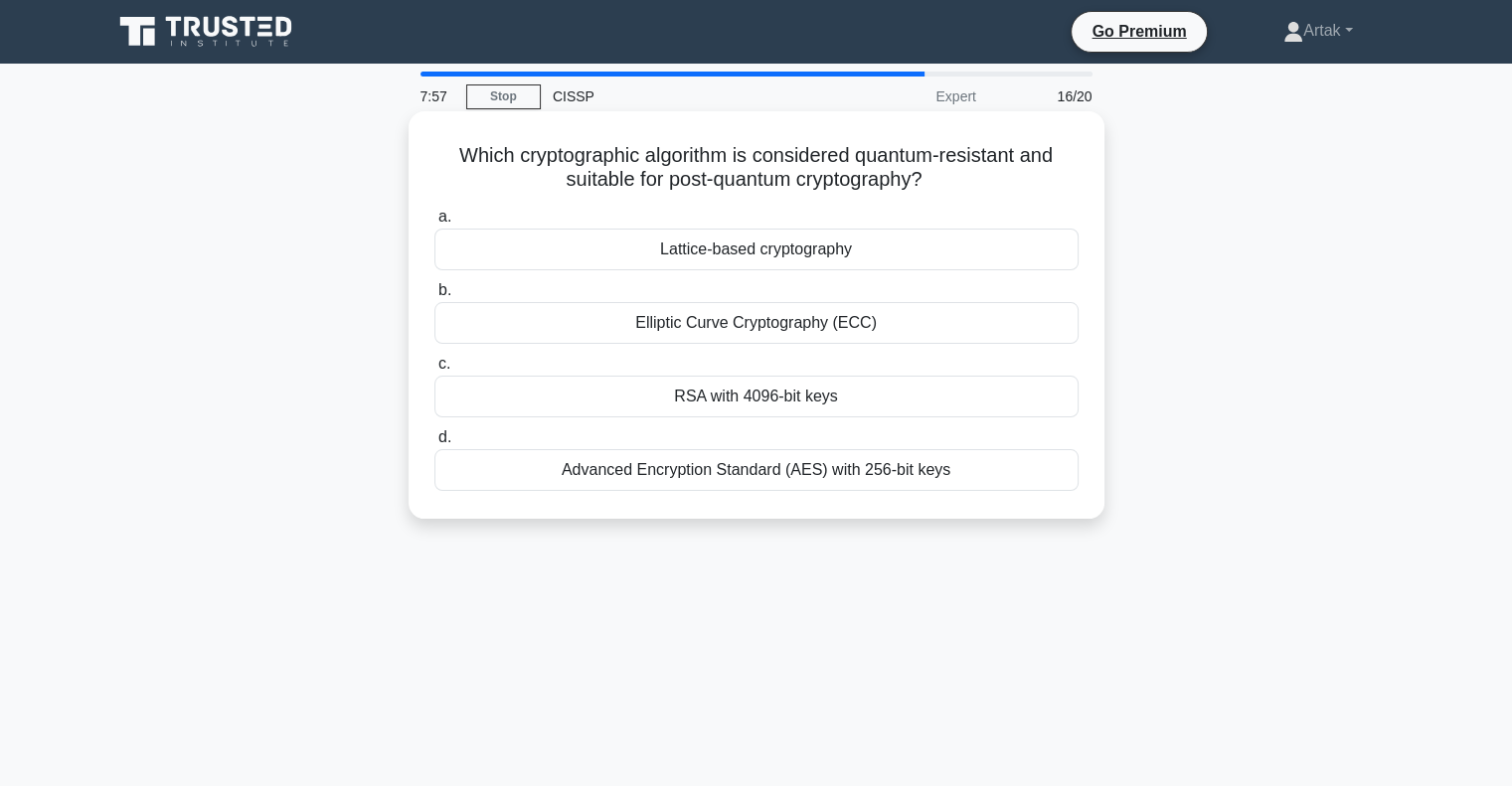 click on "Lattice-based cryptography" at bounding box center [756, 249] 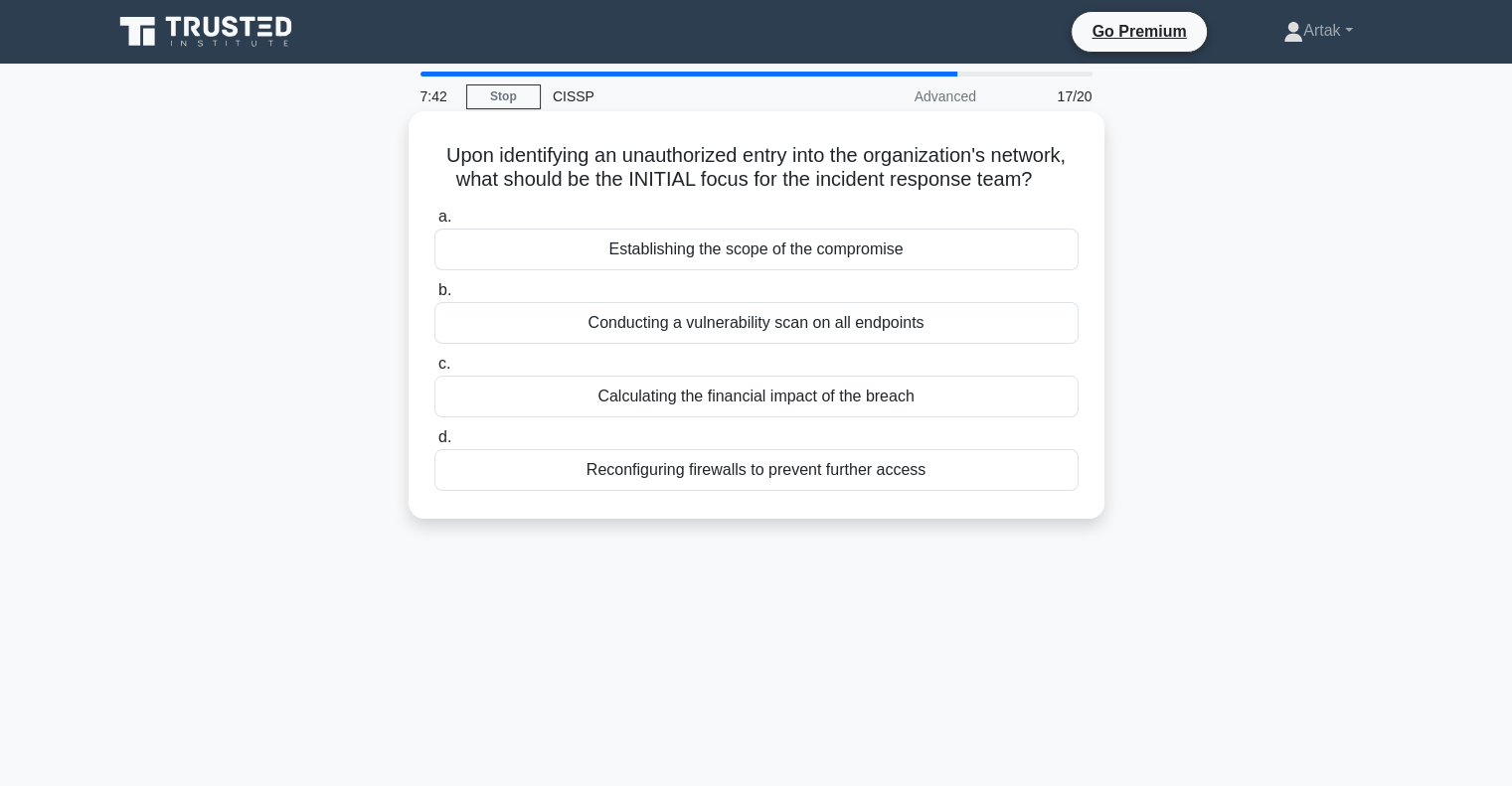 click on "Establishing the scope of the compromise" at bounding box center [756, 249] 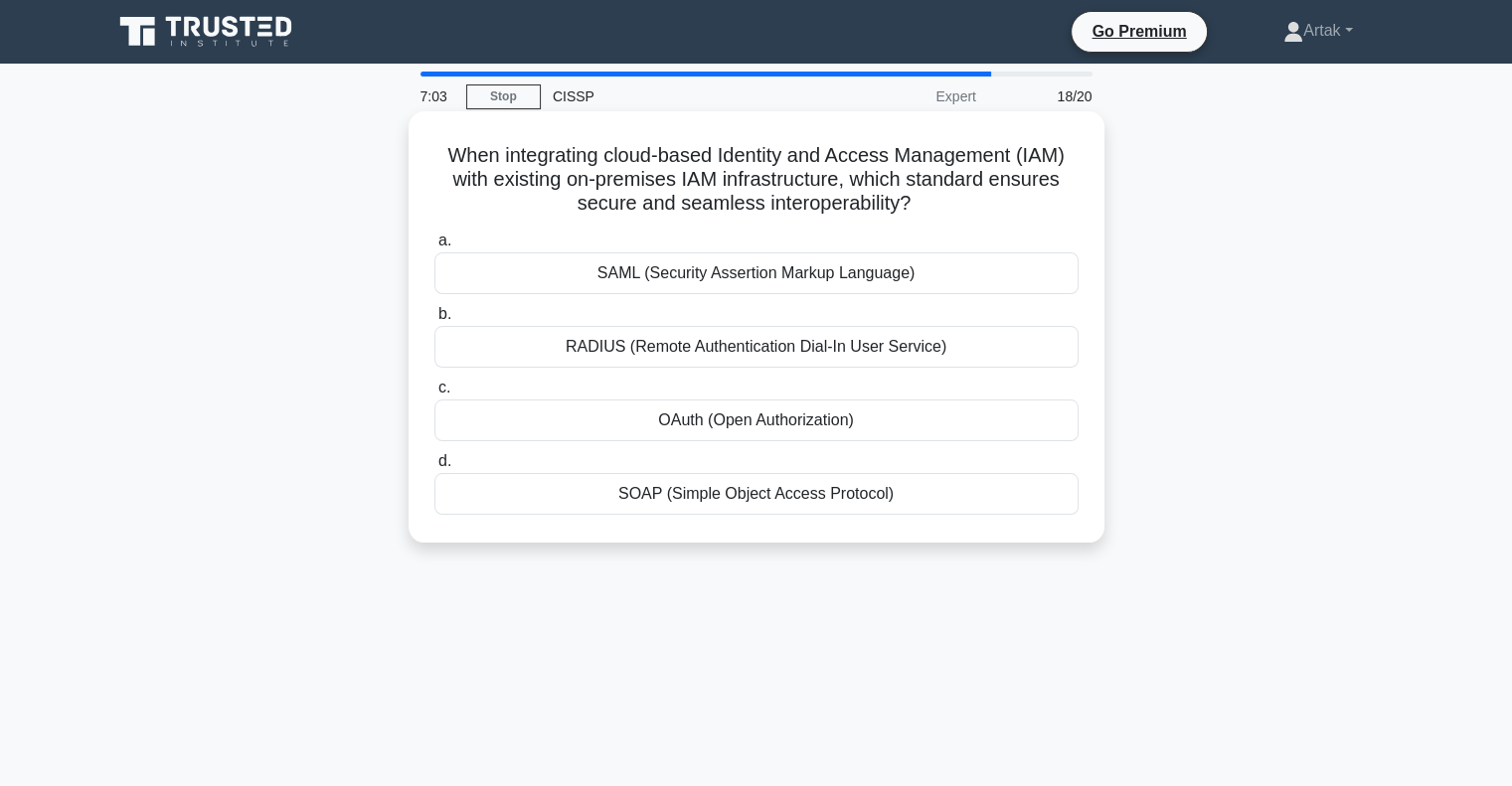 click on "SAML (Security Assertion Markup Language)" at bounding box center (756, 273) 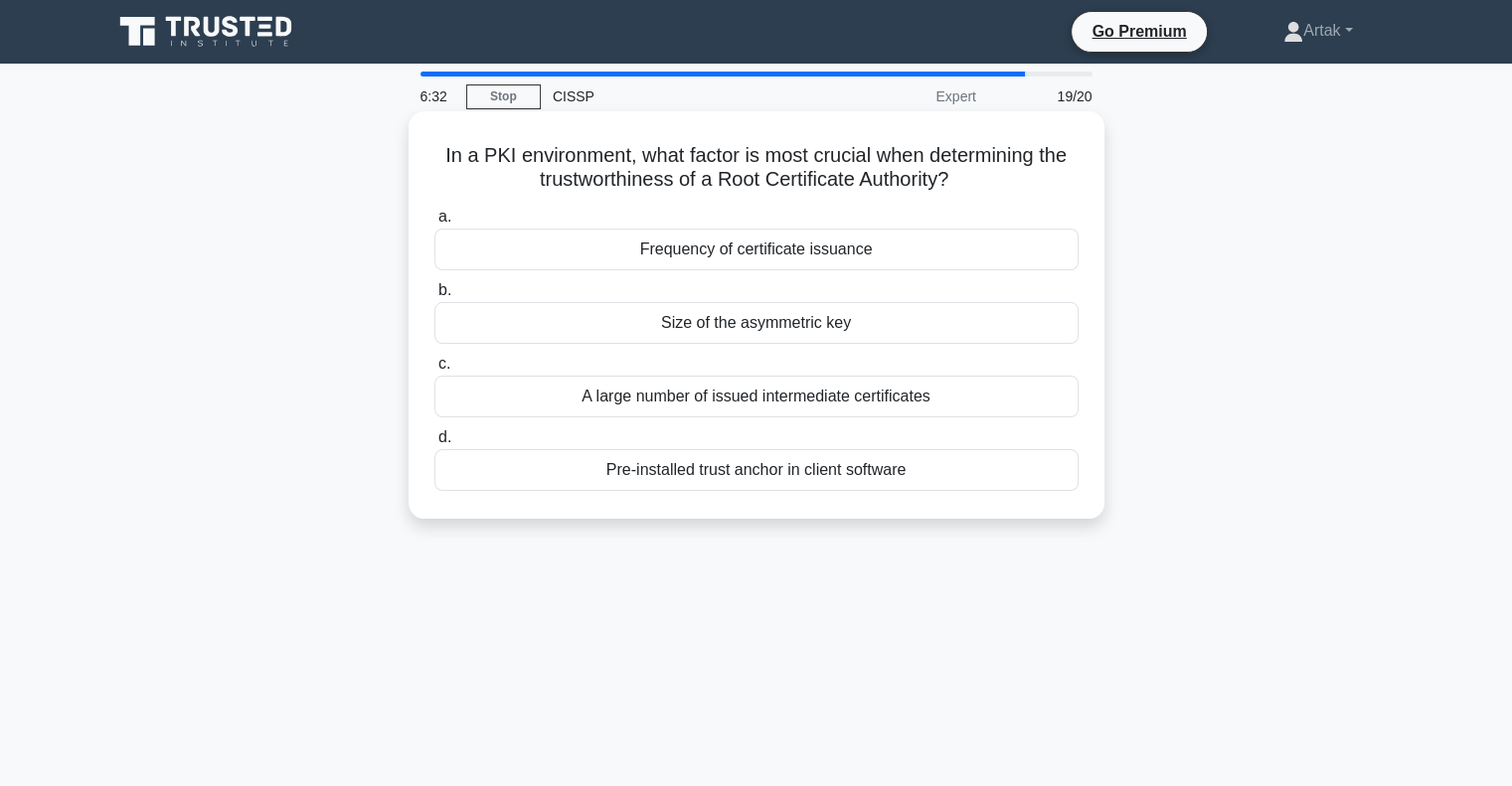 click on "Pre-installed trust anchor in client software" at bounding box center [756, 470] 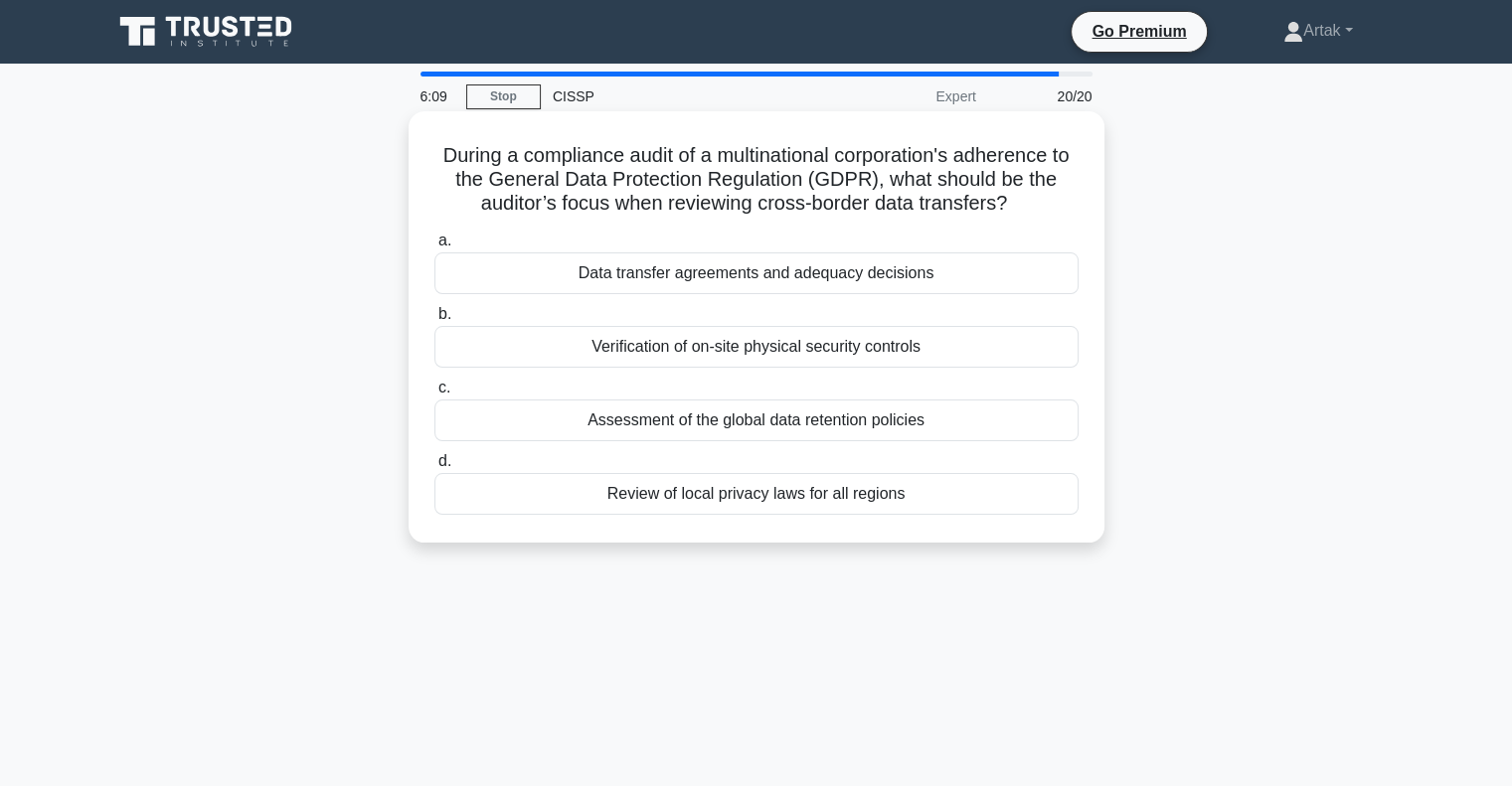 click on "Review of local privacy laws for all regions" at bounding box center [756, 494] 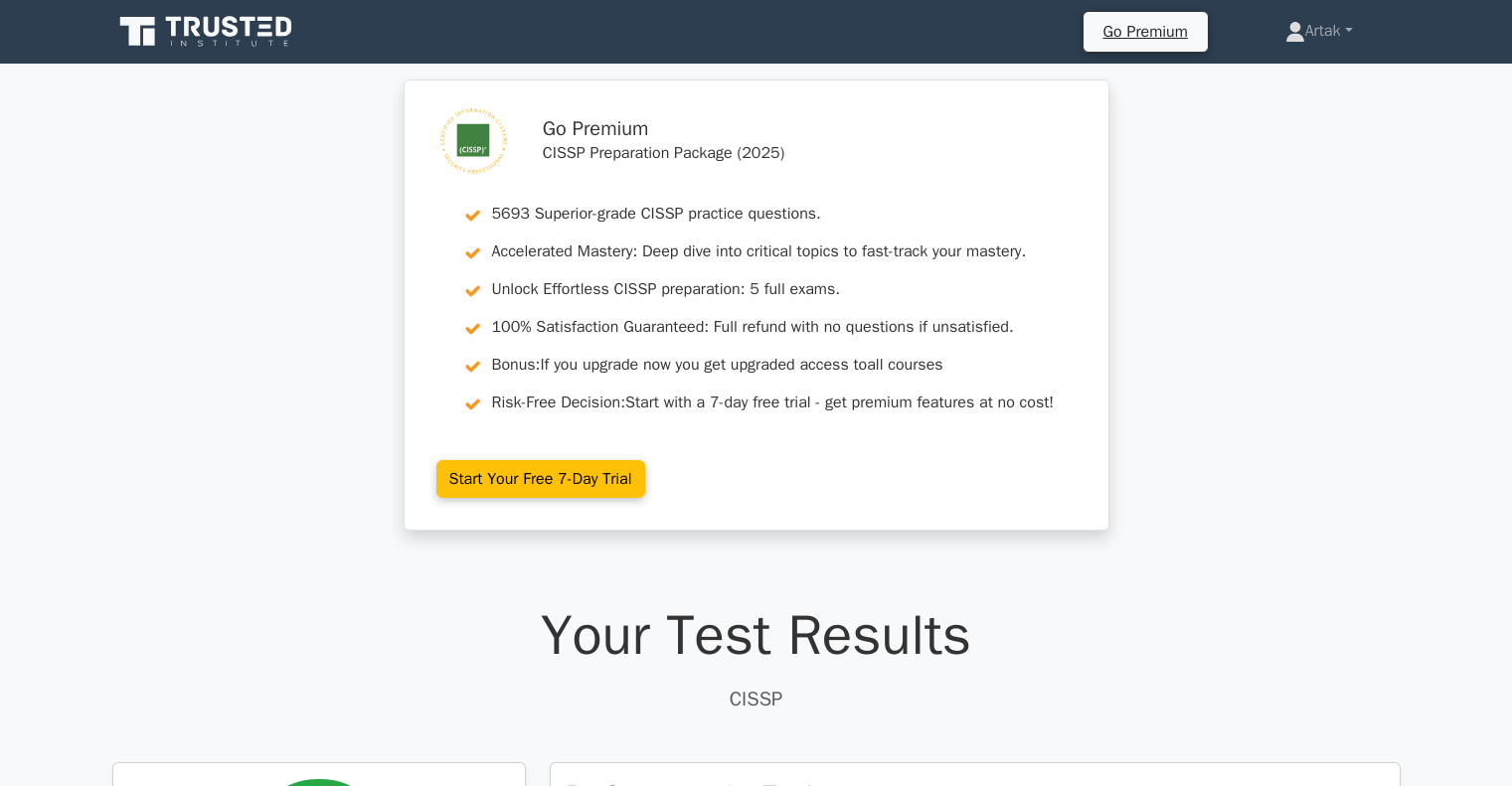 scroll, scrollTop: 0, scrollLeft: 0, axis: both 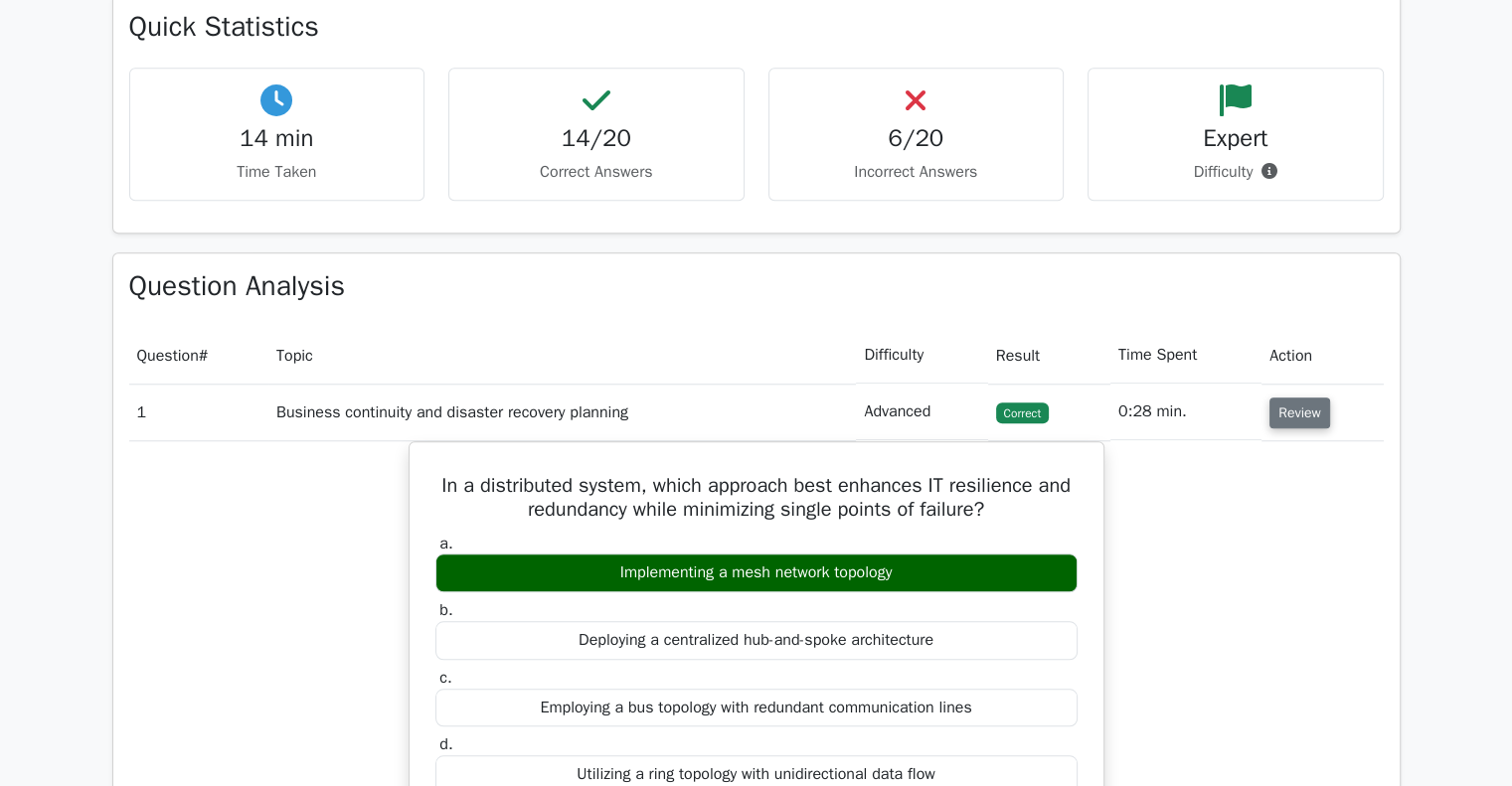 click on "Review" at bounding box center [1299, 412] 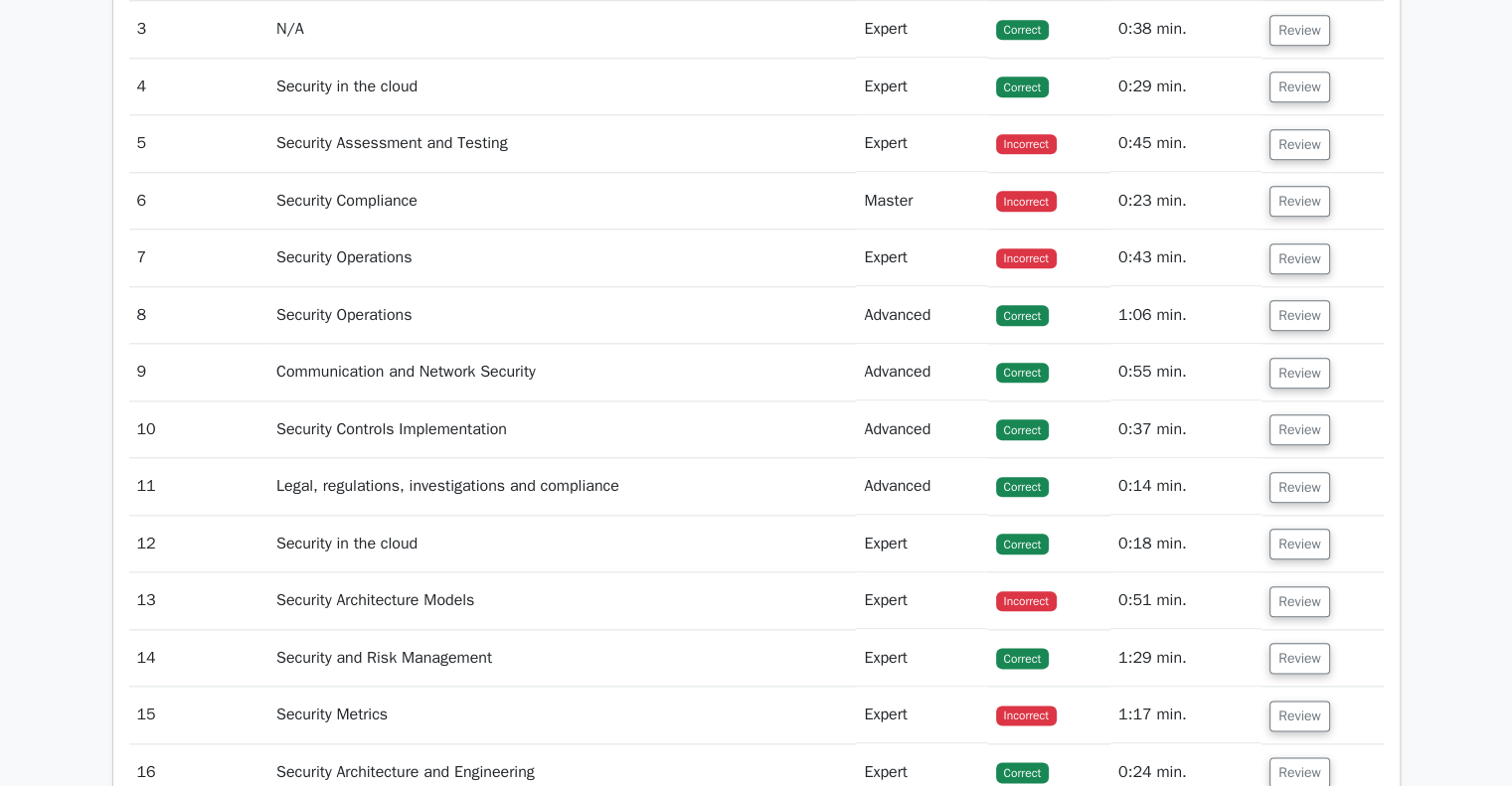 scroll, scrollTop: 2087, scrollLeft: 0, axis: vertical 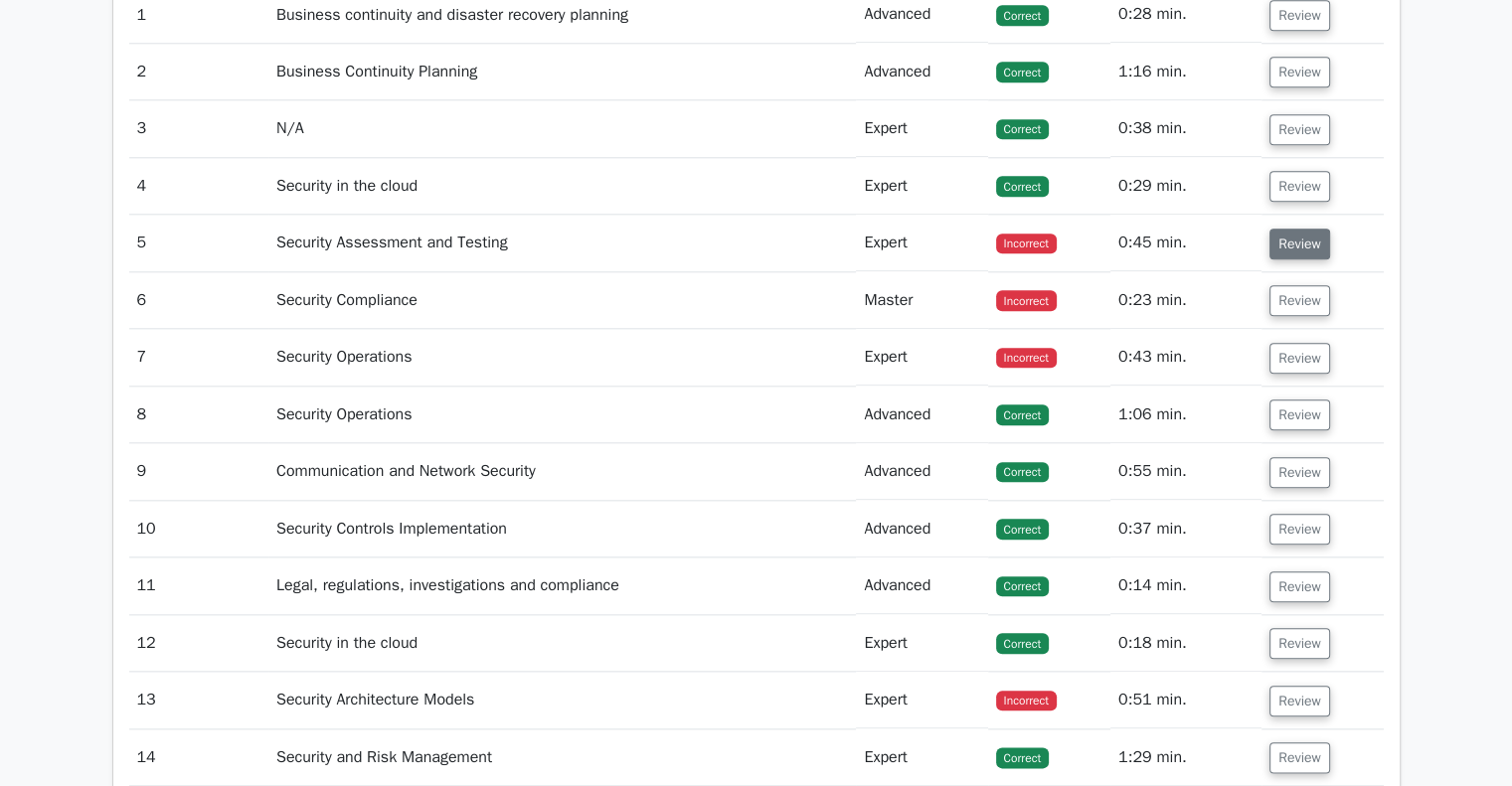 click on "Review" at bounding box center (1299, 243) 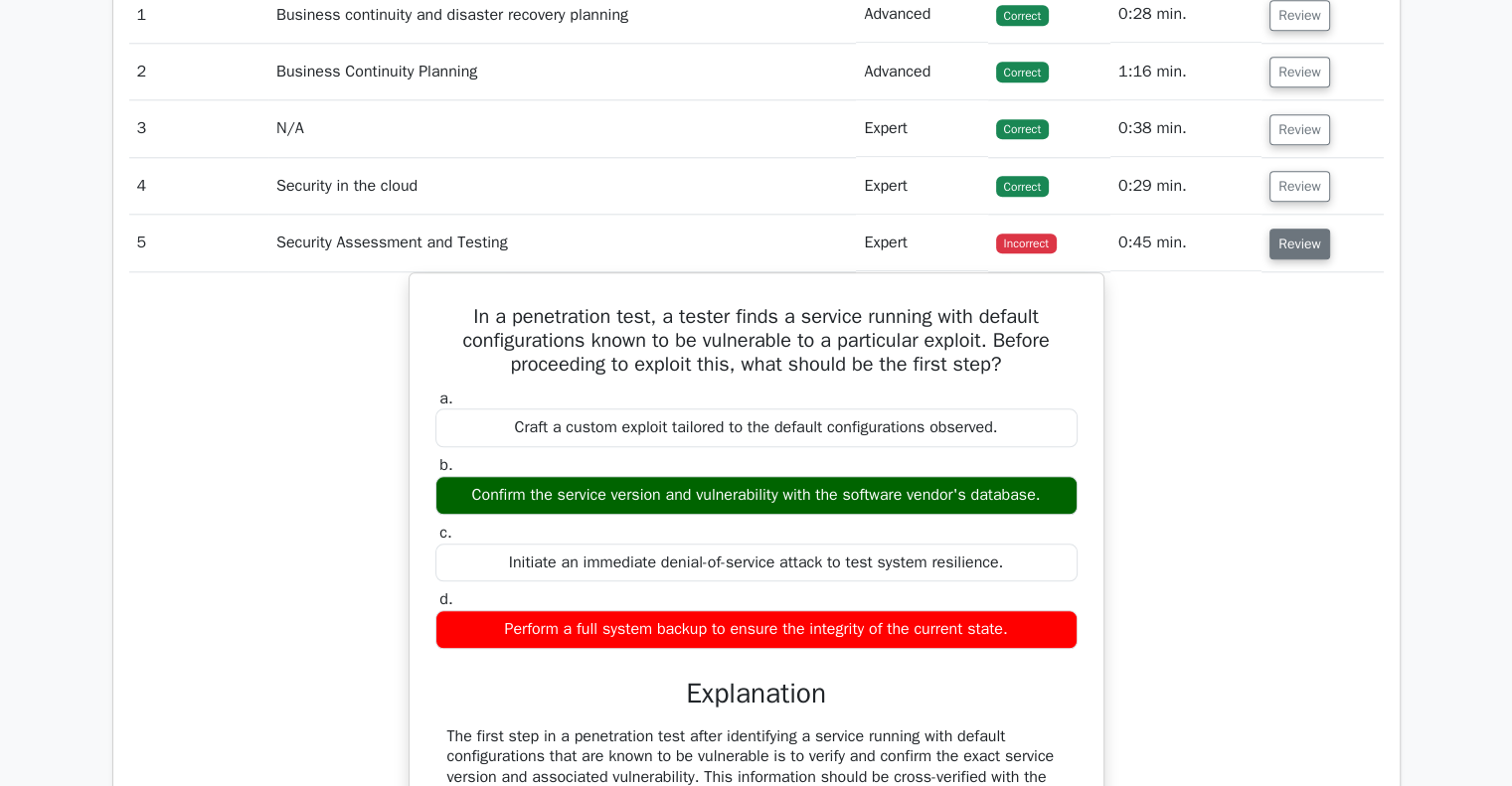 click on "Review" at bounding box center (1299, 243) 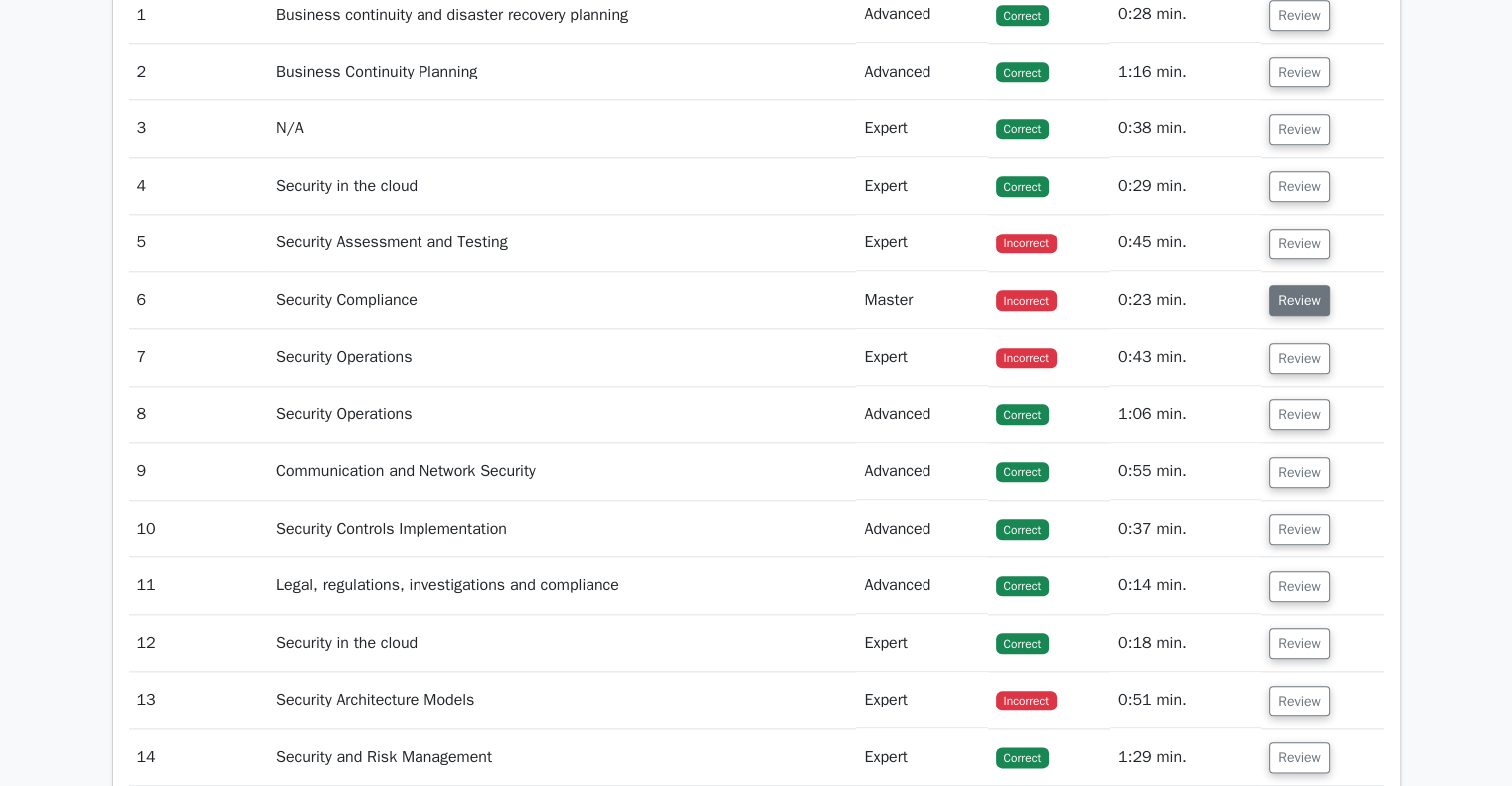 click on "Review" at bounding box center [1299, 300] 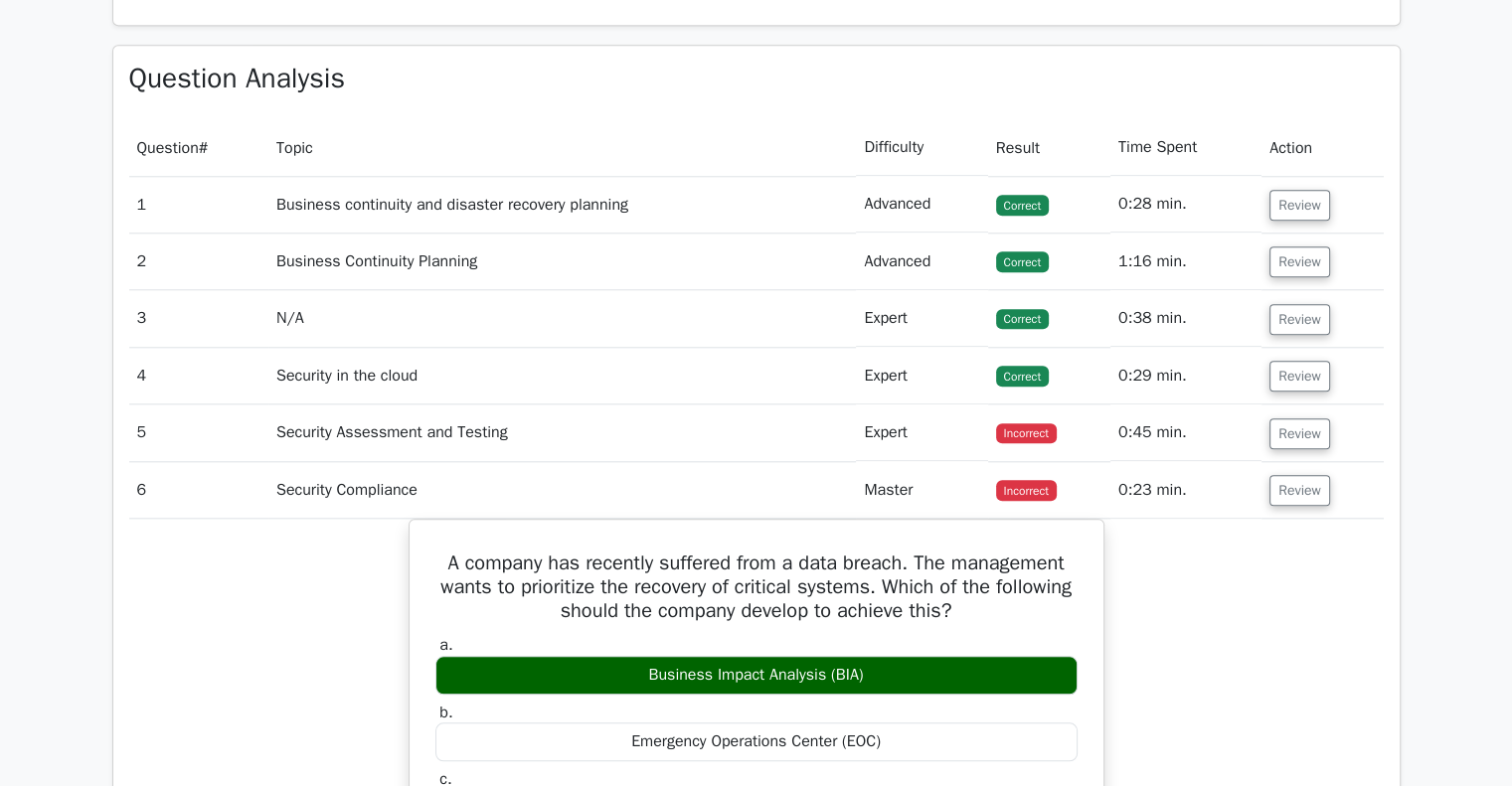 scroll, scrollTop: 2087, scrollLeft: 0, axis: vertical 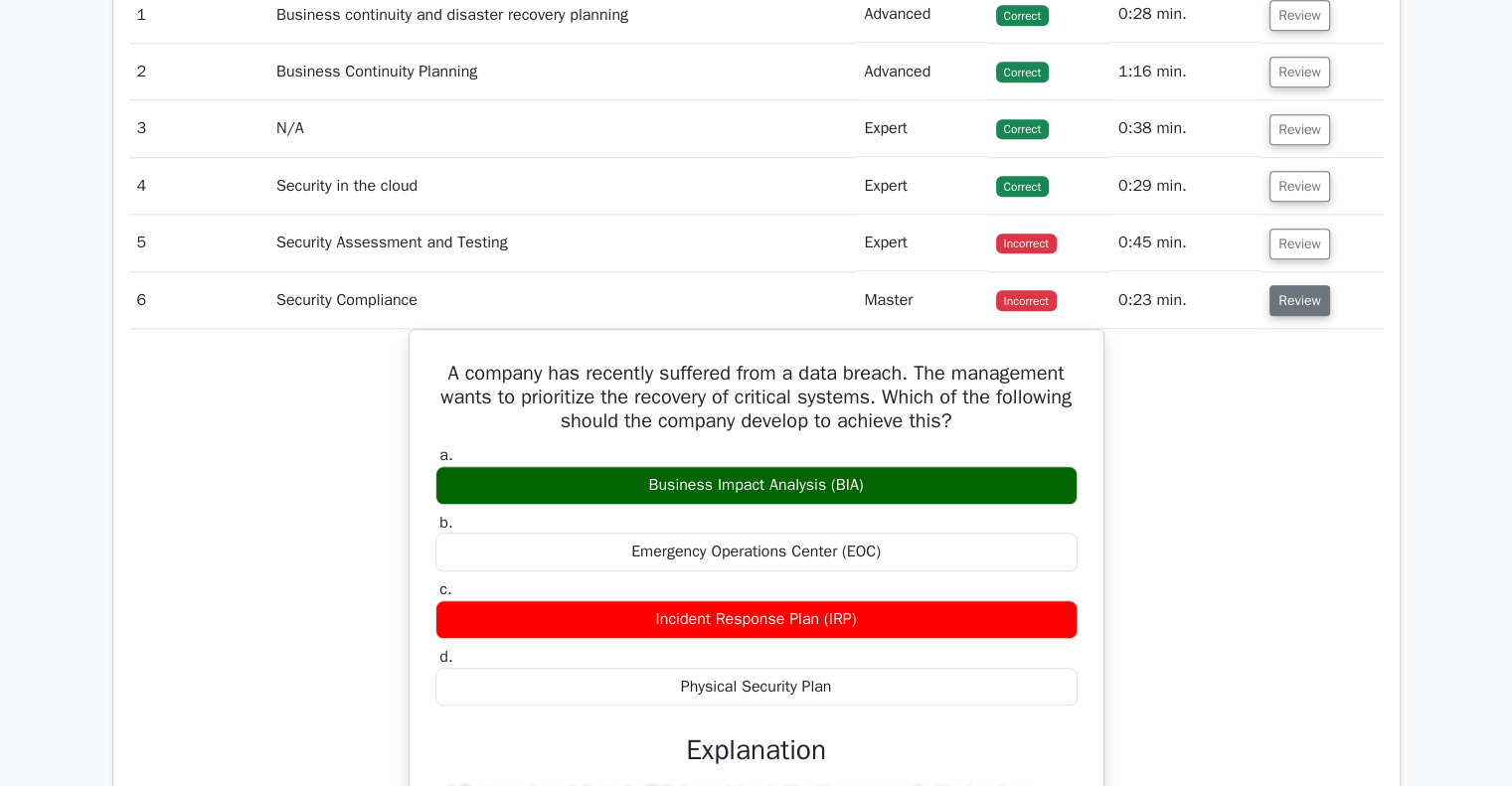 click on "Review" at bounding box center [1299, 300] 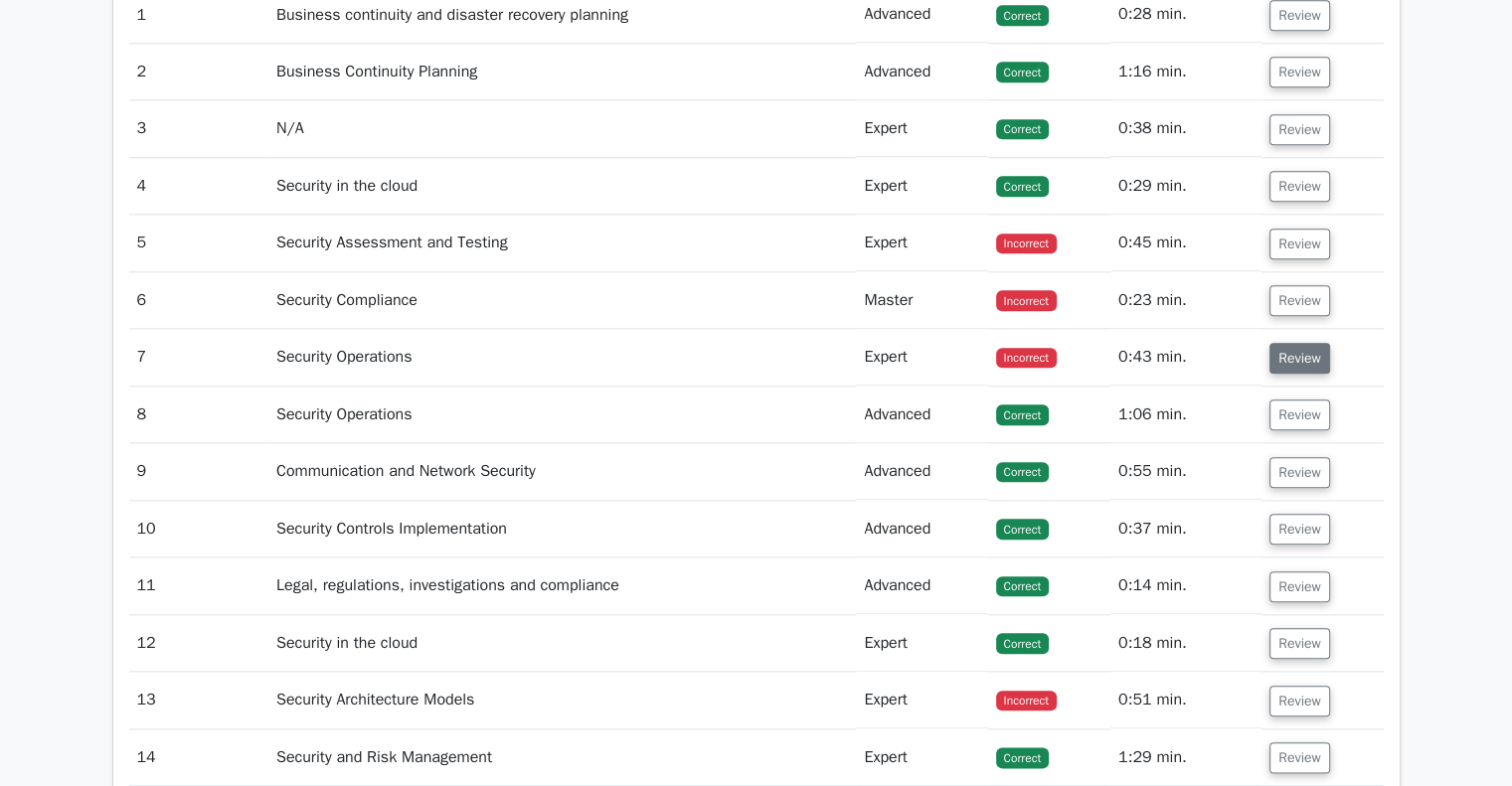 click on "Review" at bounding box center [1299, 358] 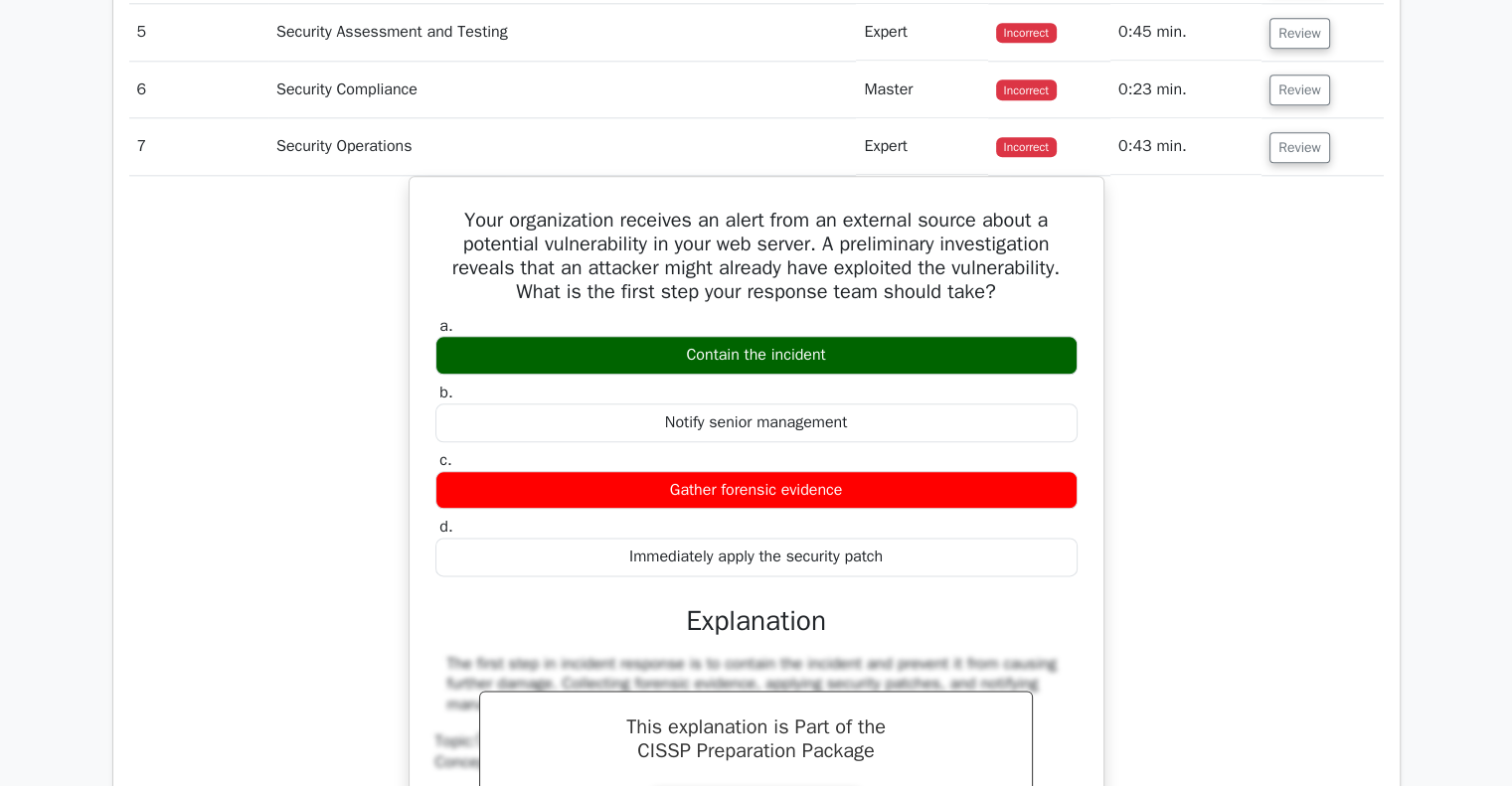 scroll, scrollTop: 2087, scrollLeft: 0, axis: vertical 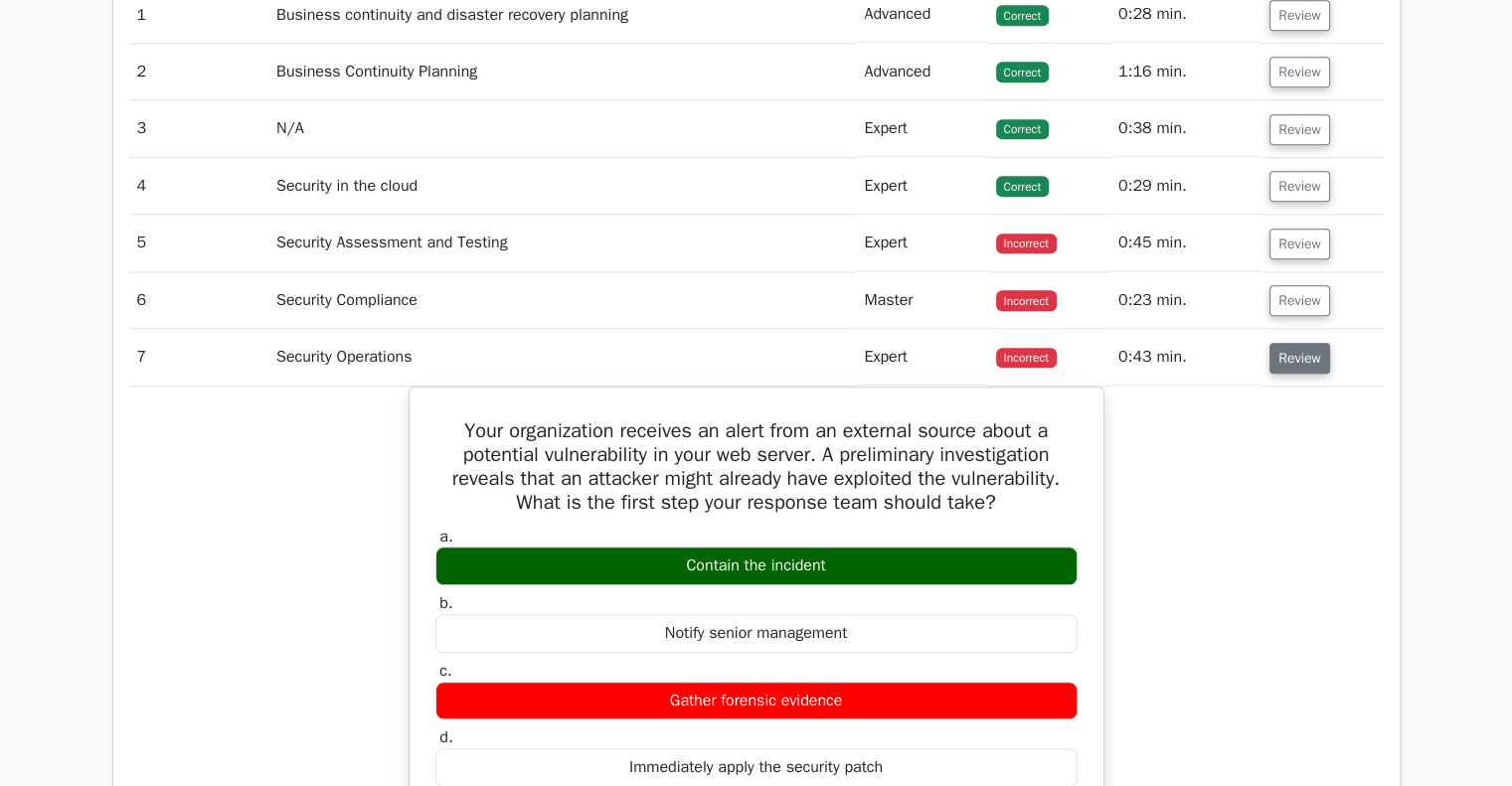 click on "Review" at bounding box center (1299, 358) 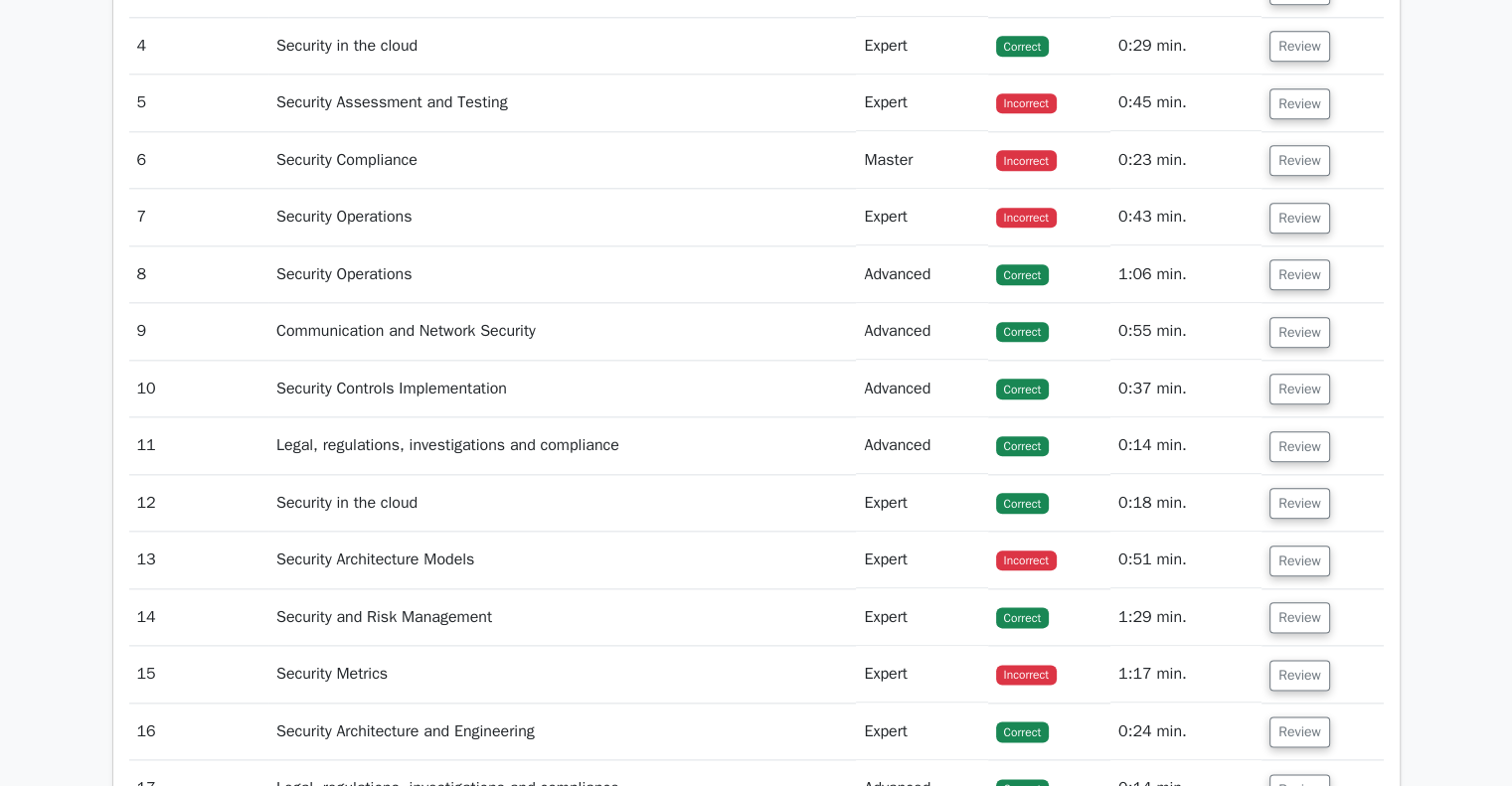 scroll, scrollTop: 2385, scrollLeft: 0, axis: vertical 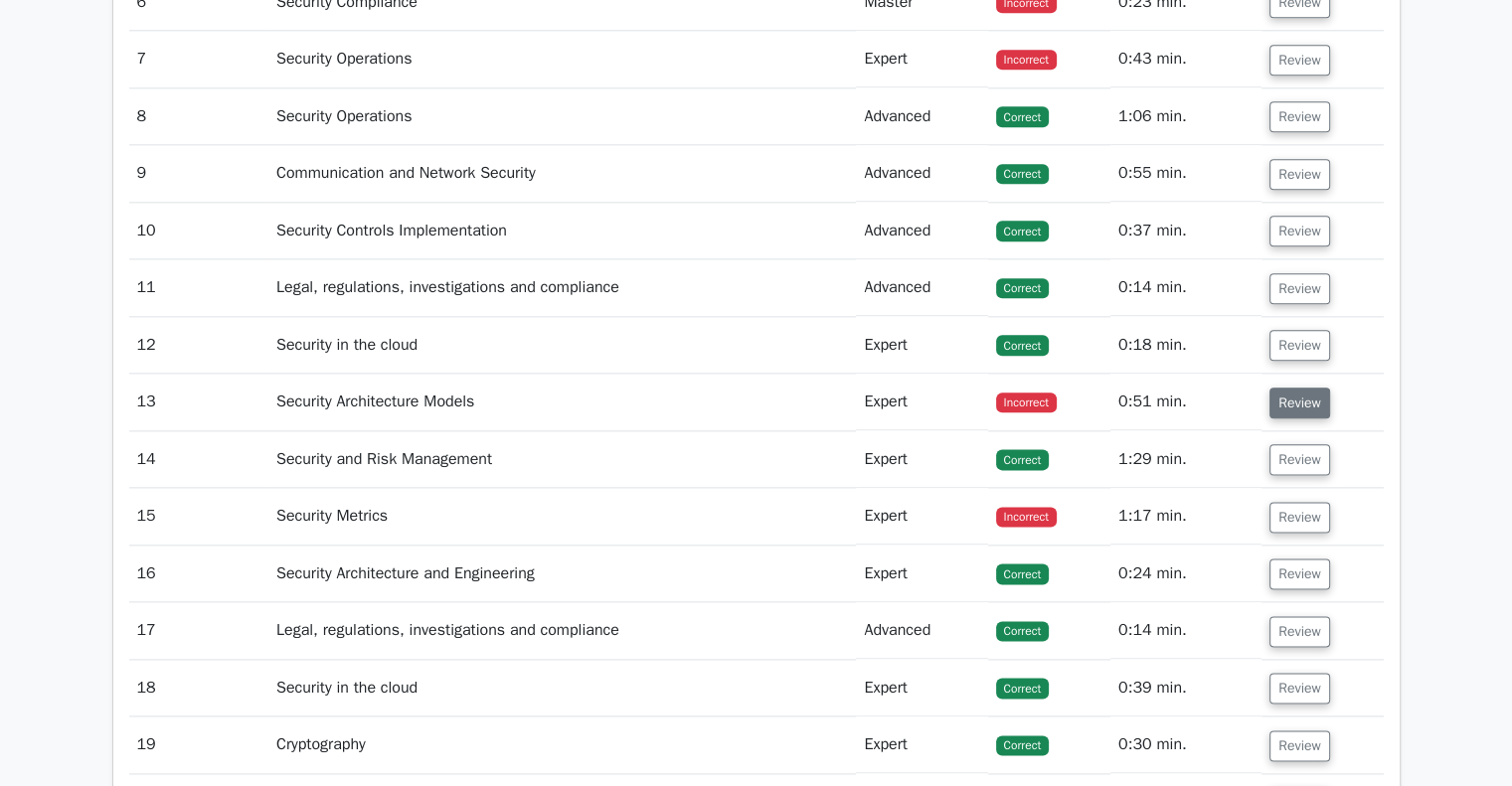 click on "Review" at bounding box center [1299, 402] 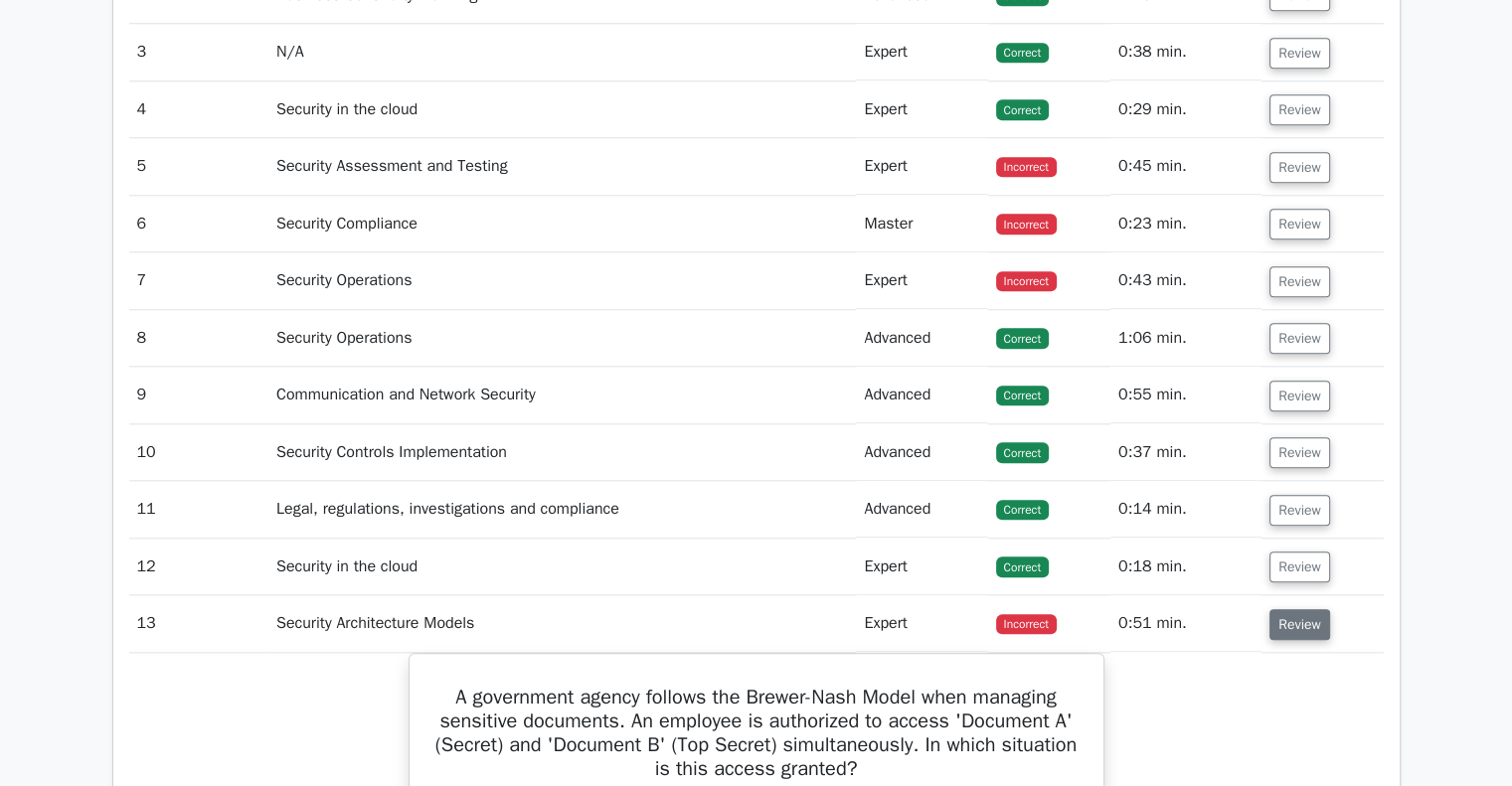 scroll, scrollTop: 2385, scrollLeft: 0, axis: vertical 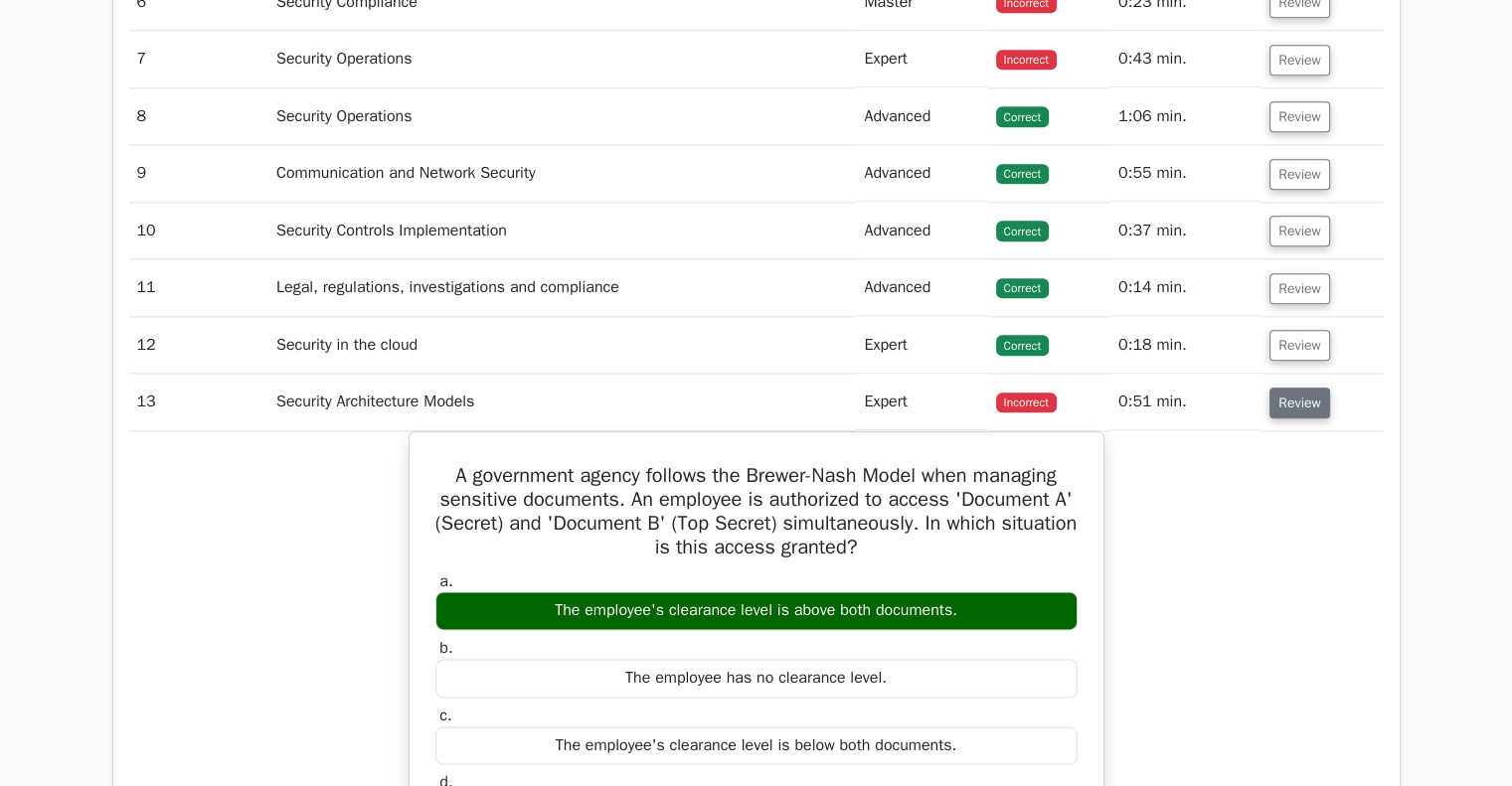 click on "Review" at bounding box center (1299, 402) 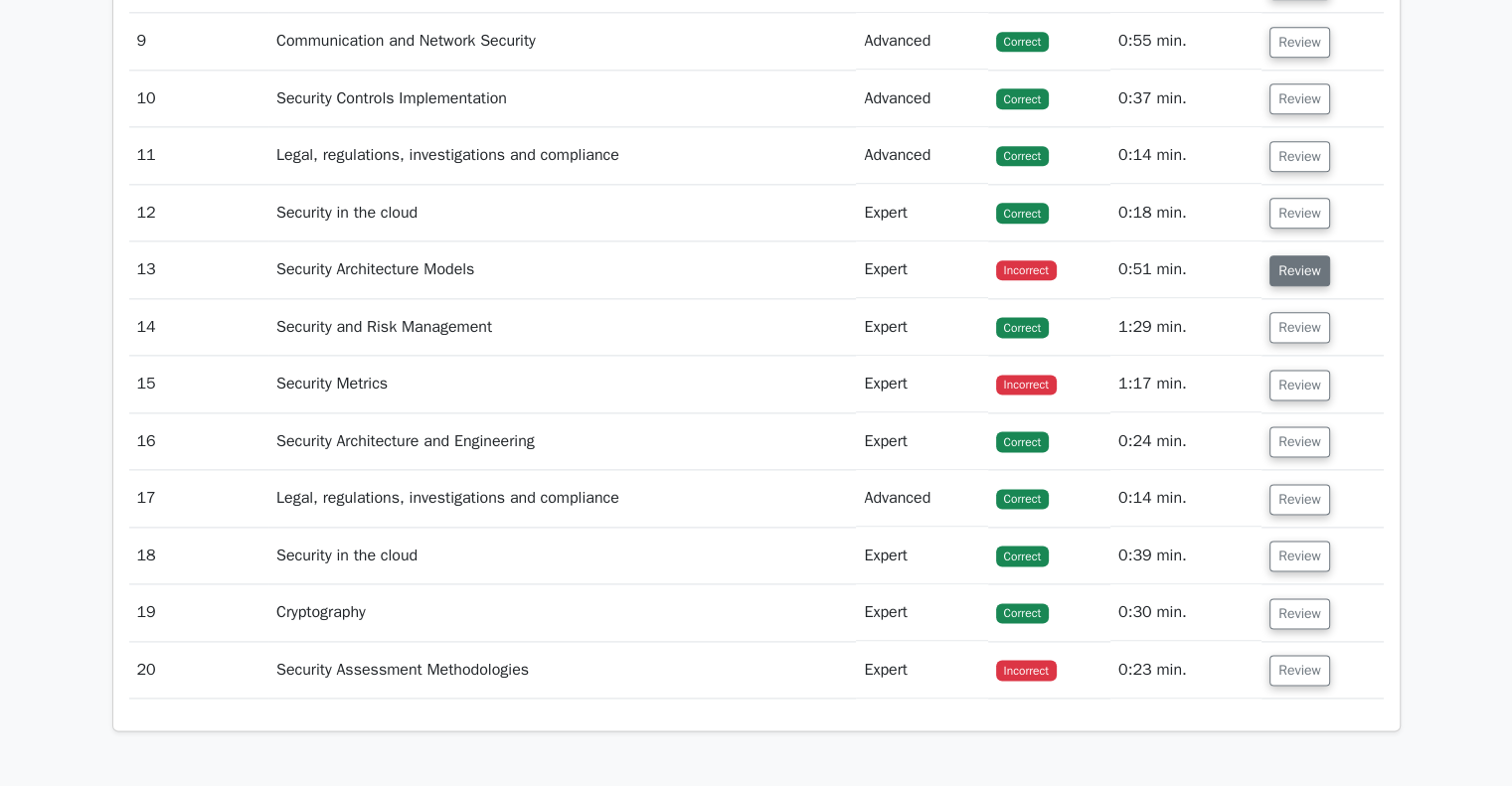 scroll, scrollTop: 2683, scrollLeft: 0, axis: vertical 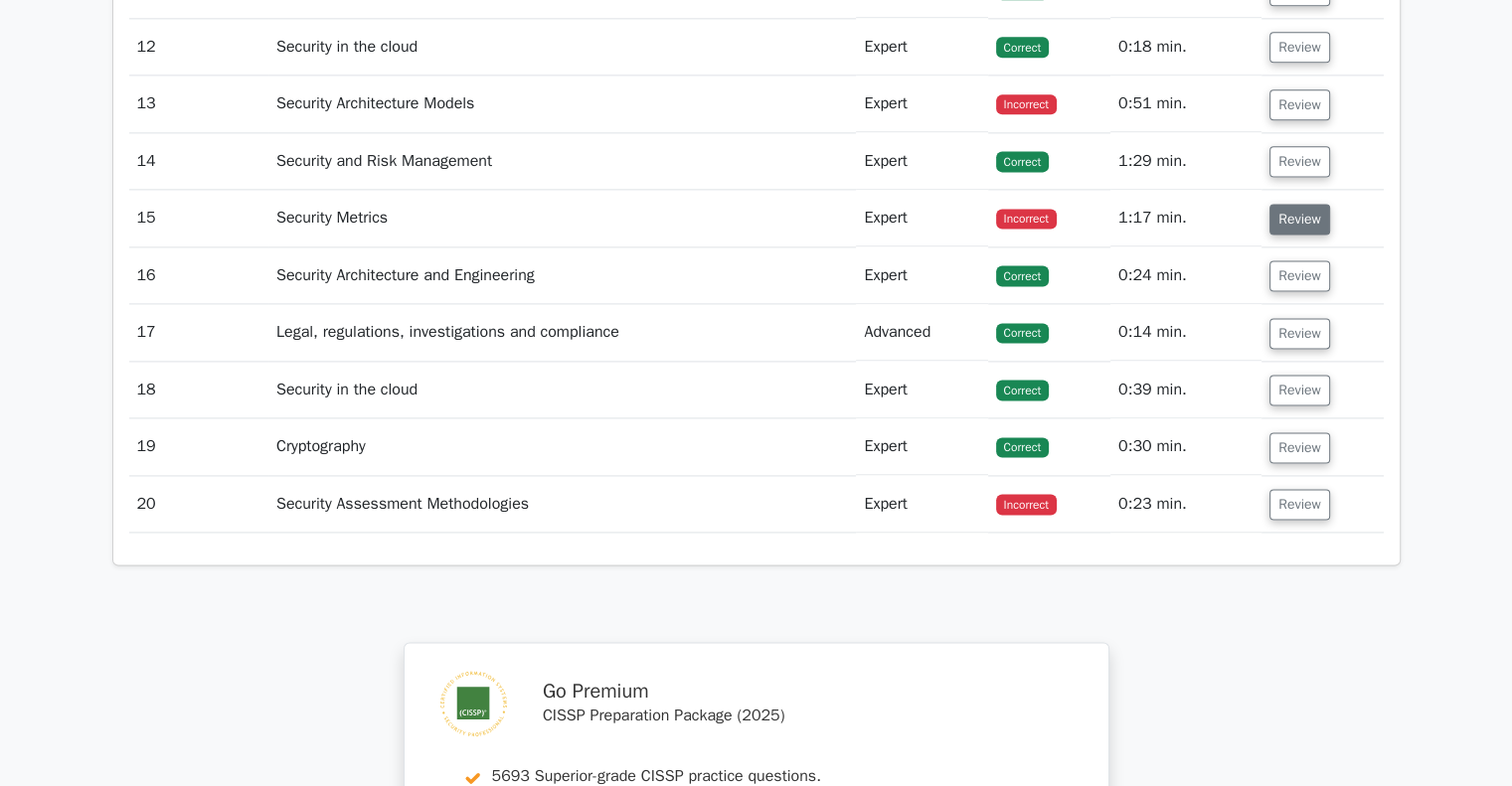 click on "Review" at bounding box center [1299, 219] 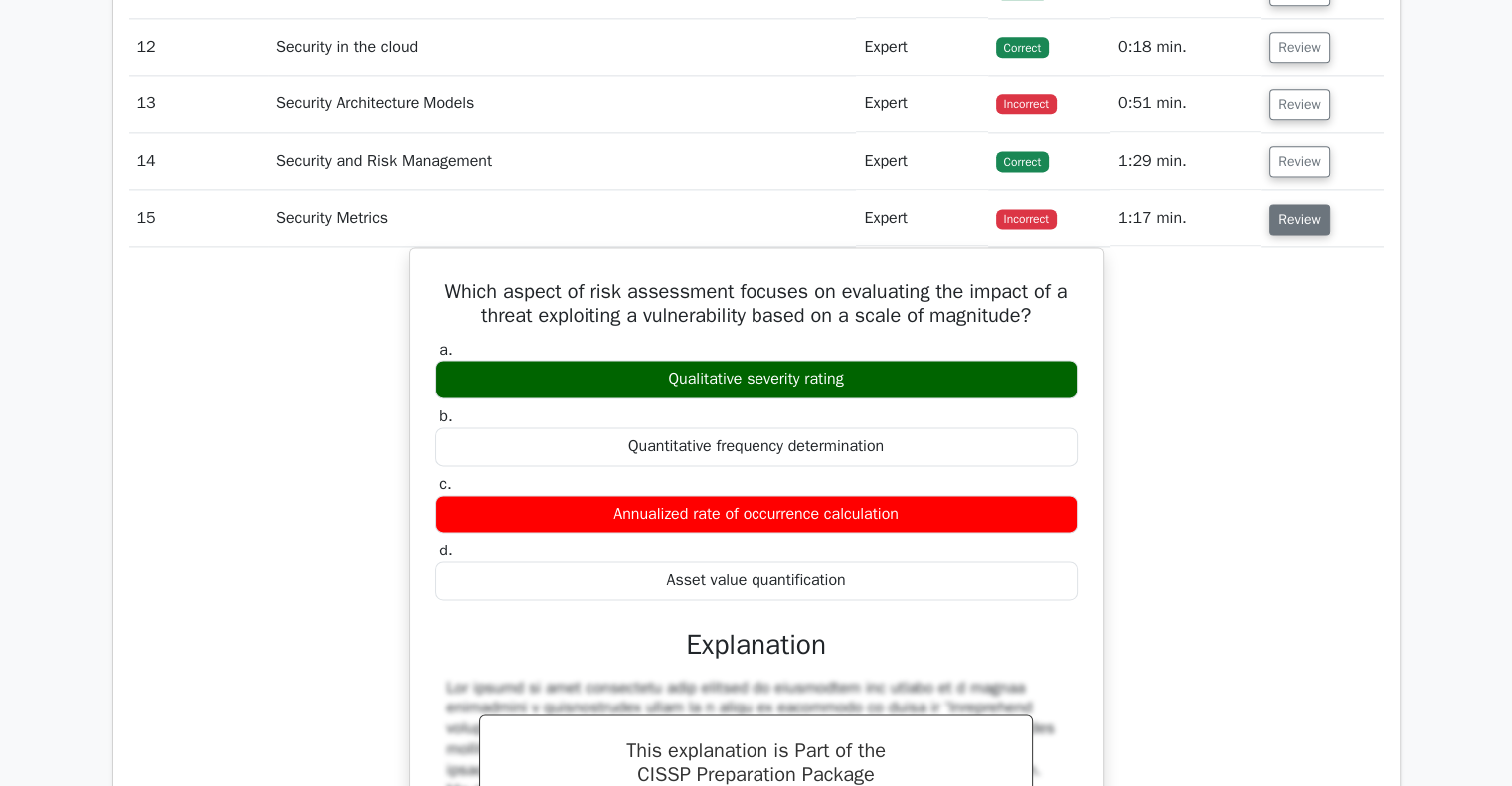 click on "Review" at bounding box center (1299, 219) 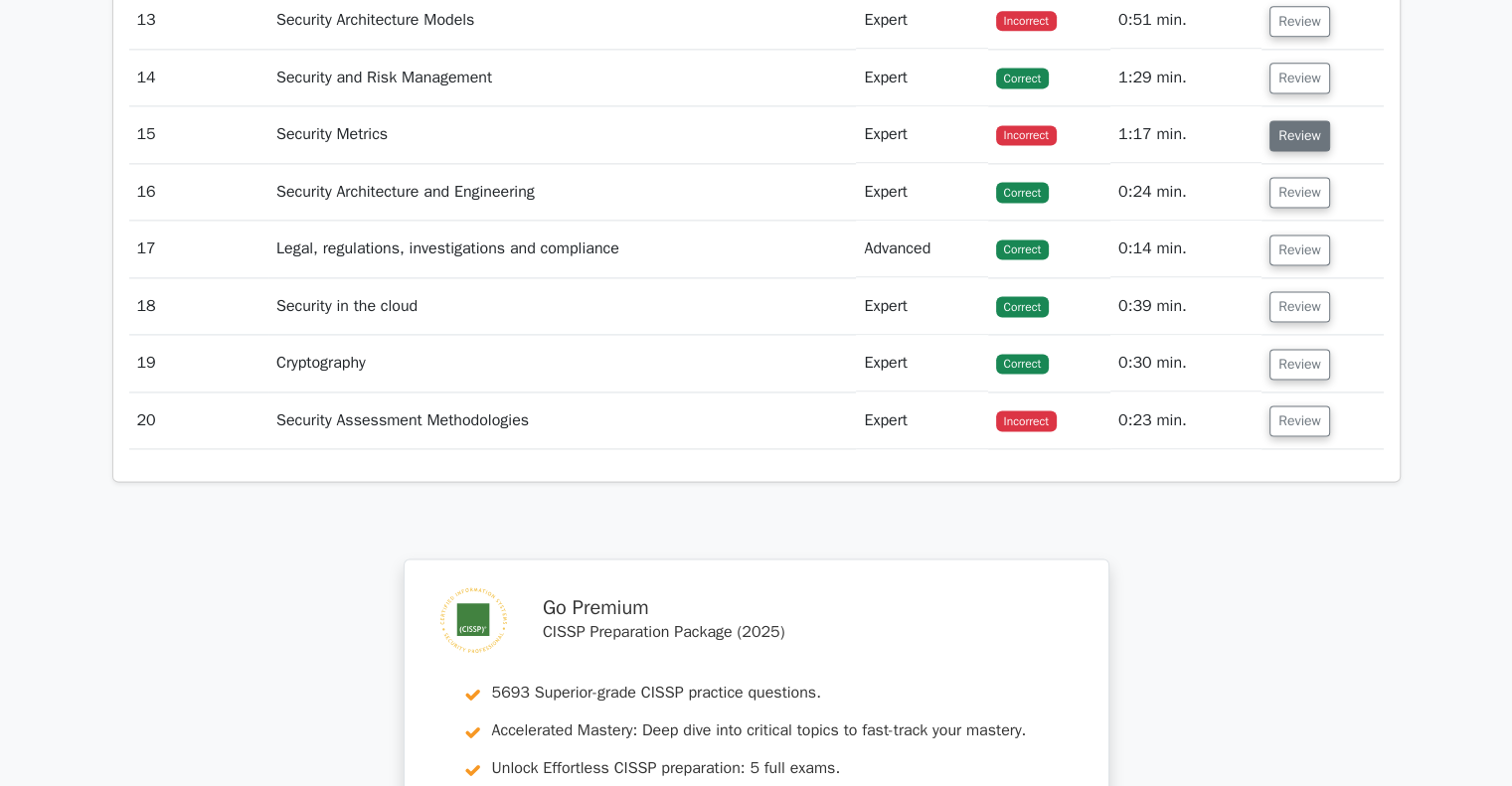 scroll, scrollTop: 2882, scrollLeft: 0, axis: vertical 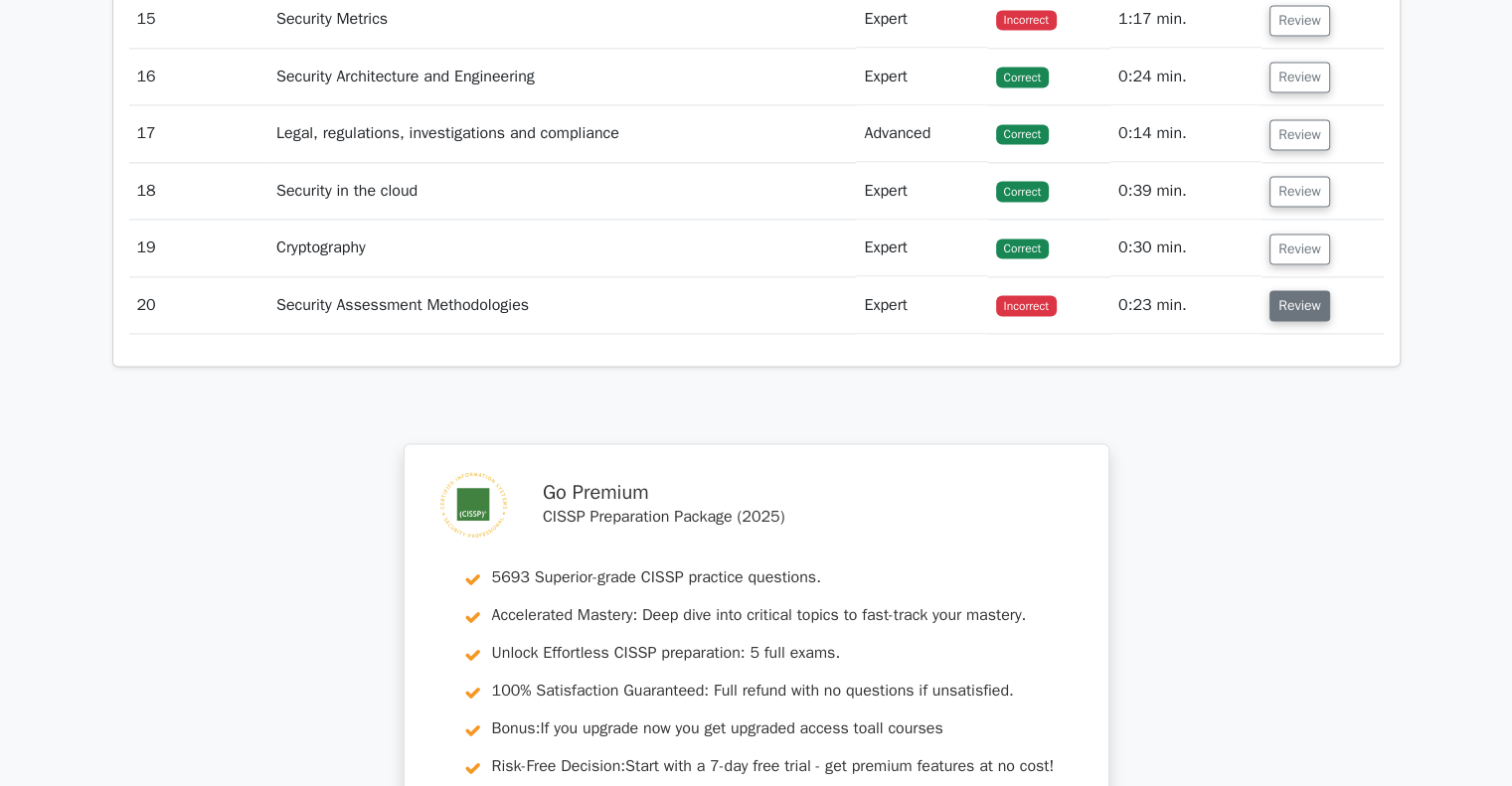 click on "Review" at bounding box center (1299, 305) 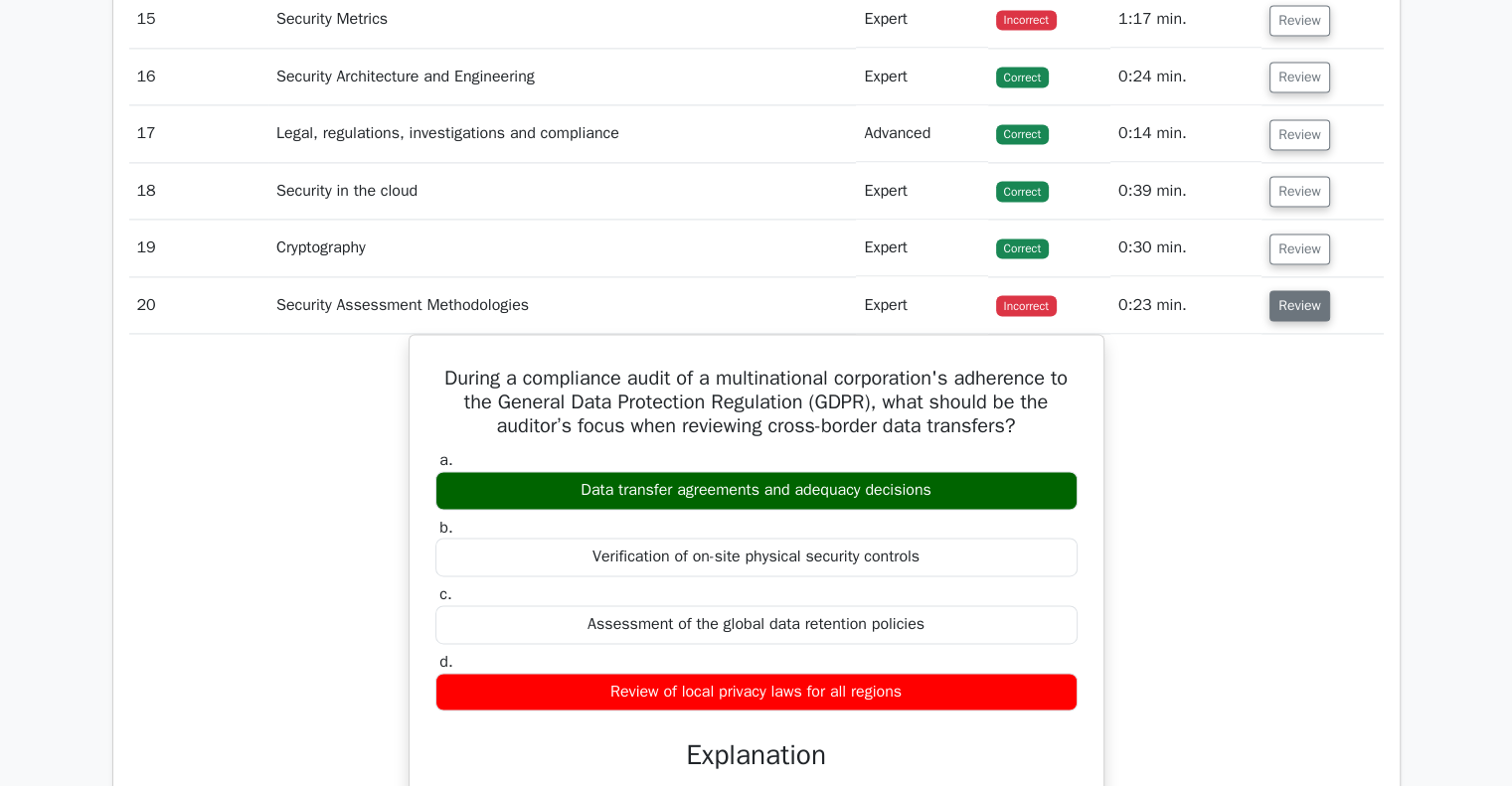click on "Review" at bounding box center (1299, 305) 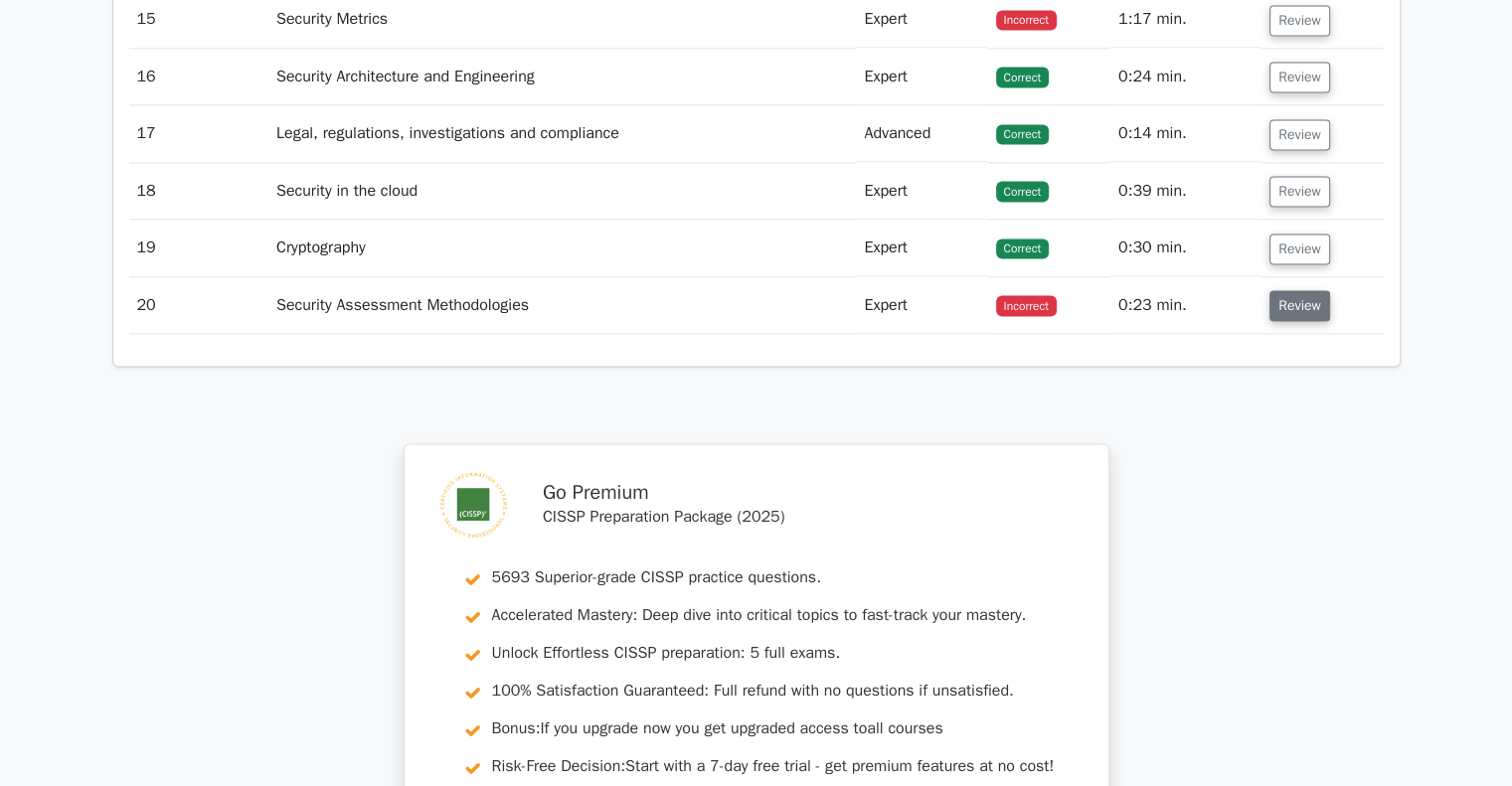 click on "Review" at bounding box center (1299, 305) 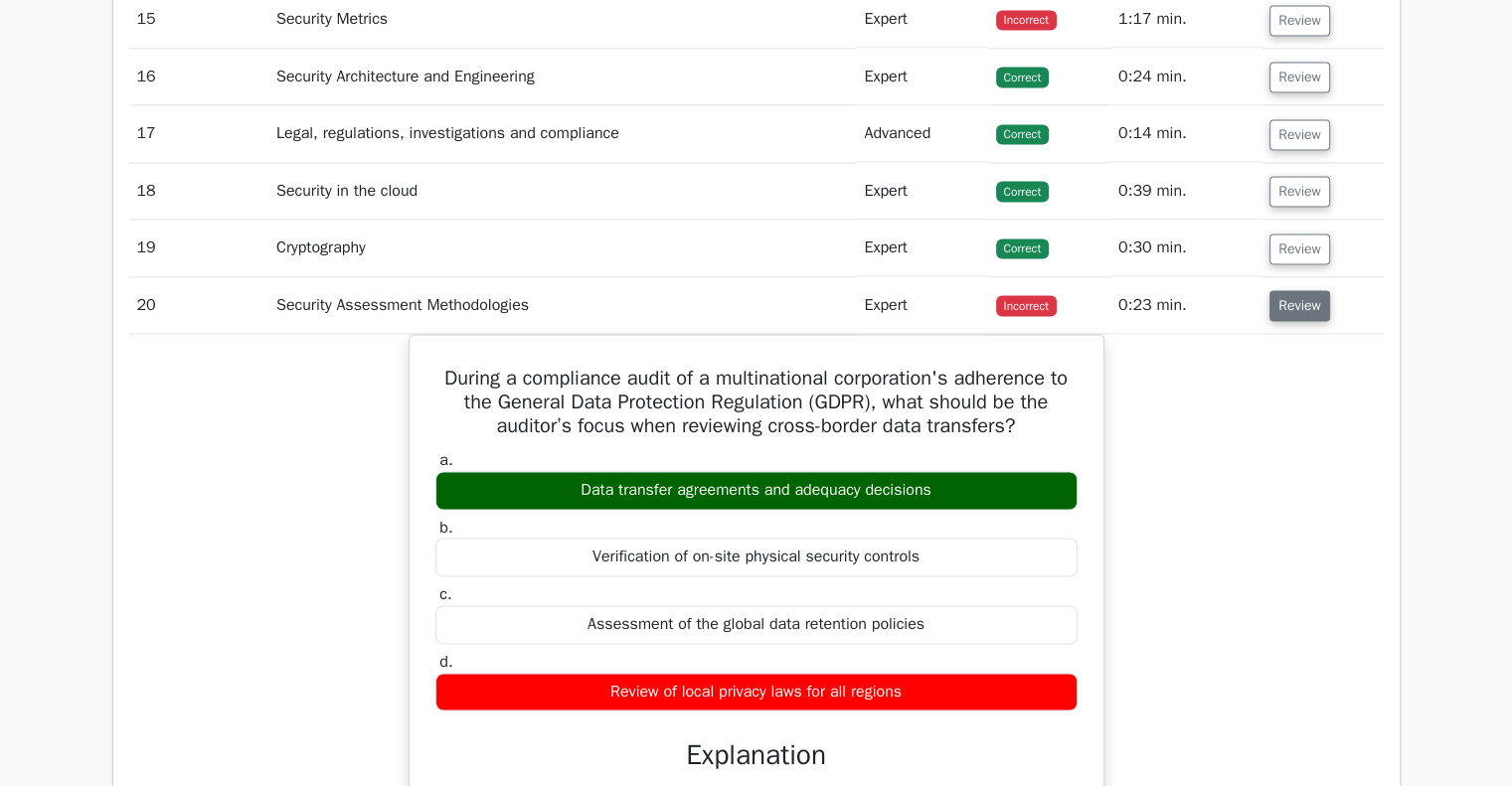 click on "Review" at bounding box center [1299, 305] 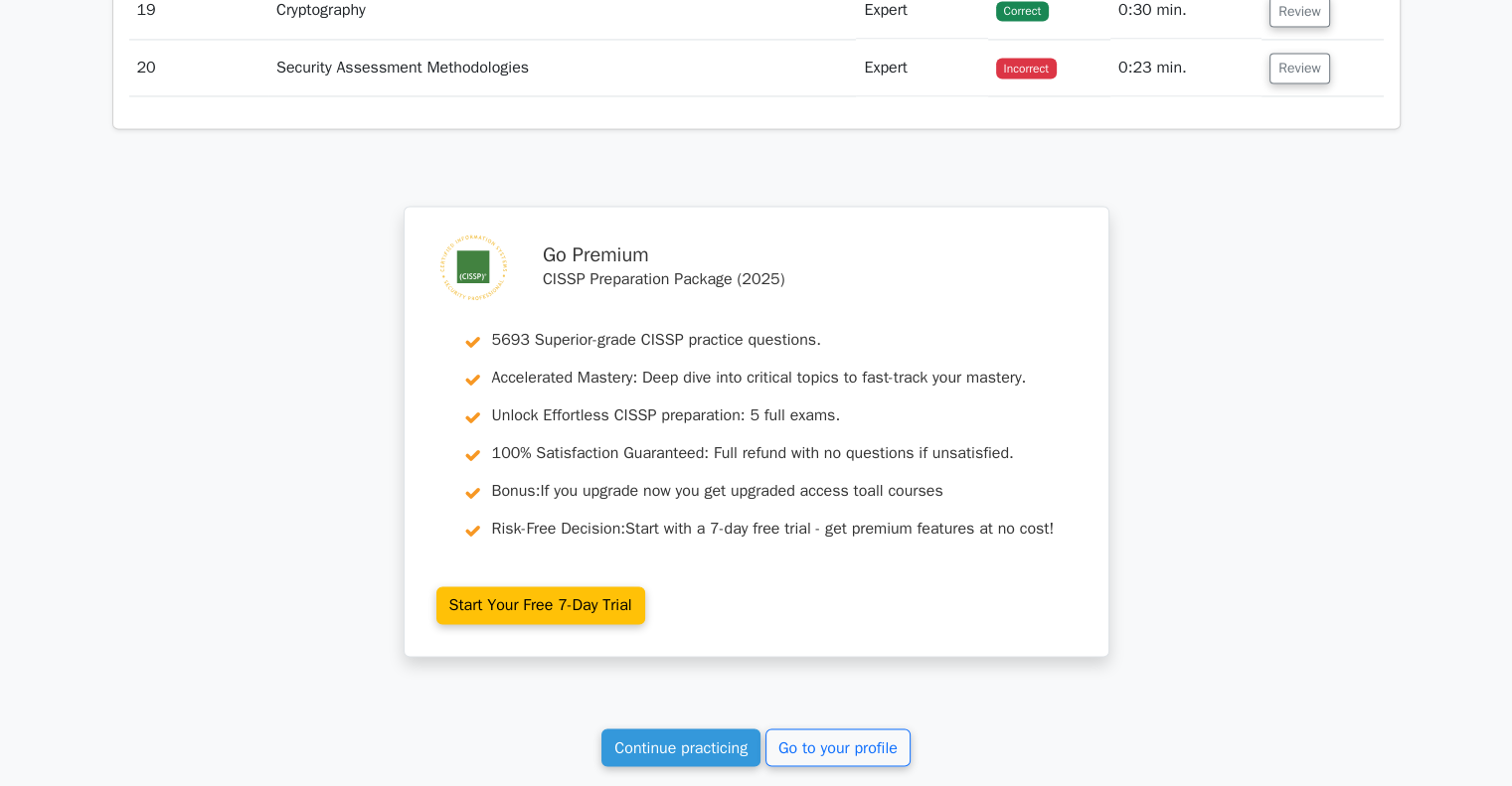 scroll, scrollTop: 3279, scrollLeft: 0, axis: vertical 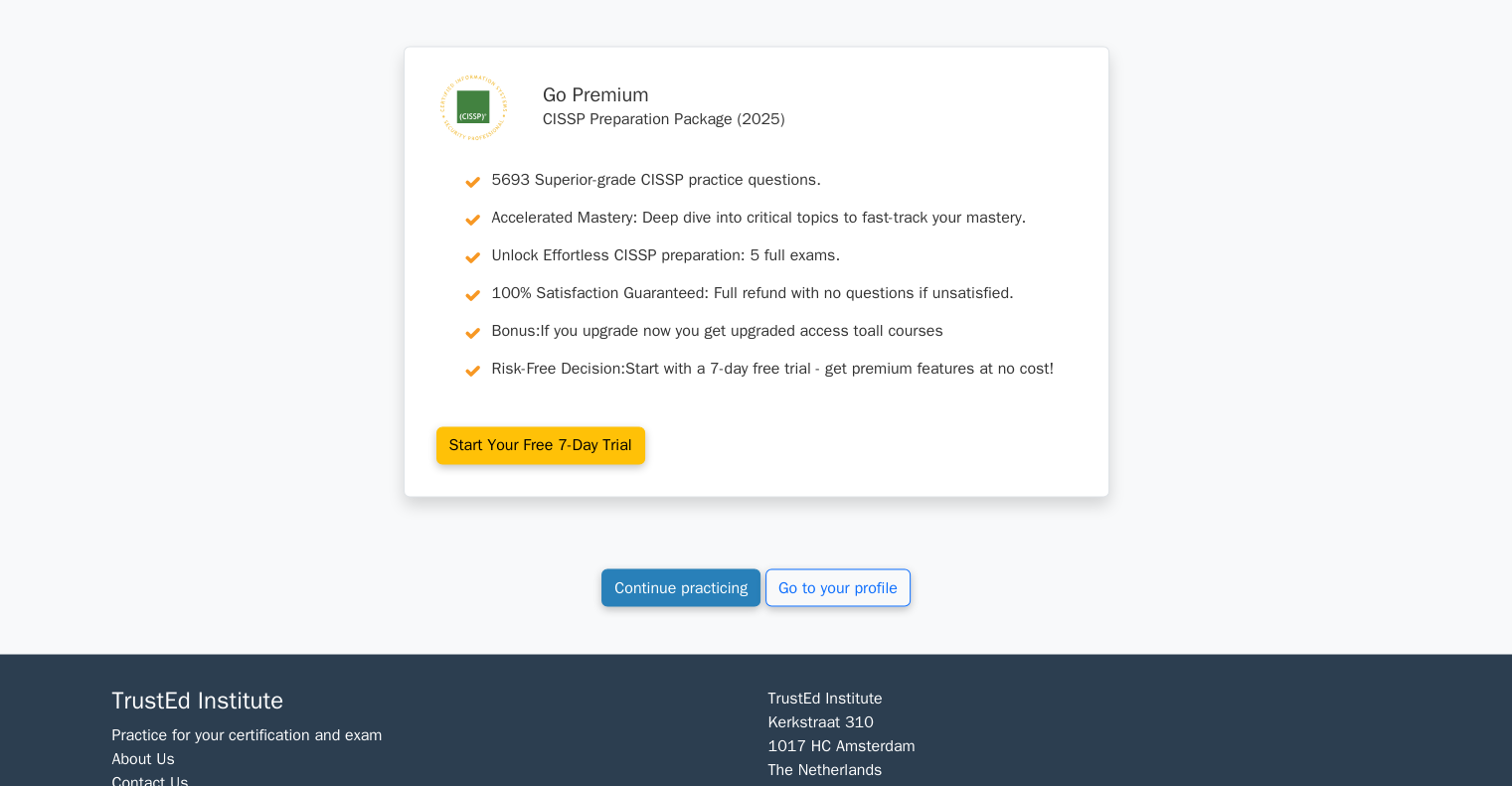 click on "Continue practicing" at bounding box center [681, 587] 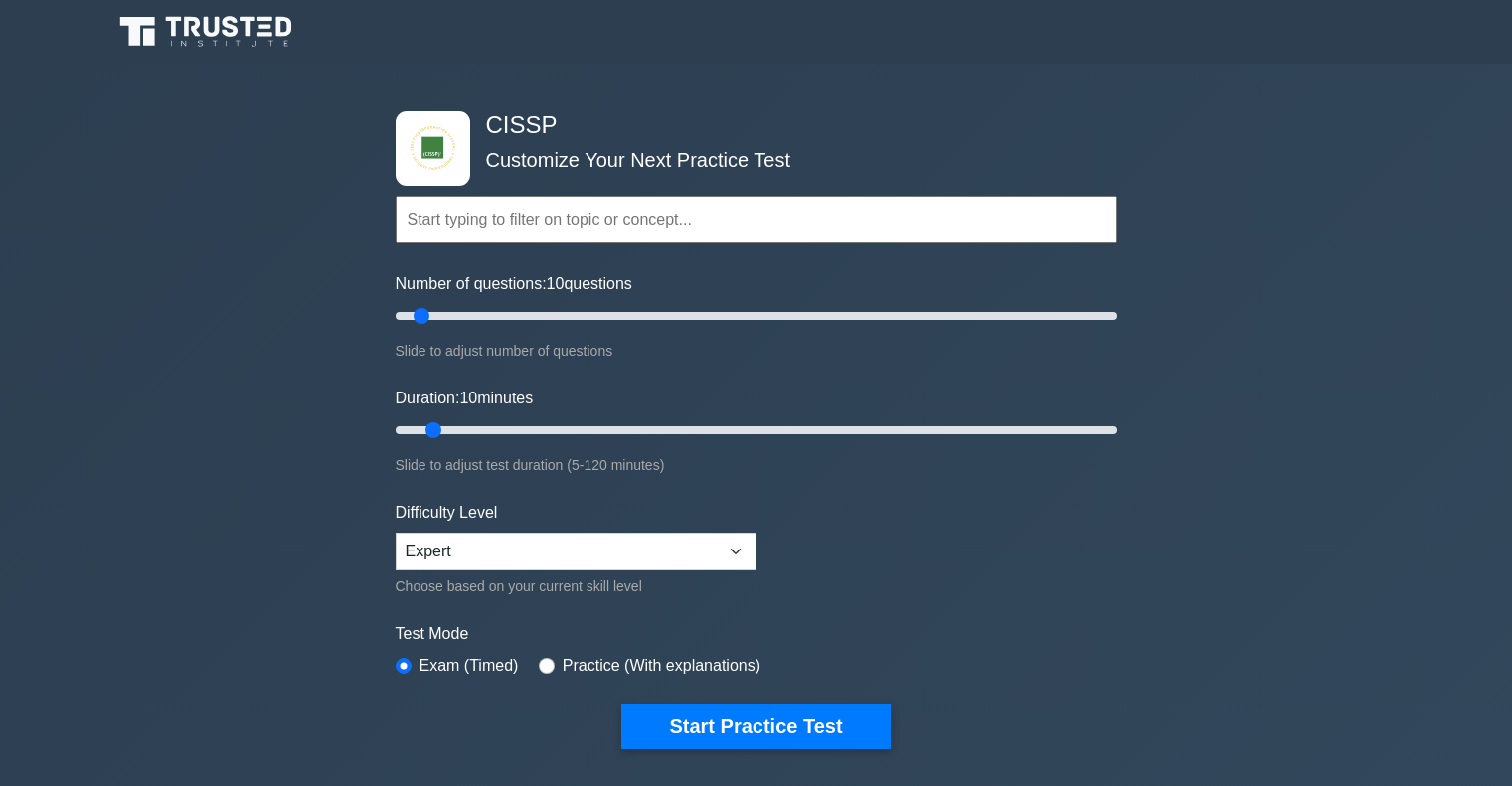 scroll, scrollTop: 0, scrollLeft: 0, axis: both 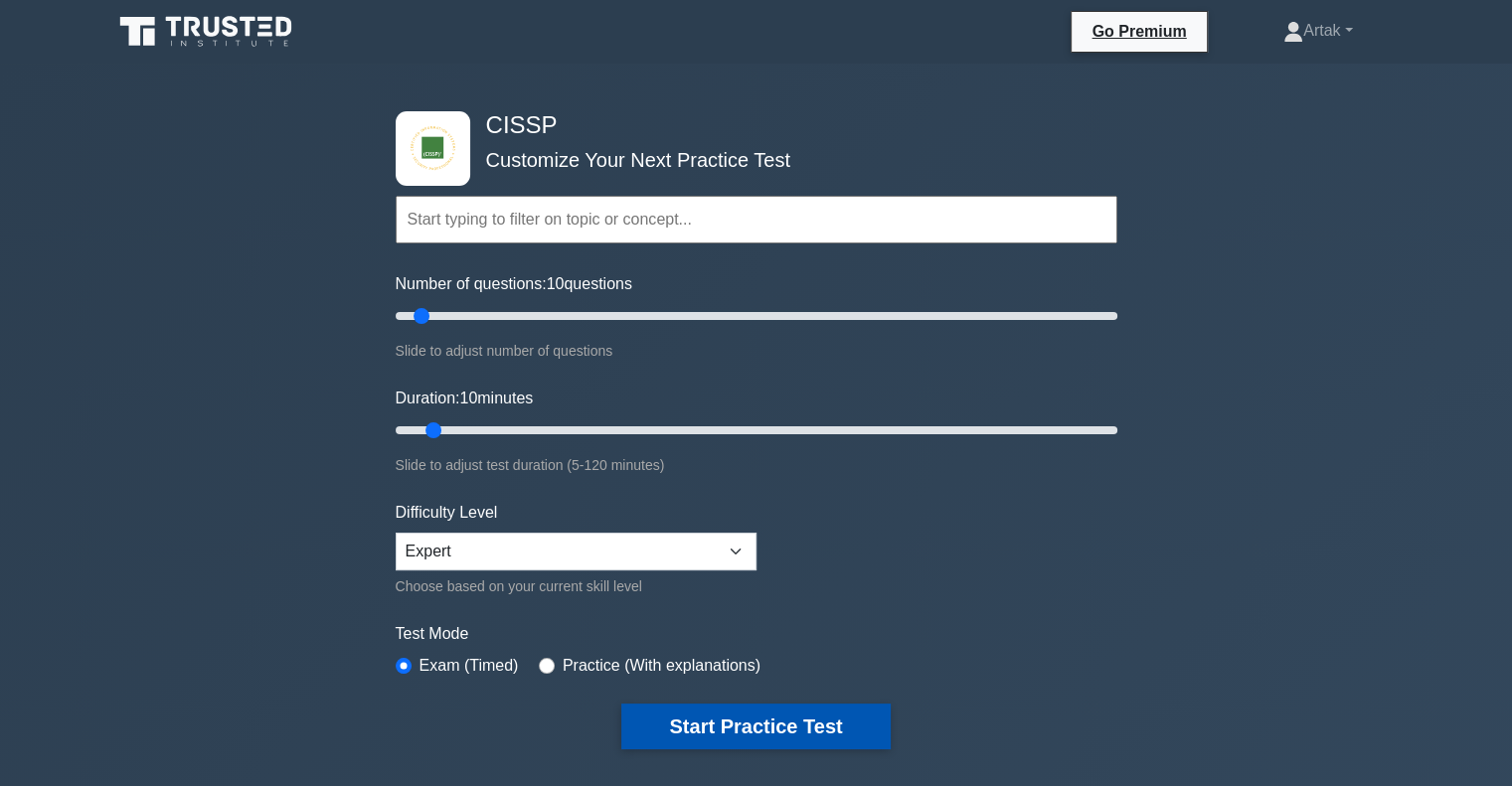 click on "Start Practice Test" at bounding box center [756, 726] 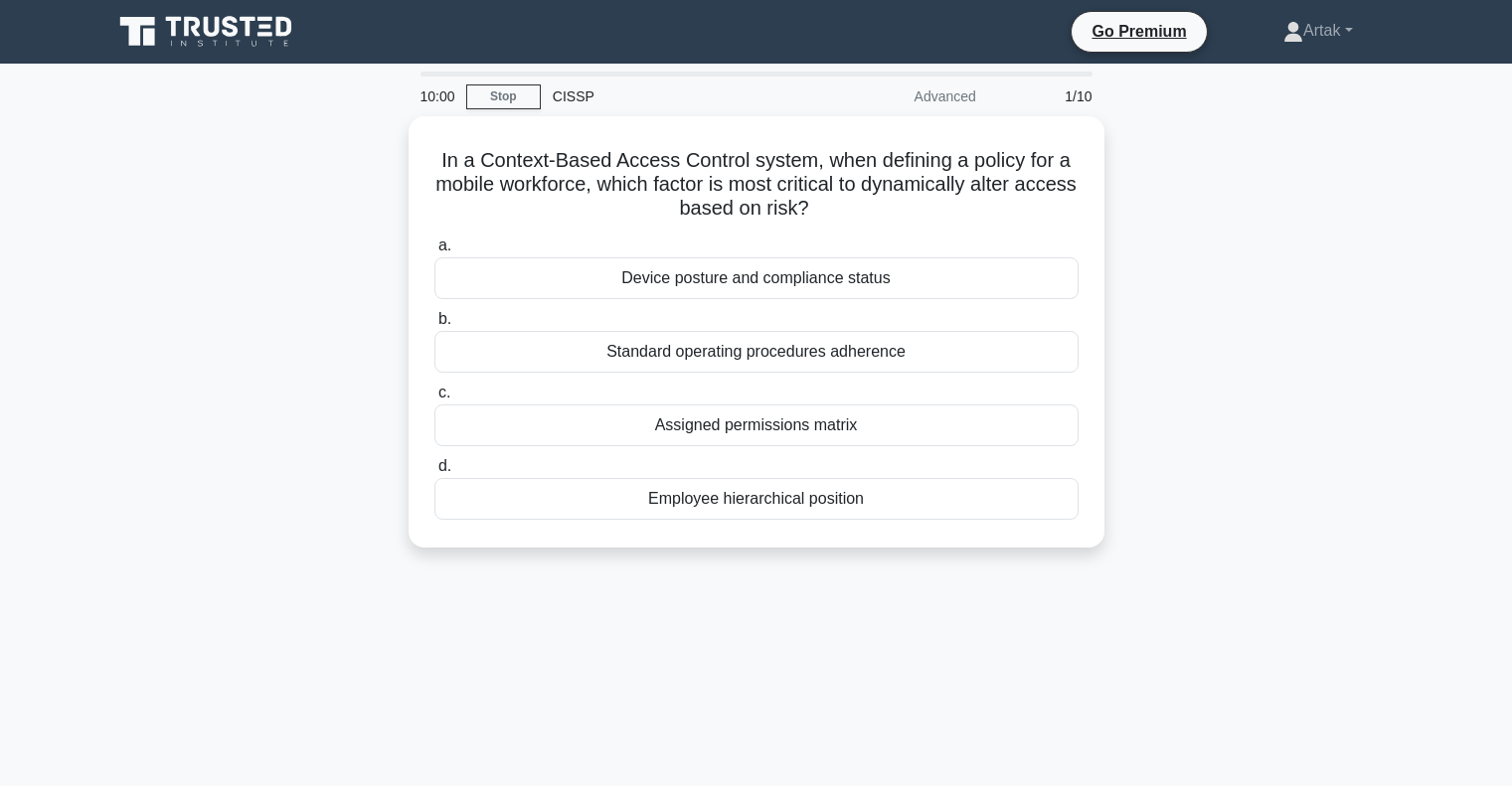 scroll, scrollTop: 0, scrollLeft: 0, axis: both 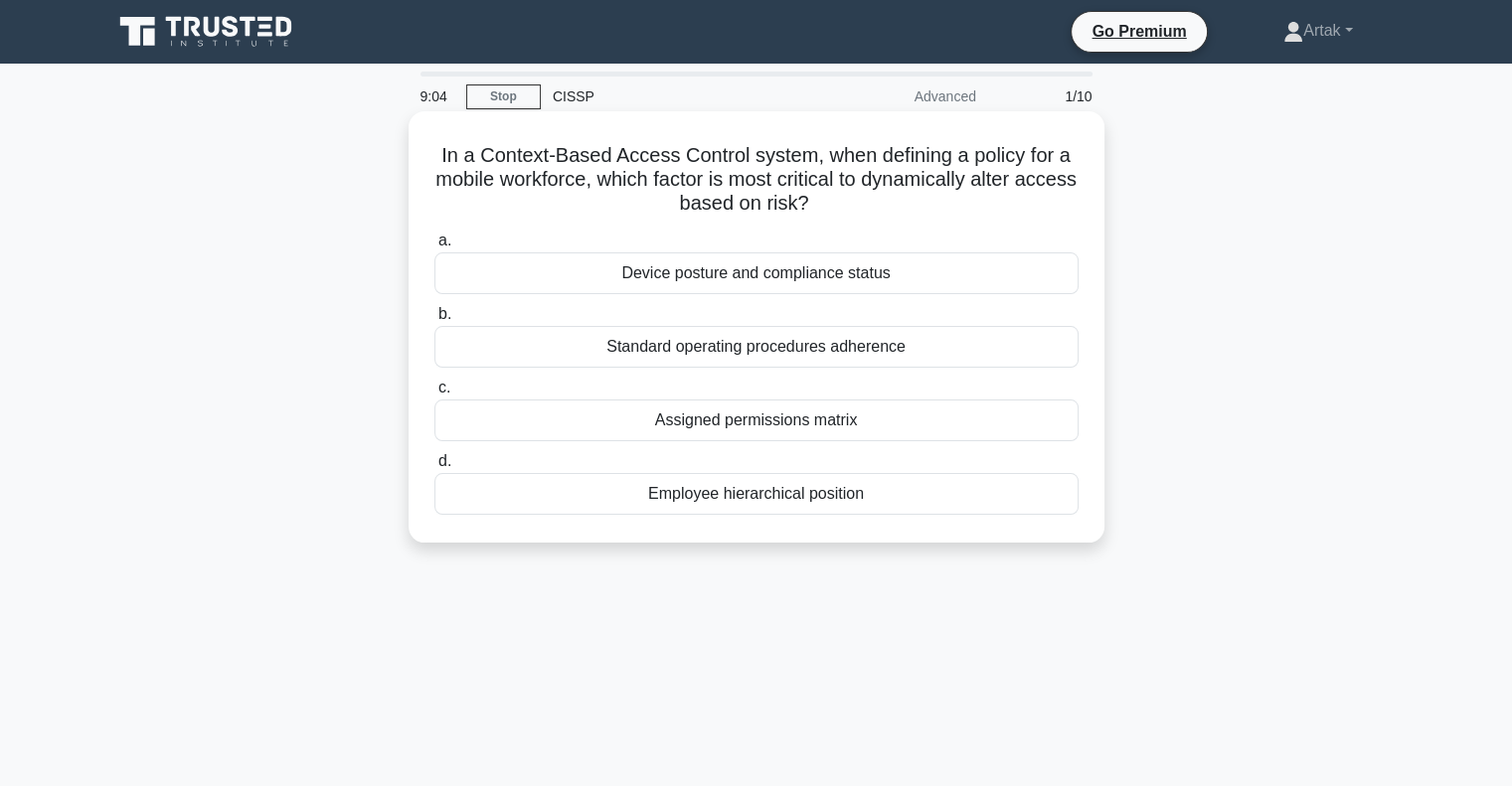 click on "Assigned permissions matrix" at bounding box center [756, 420] 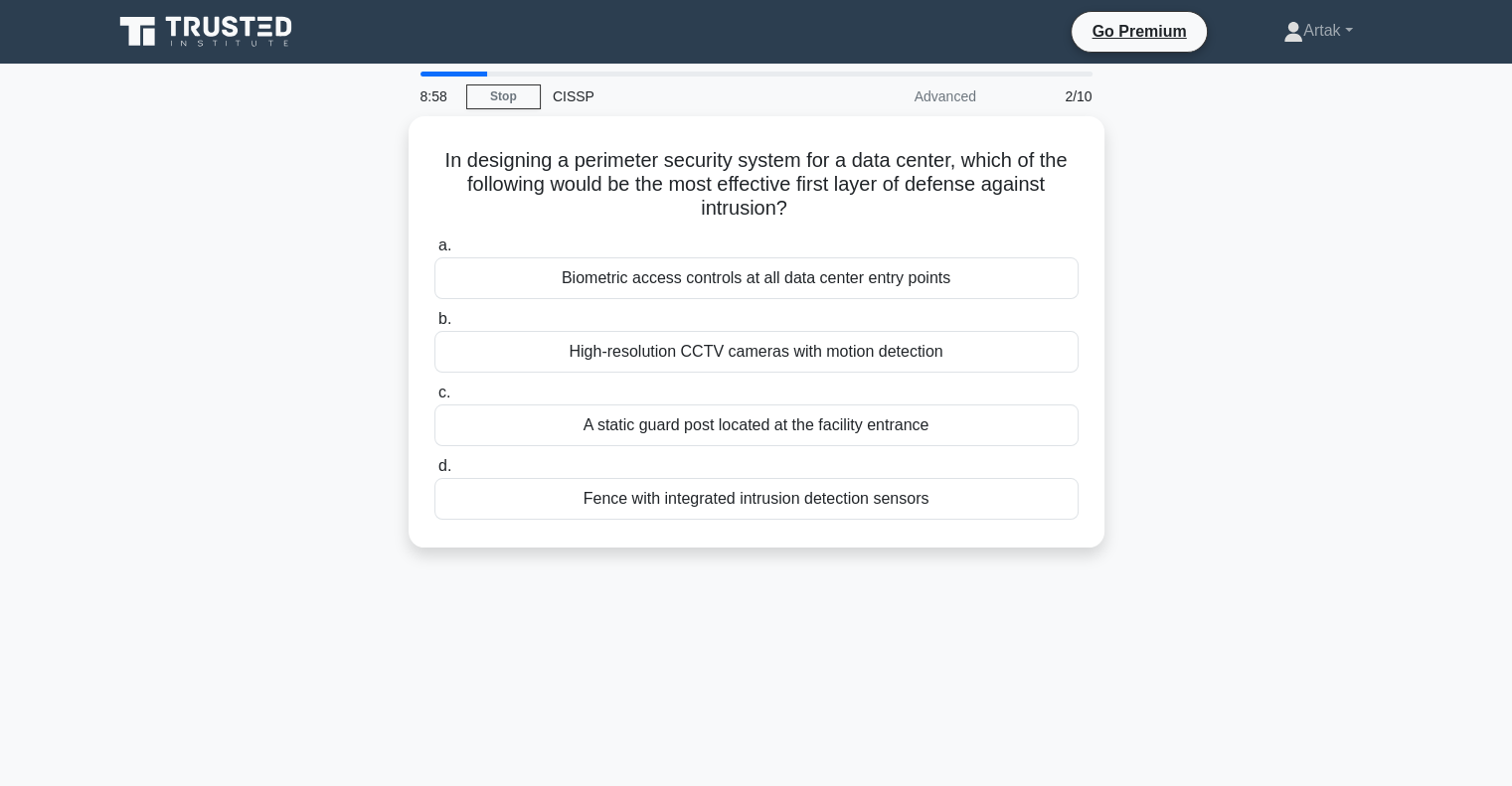 drag, startPoint x: 688, startPoint y: 406, endPoint x: 132, endPoint y: 206, distance: 590.8773 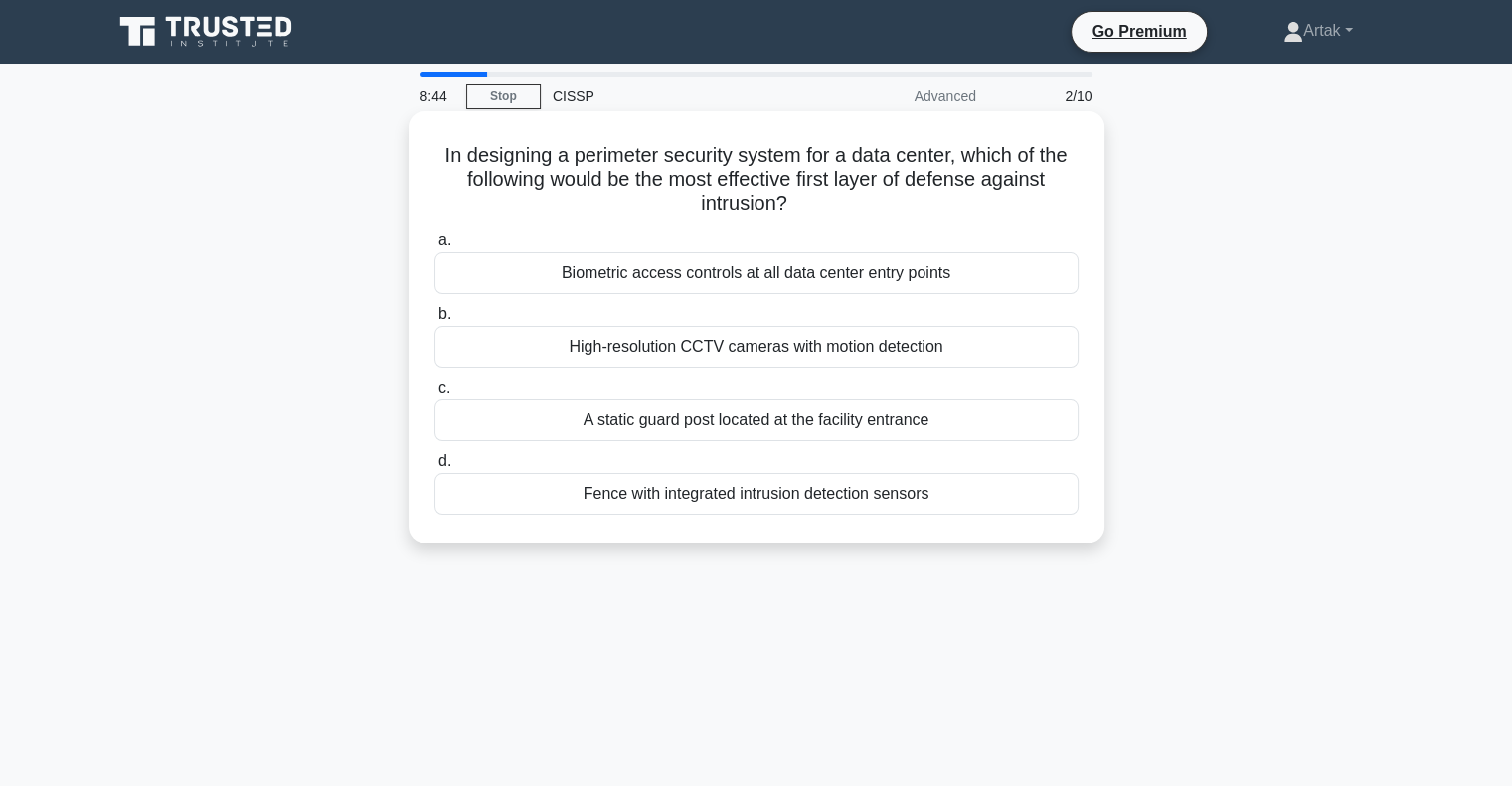 click on "Fence with integrated intrusion detection sensors" at bounding box center (756, 494) 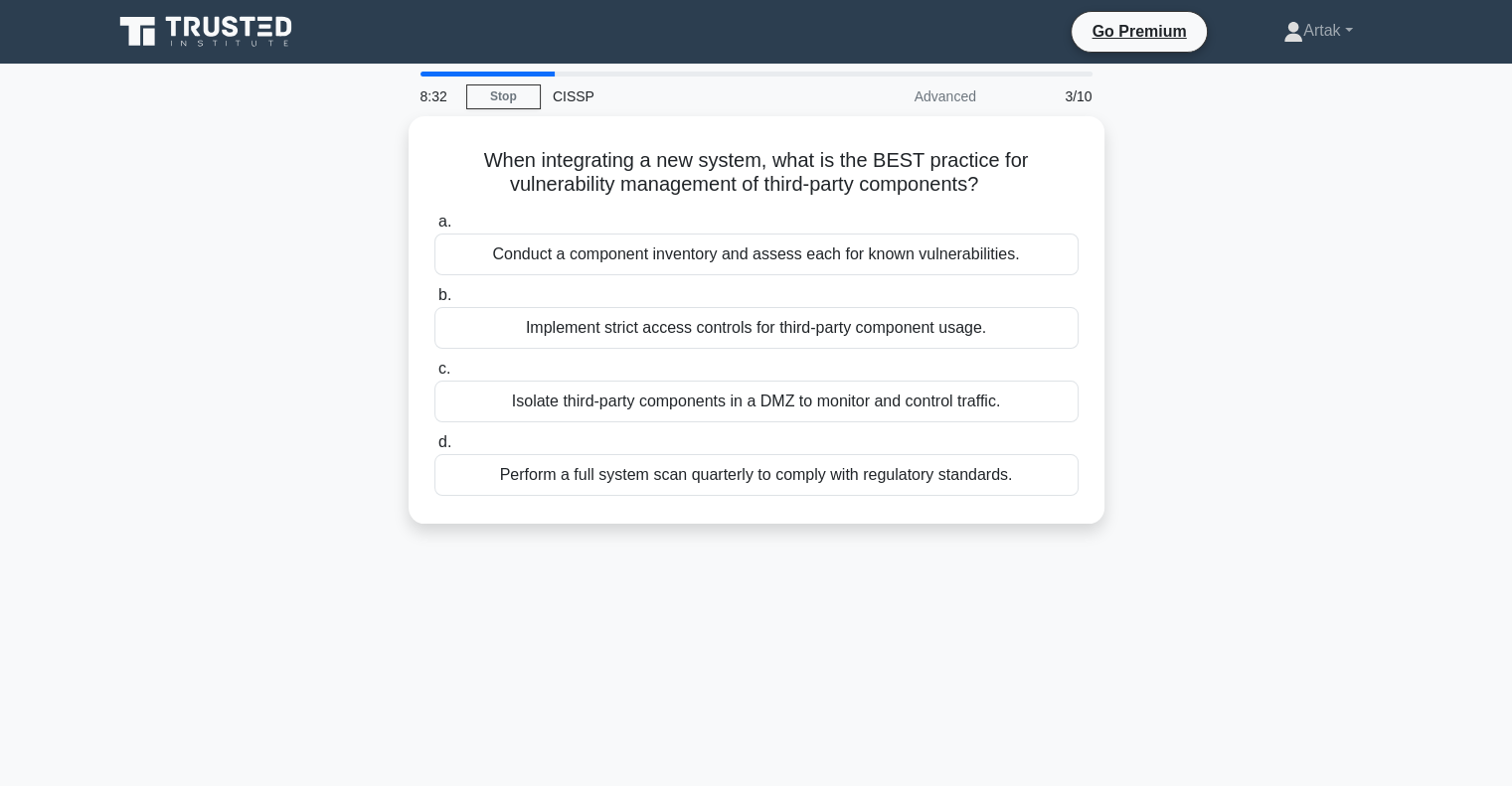 drag, startPoint x: 349, startPoint y: 410, endPoint x: 192, endPoint y: 394, distance: 157.81318 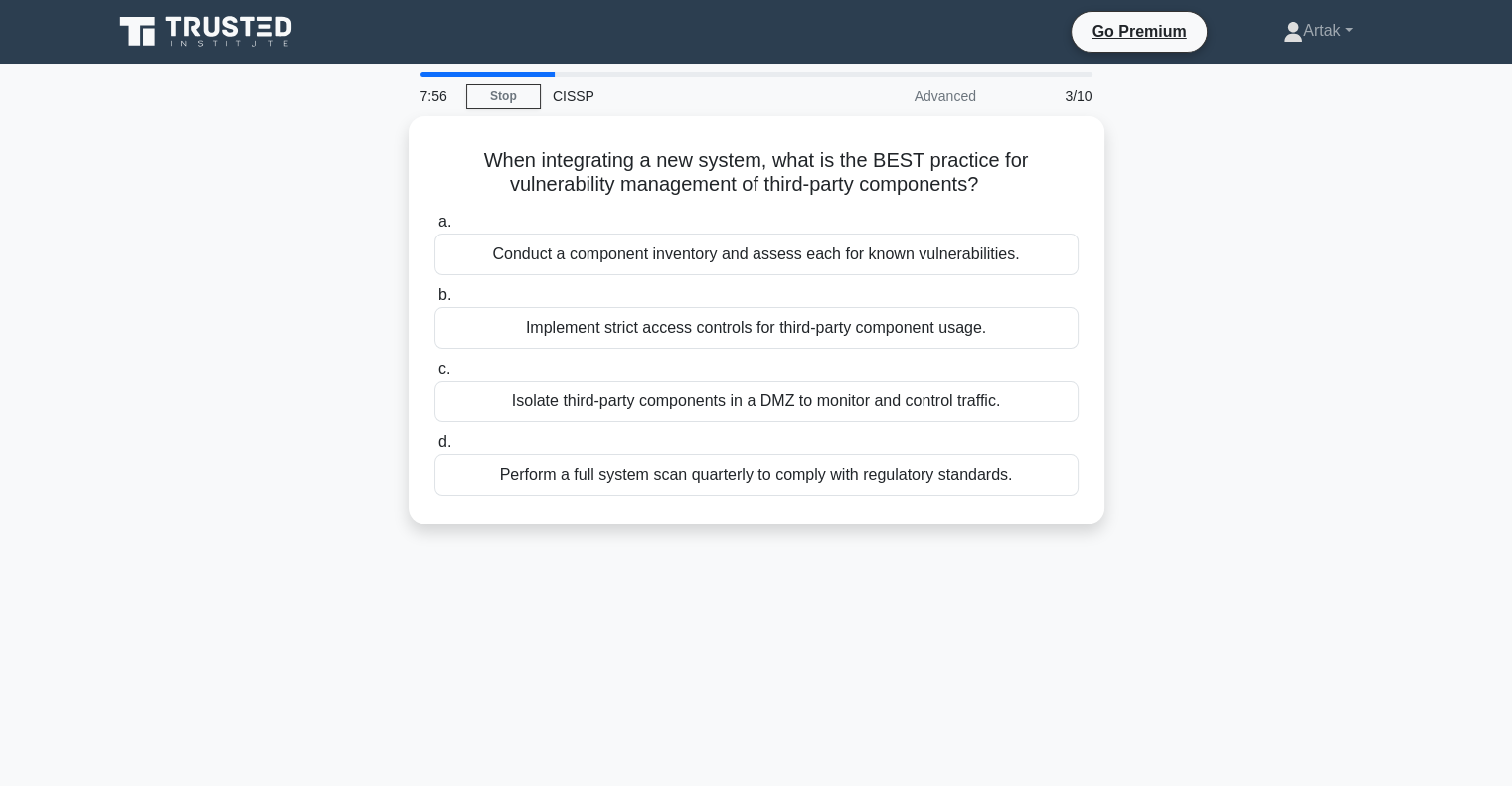 drag, startPoint x: 632, startPoint y: 77, endPoint x: 290, endPoint y: 156, distance: 351.0057 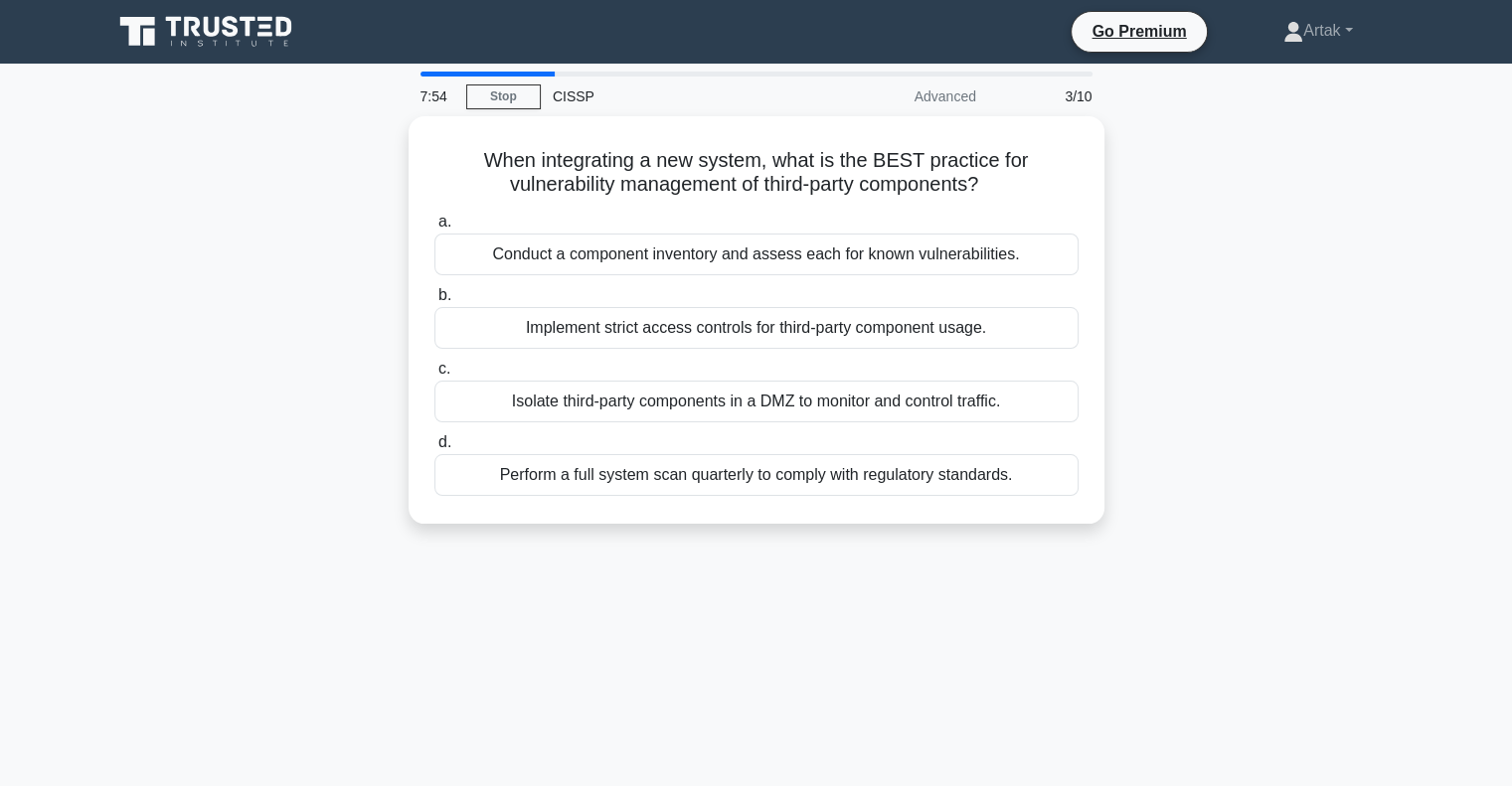 drag, startPoint x: 290, startPoint y: 156, endPoint x: 827, endPoint y: 615, distance: 706.4347 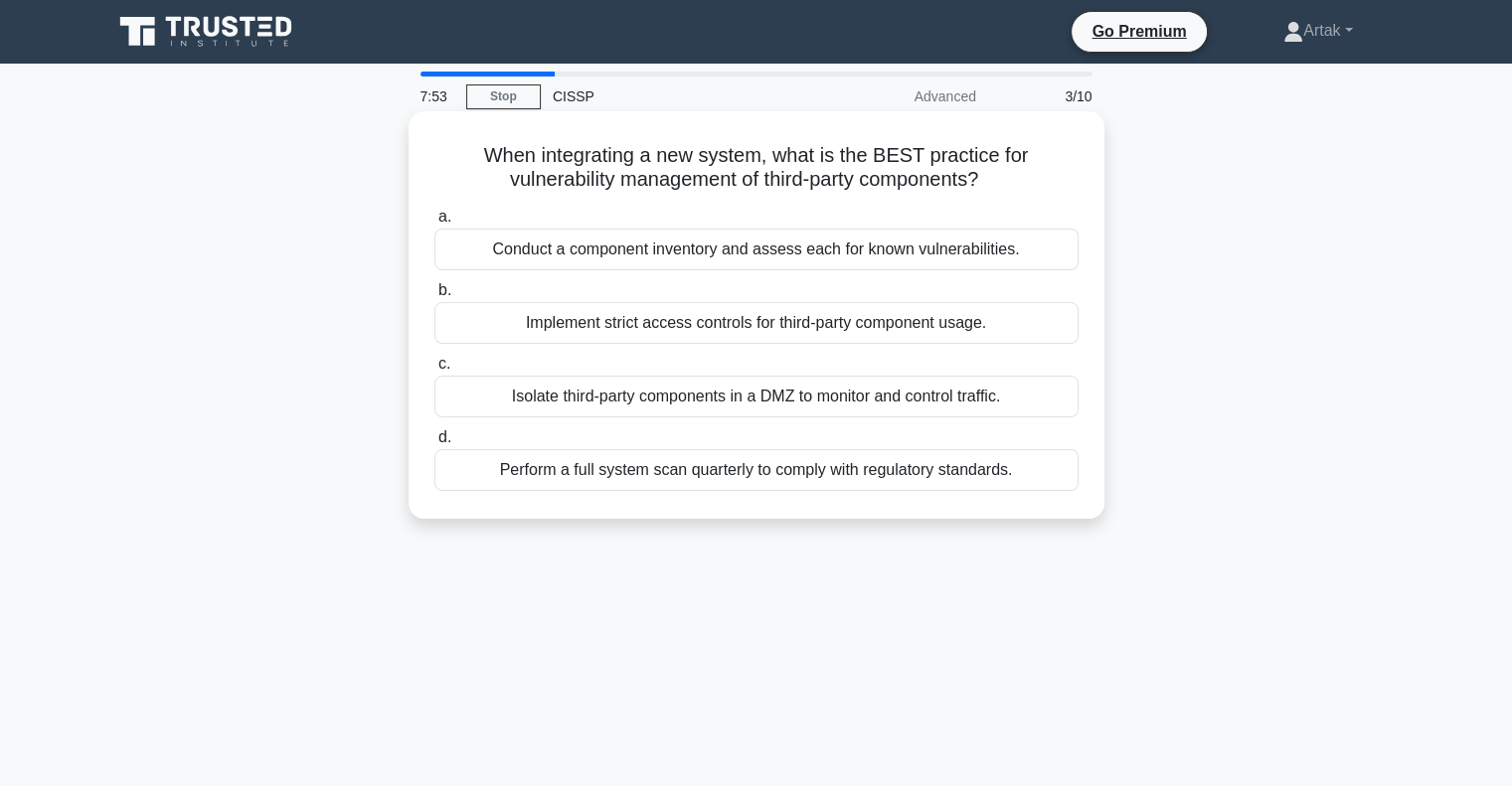 click on "Isolate third-party components in a DMZ to monitor and control traffic." at bounding box center (756, 396) 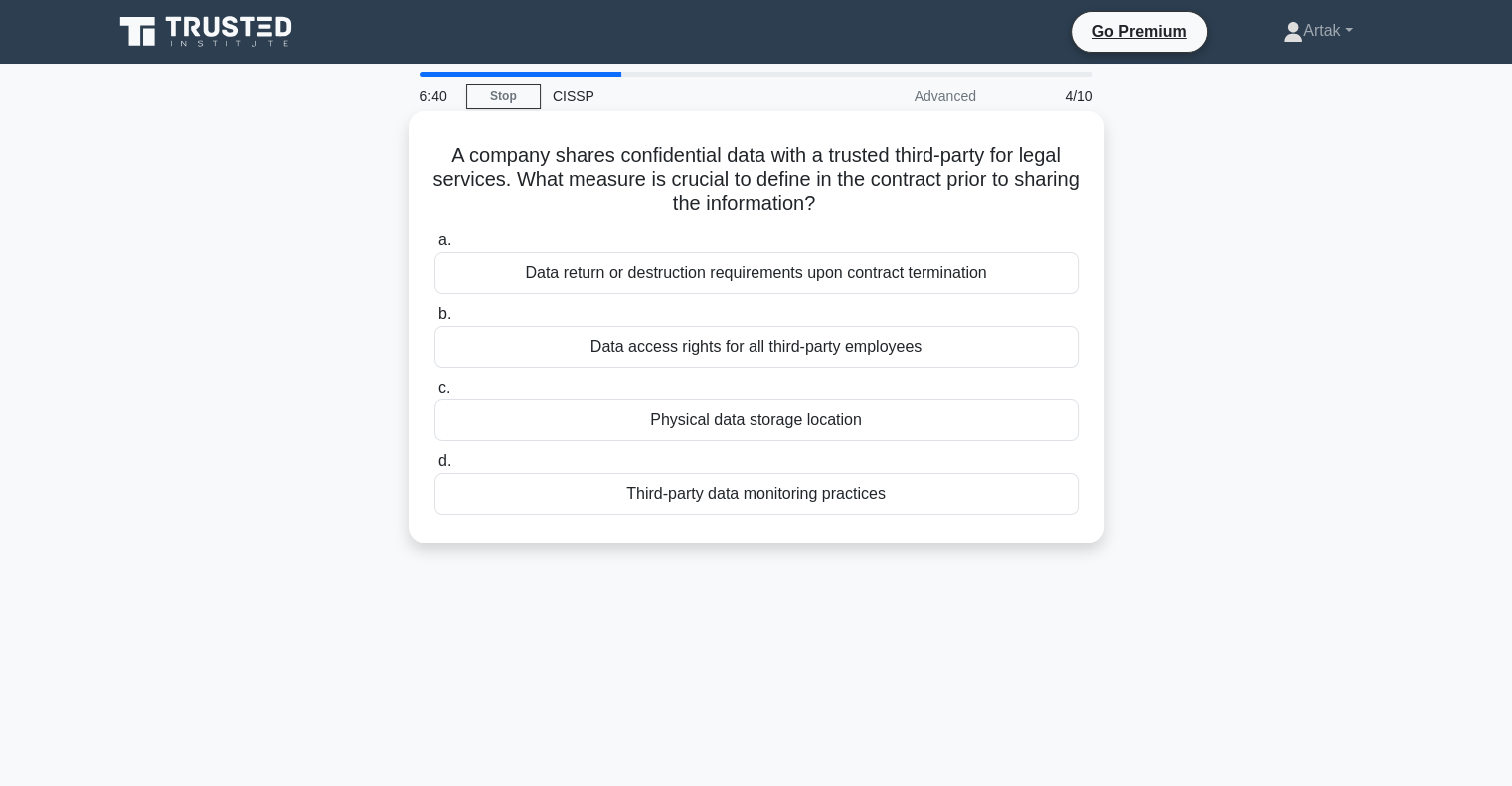 click on "Data access rights for all third-party employees" at bounding box center (756, 347) 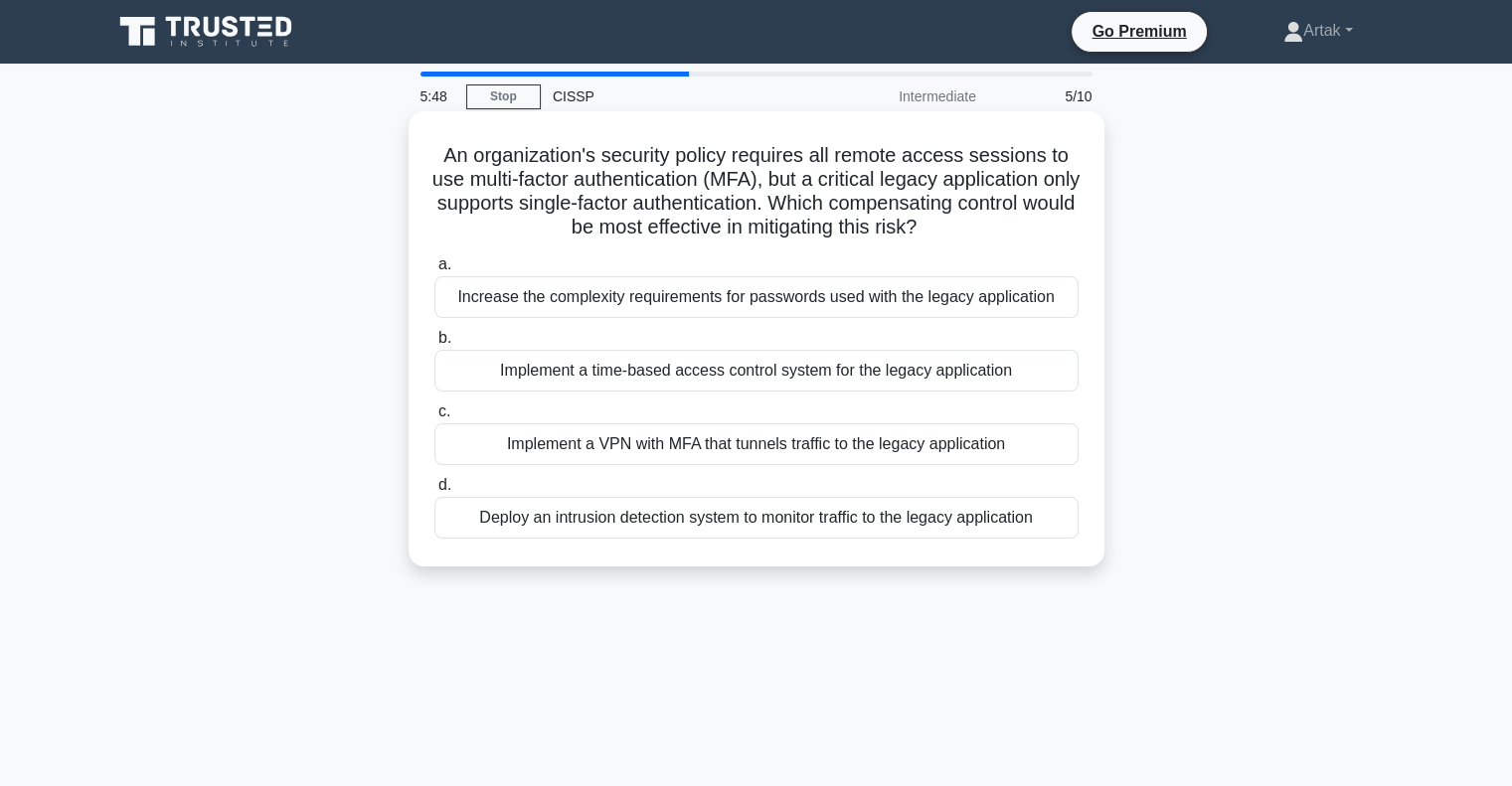 click on "Implement a VPN with MFA that tunnels traffic to the legacy application" at bounding box center [756, 444] 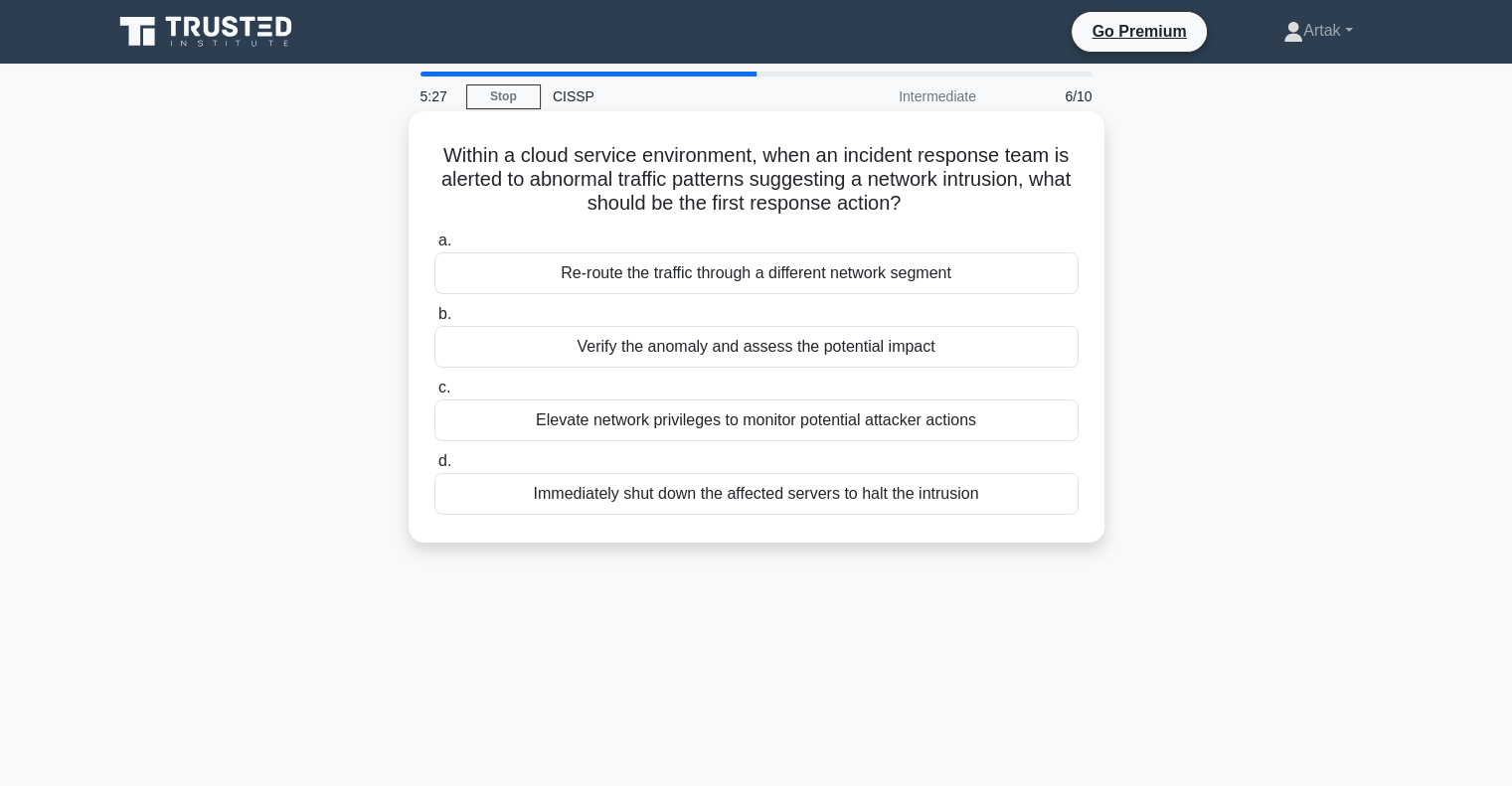click on "Verify the anomaly and assess the potential impact" at bounding box center (756, 347) 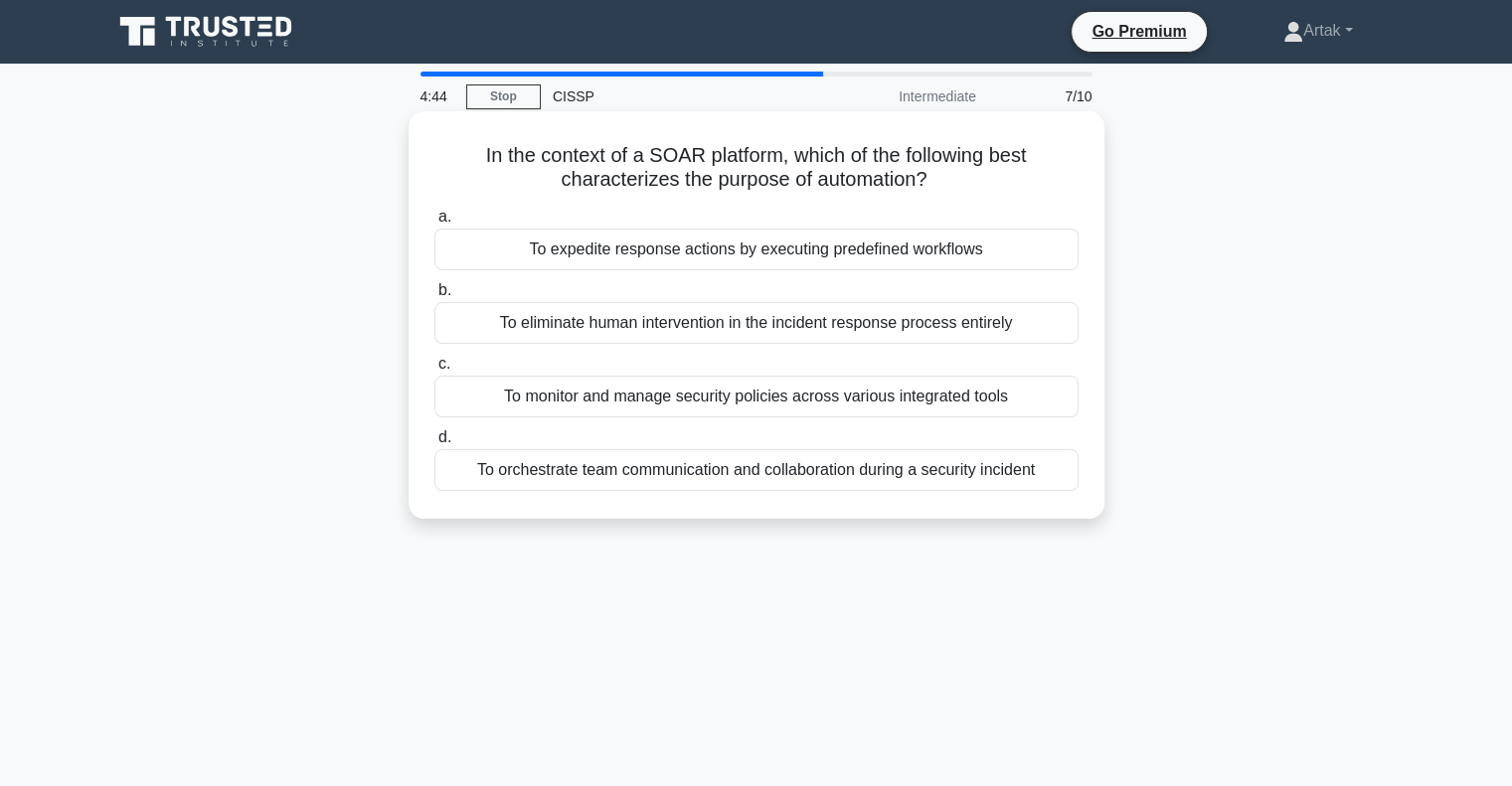 click on "To orchestrate team communication and collaboration during a security incident" at bounding box center [756, 470] 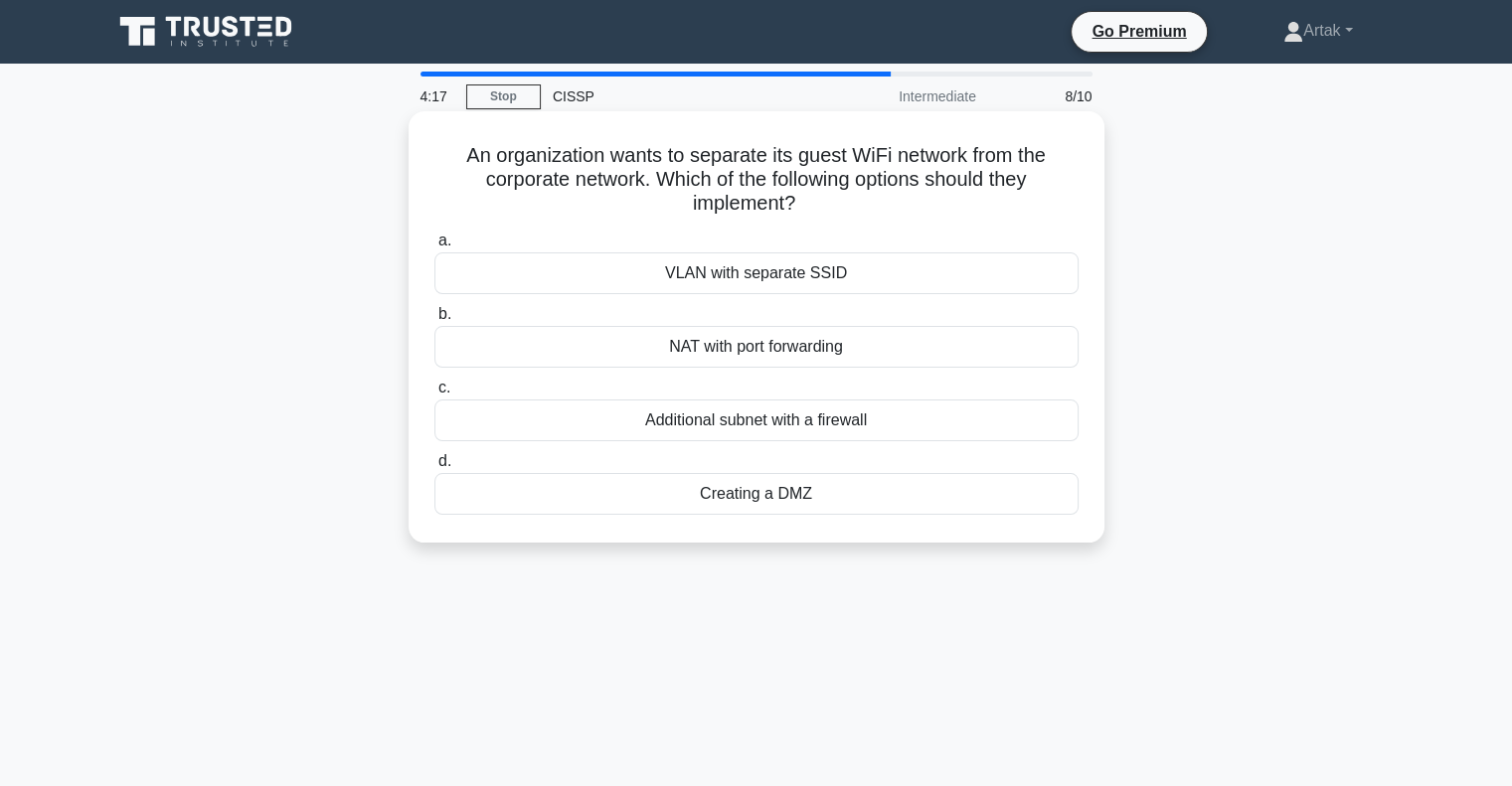 click on "Additional subnet with a firewall" at bounding box center [756, 420] 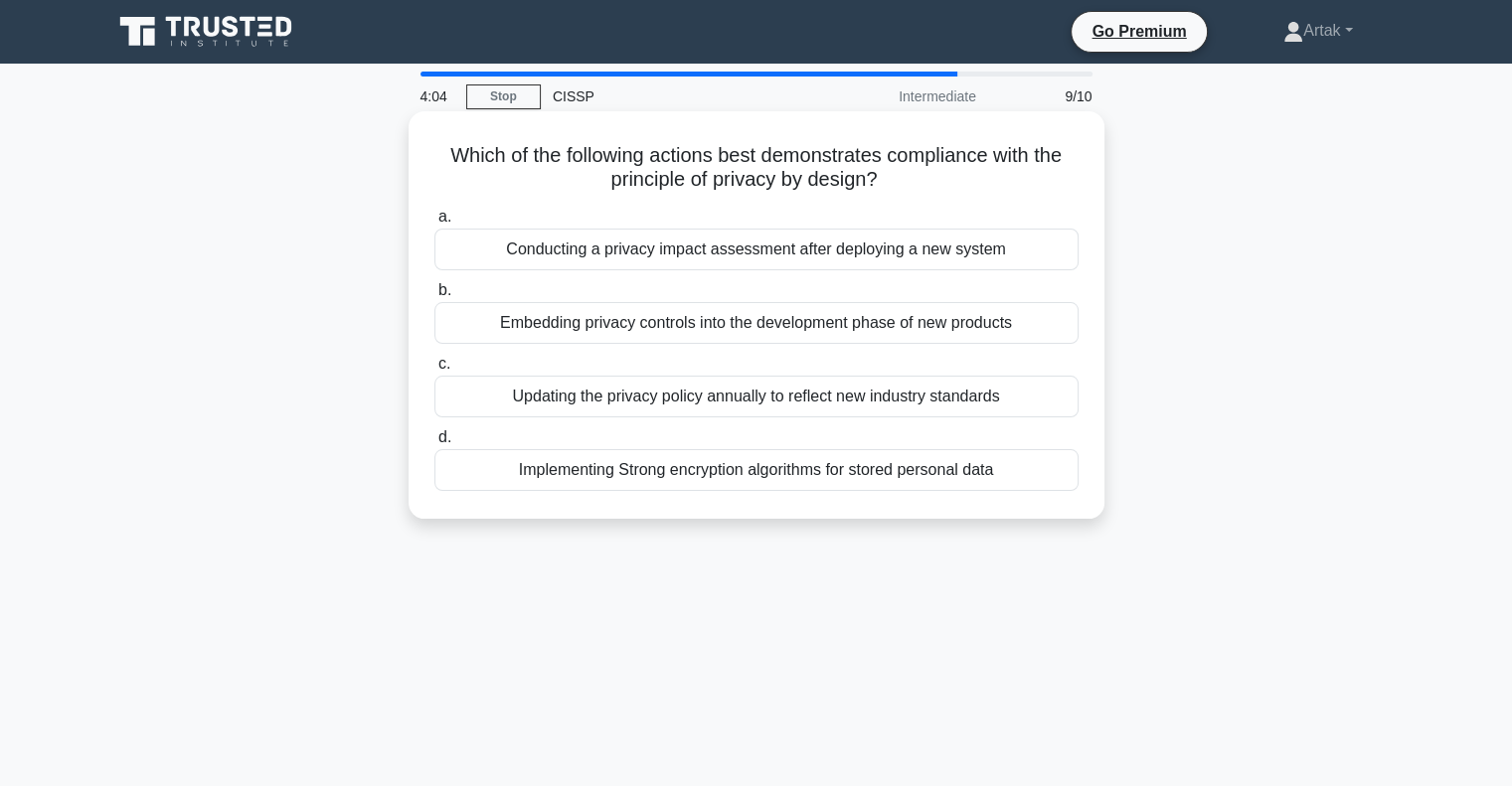 click on "Embedding privacy controls into the development phase of new products" at bounding box center (756, 323) 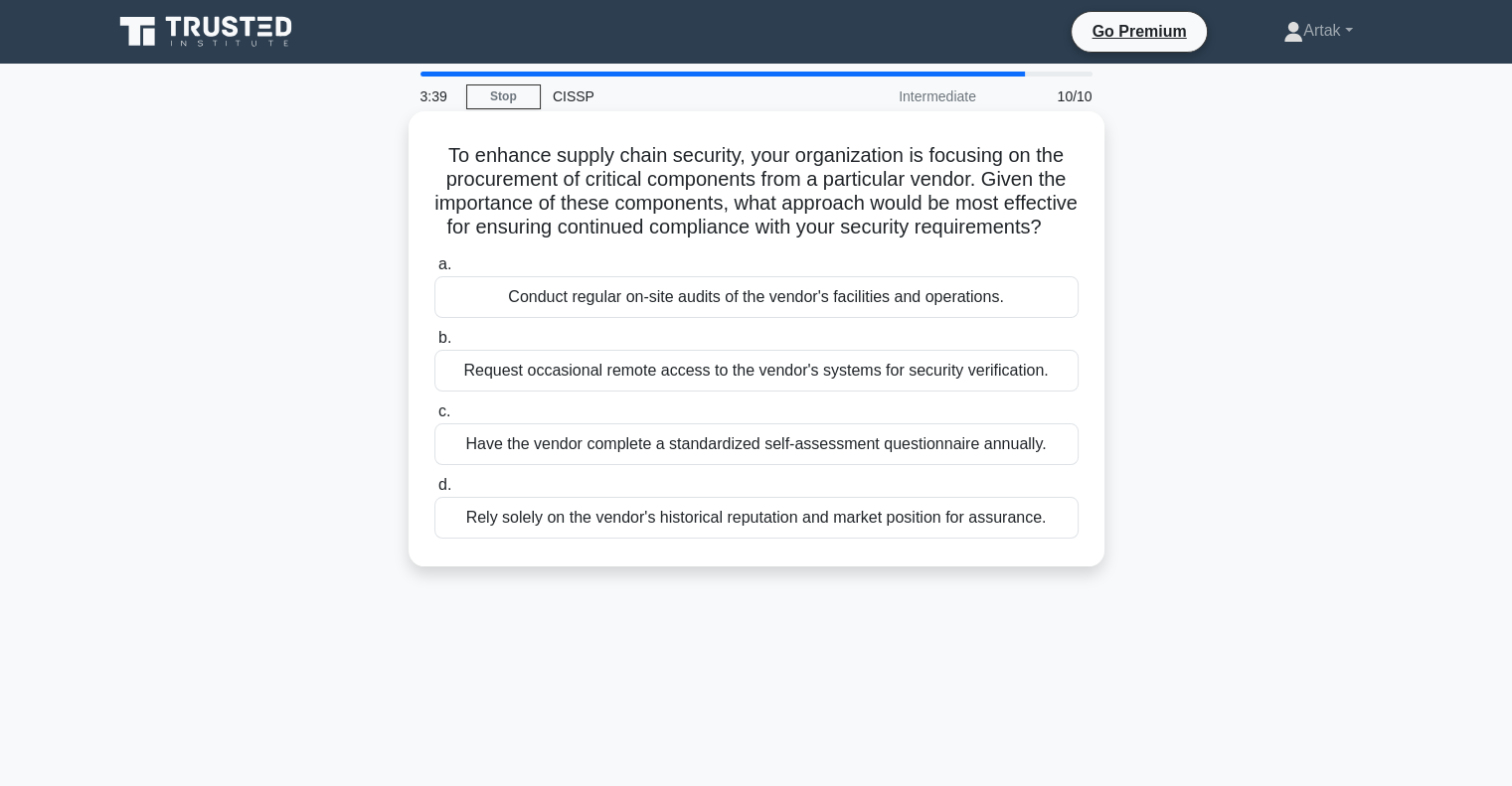 click on "Conduct regular on-site audits of the vendor's facilities and operations." at bounding box center [756, 297] 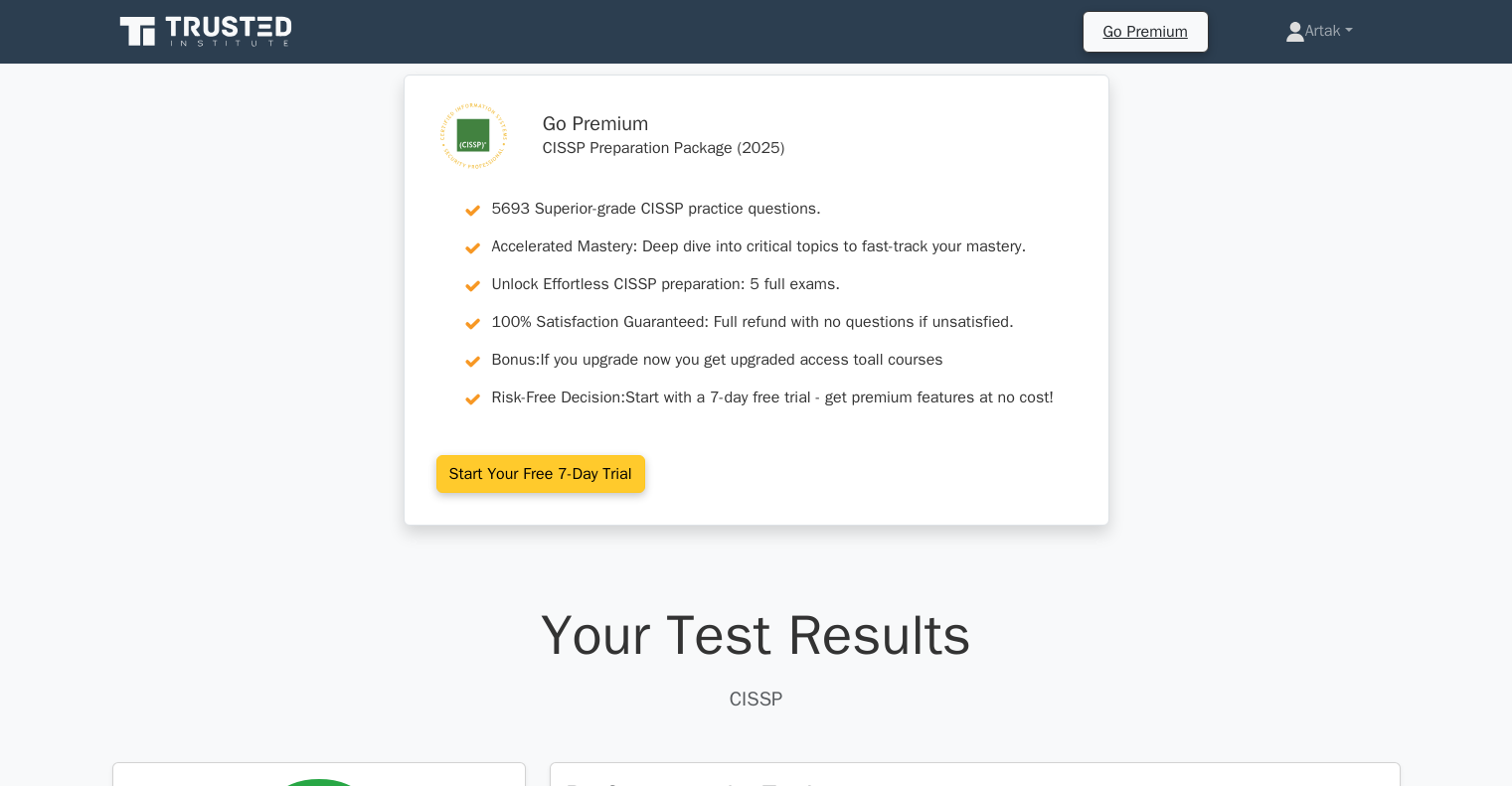 scroll, scrollTop: 0, scrollLeft: 0, axis: both 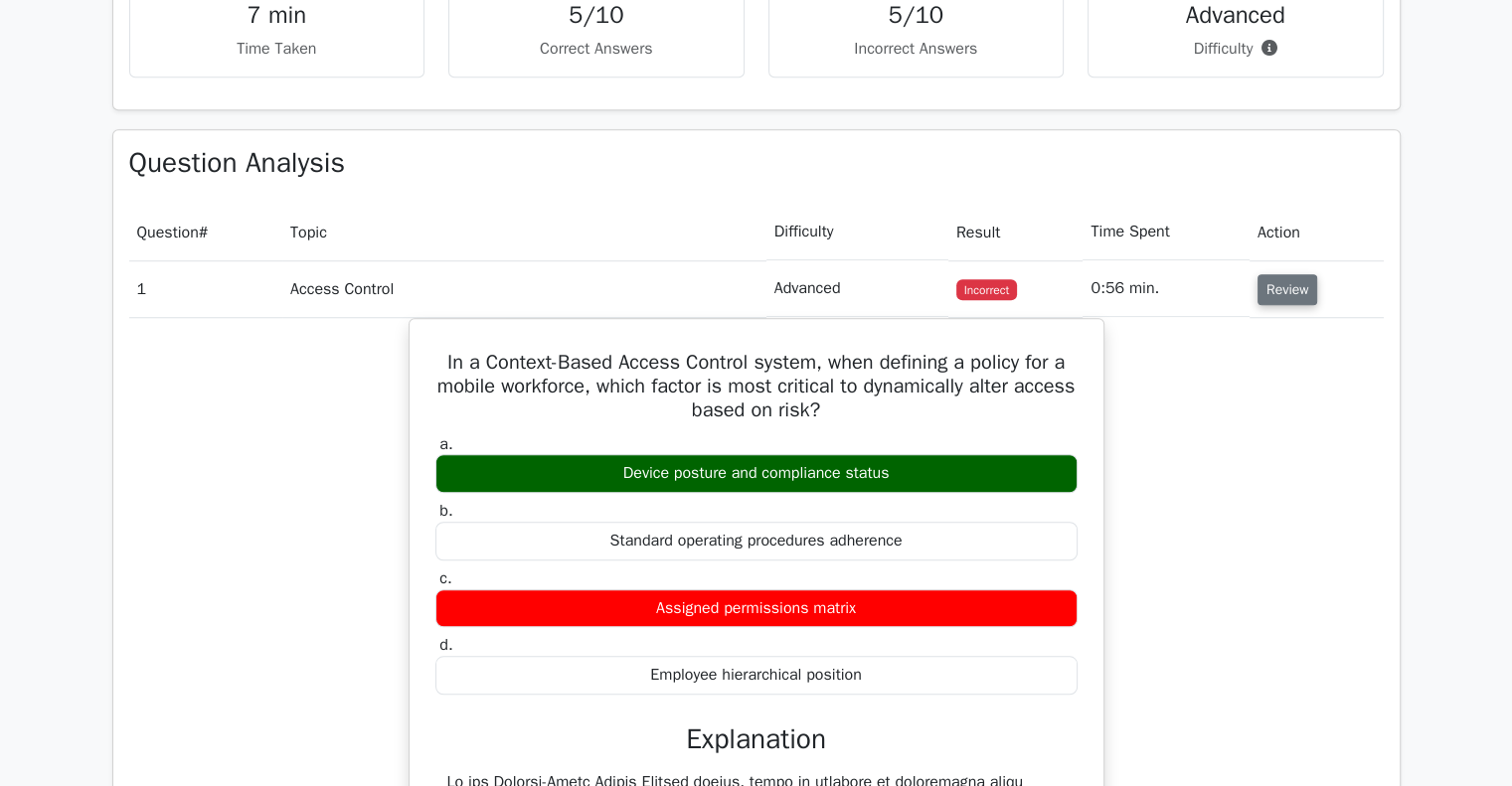 click on "Review" at bounding box center [1287, 289] 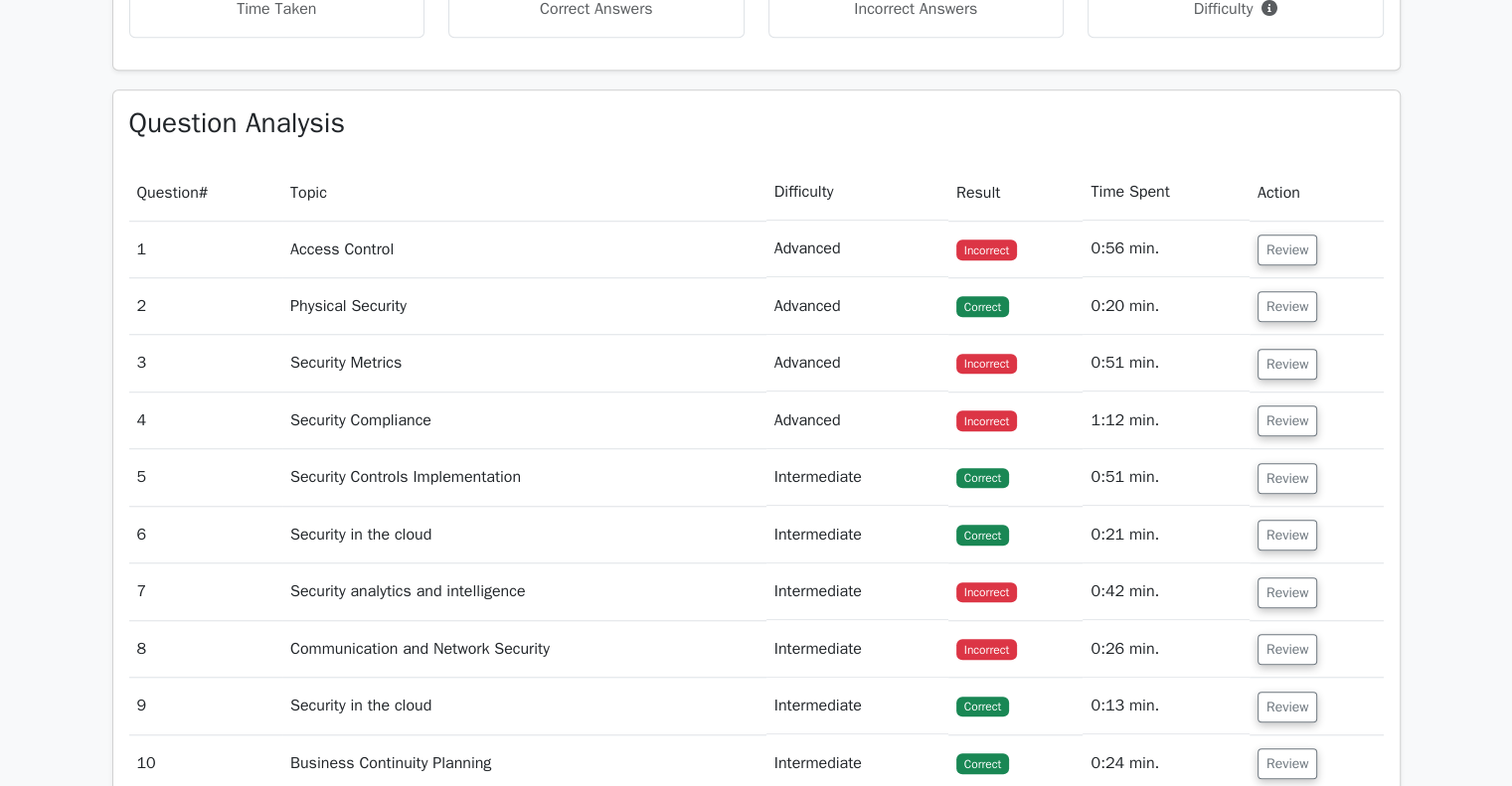scroll, scrollTop: 1491, scrollLeft: 0, axis: vertical 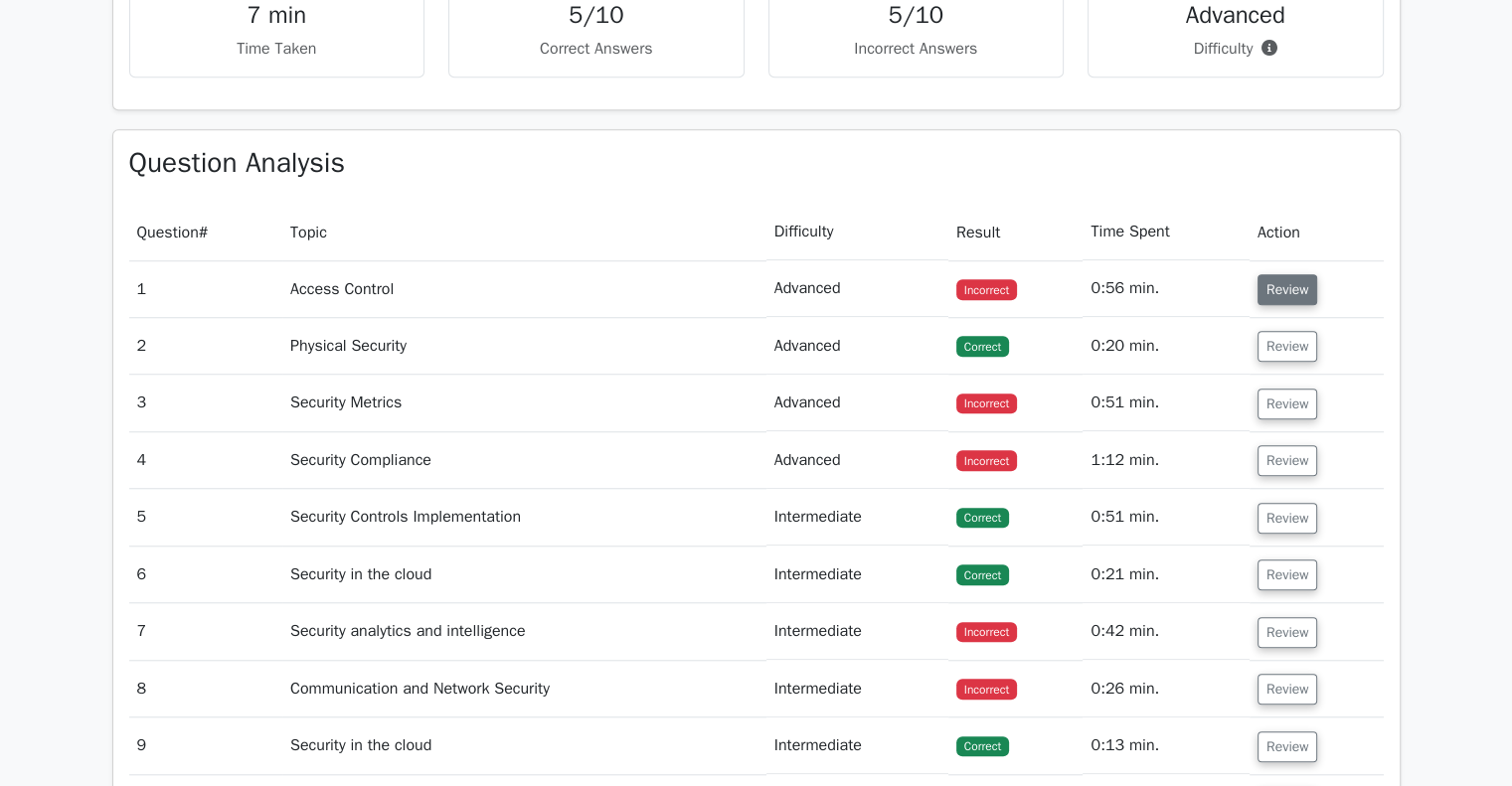 click on "Review" at bounding box center [1287, 289] 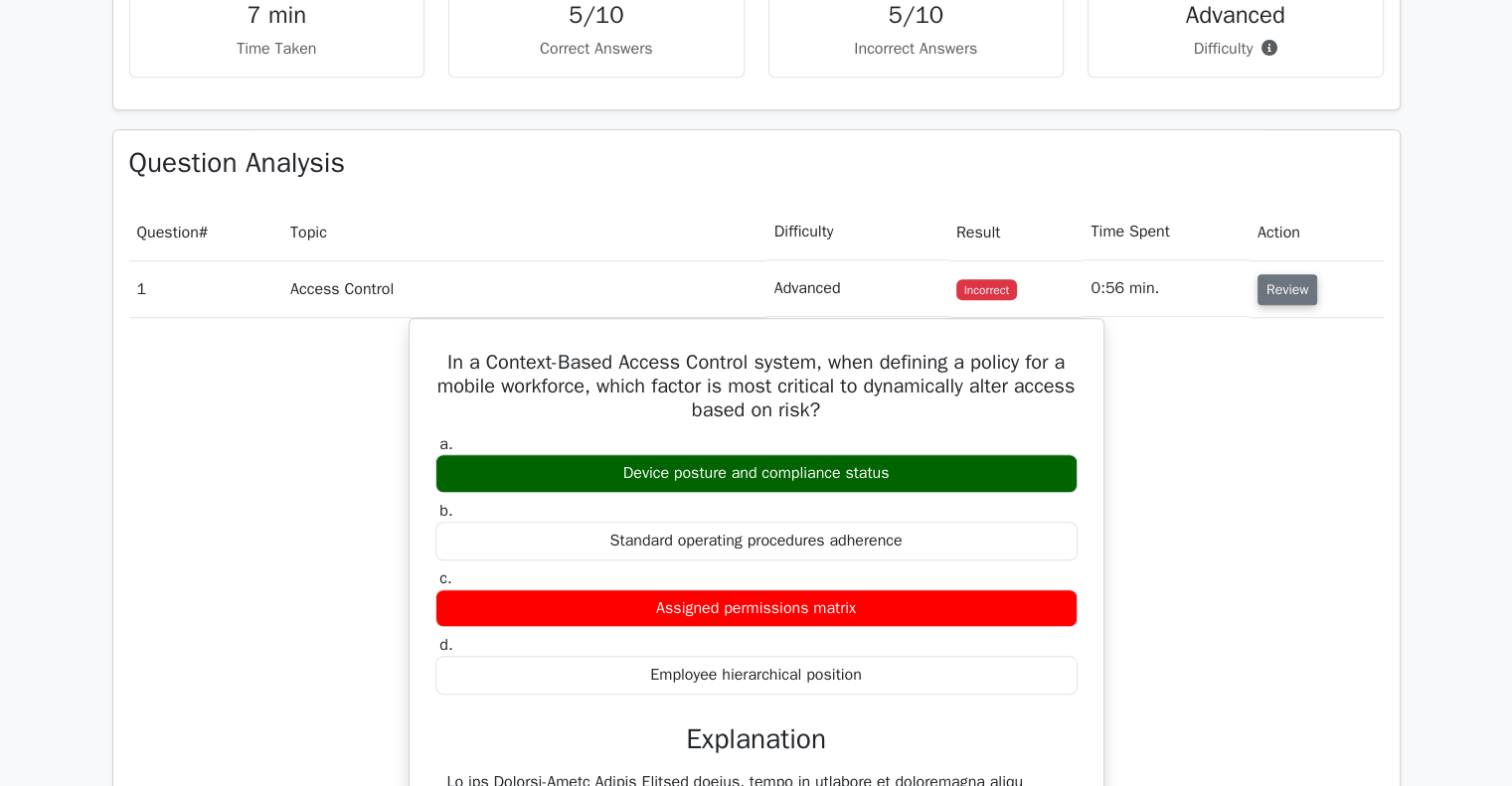 click on "Review" at bounding box center (1287, 289) 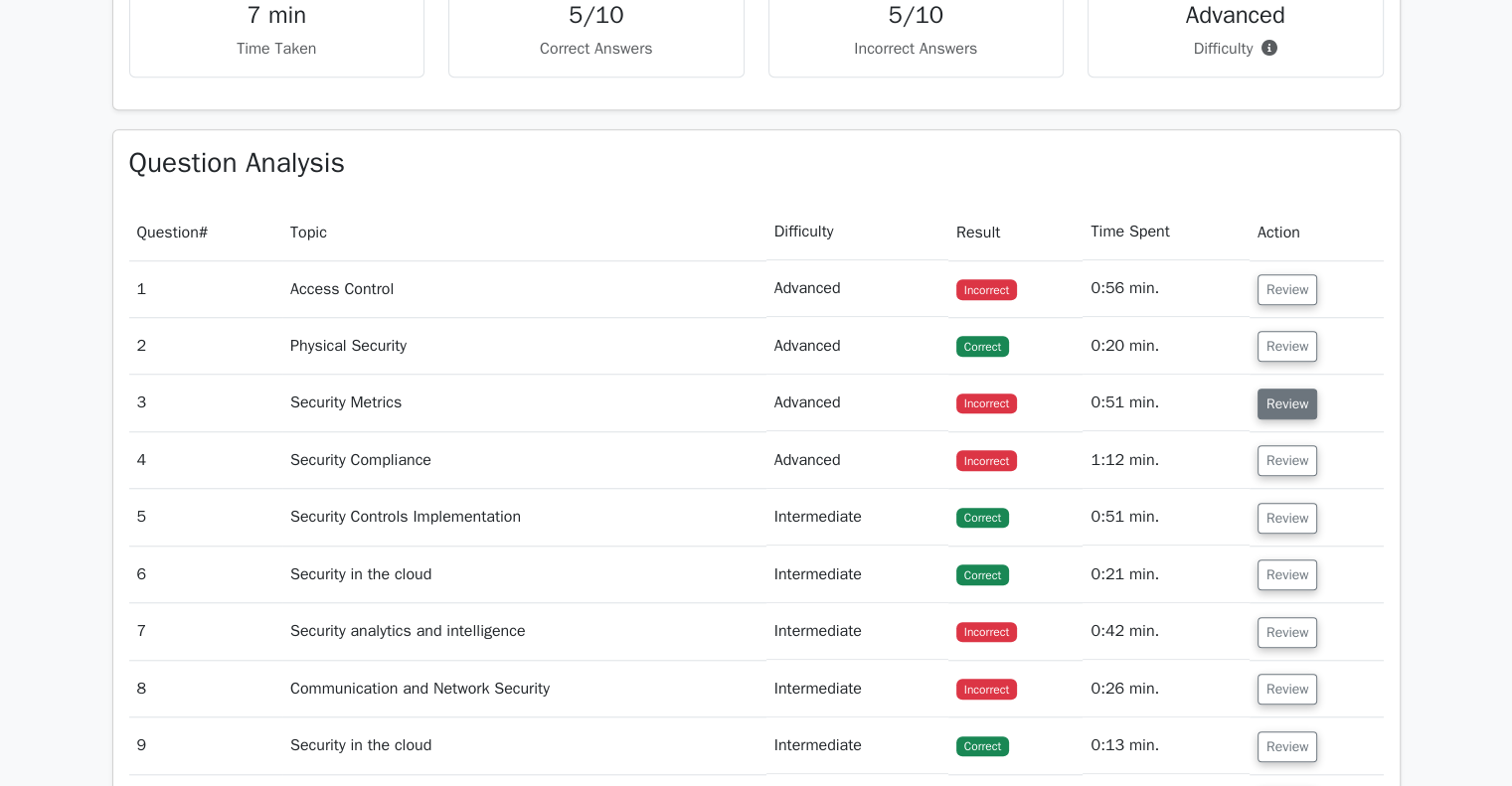 click on "Review" at bounding box center (1287, 403) 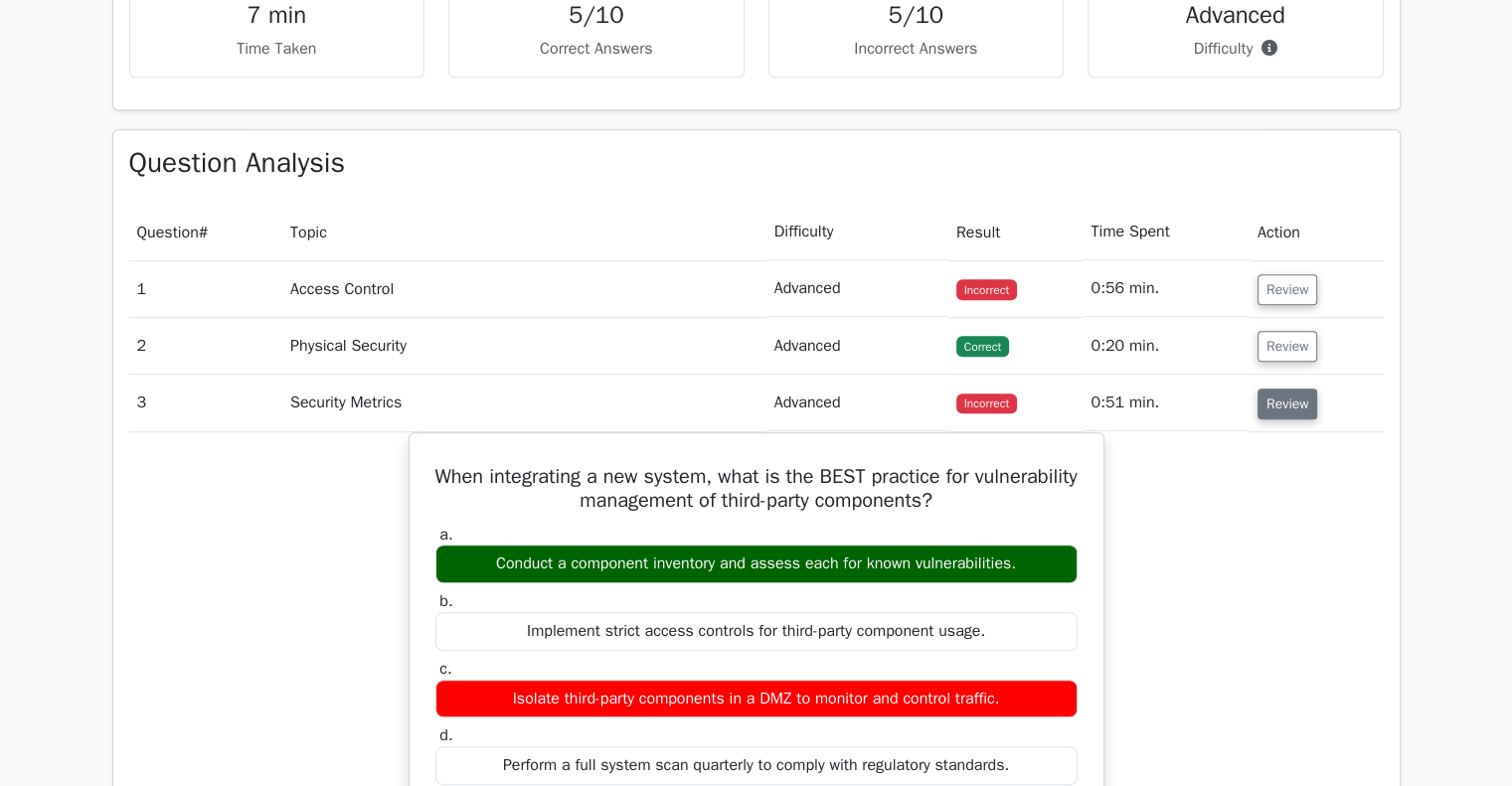 click on "Review" at bounding box center (1287, 403) 